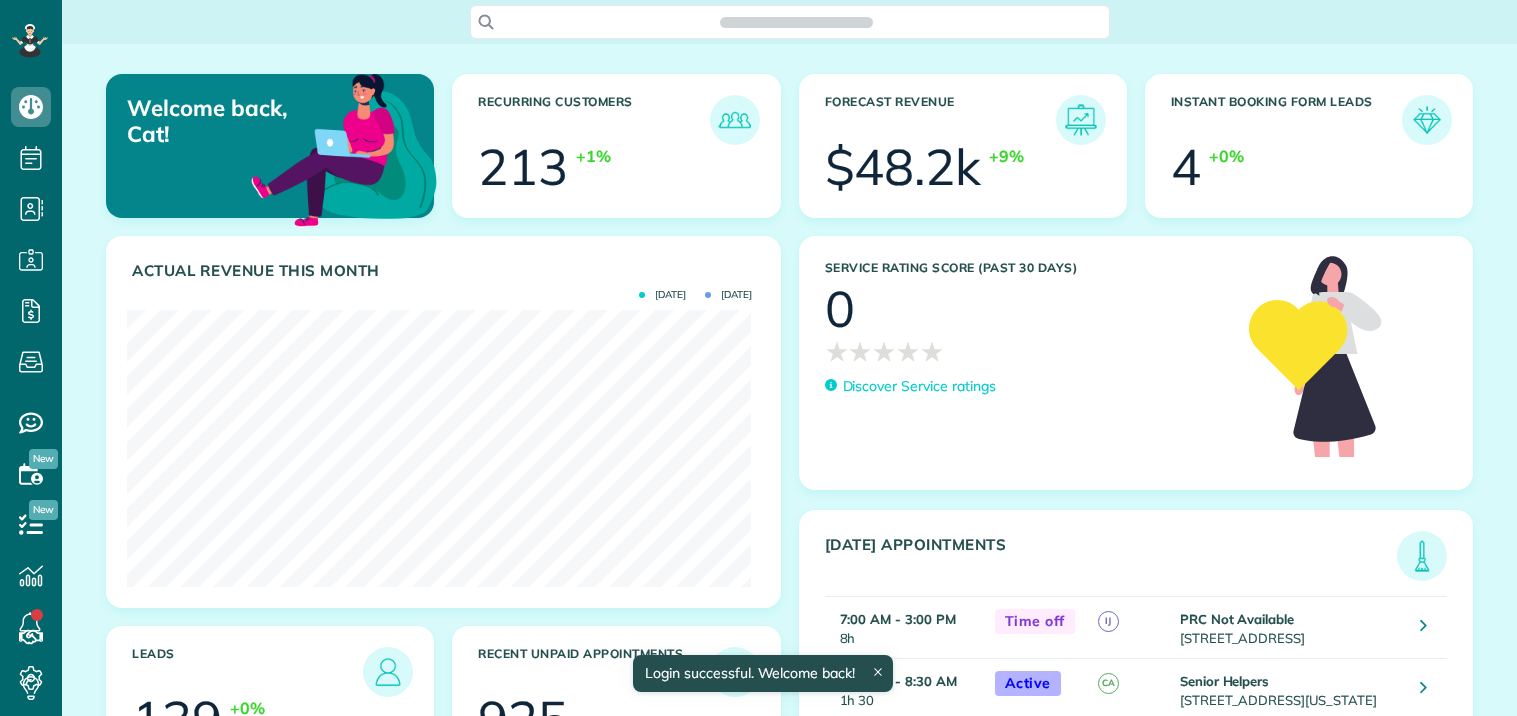 scroll, scrollTop: 0, scrollLeft: 0, axis: both 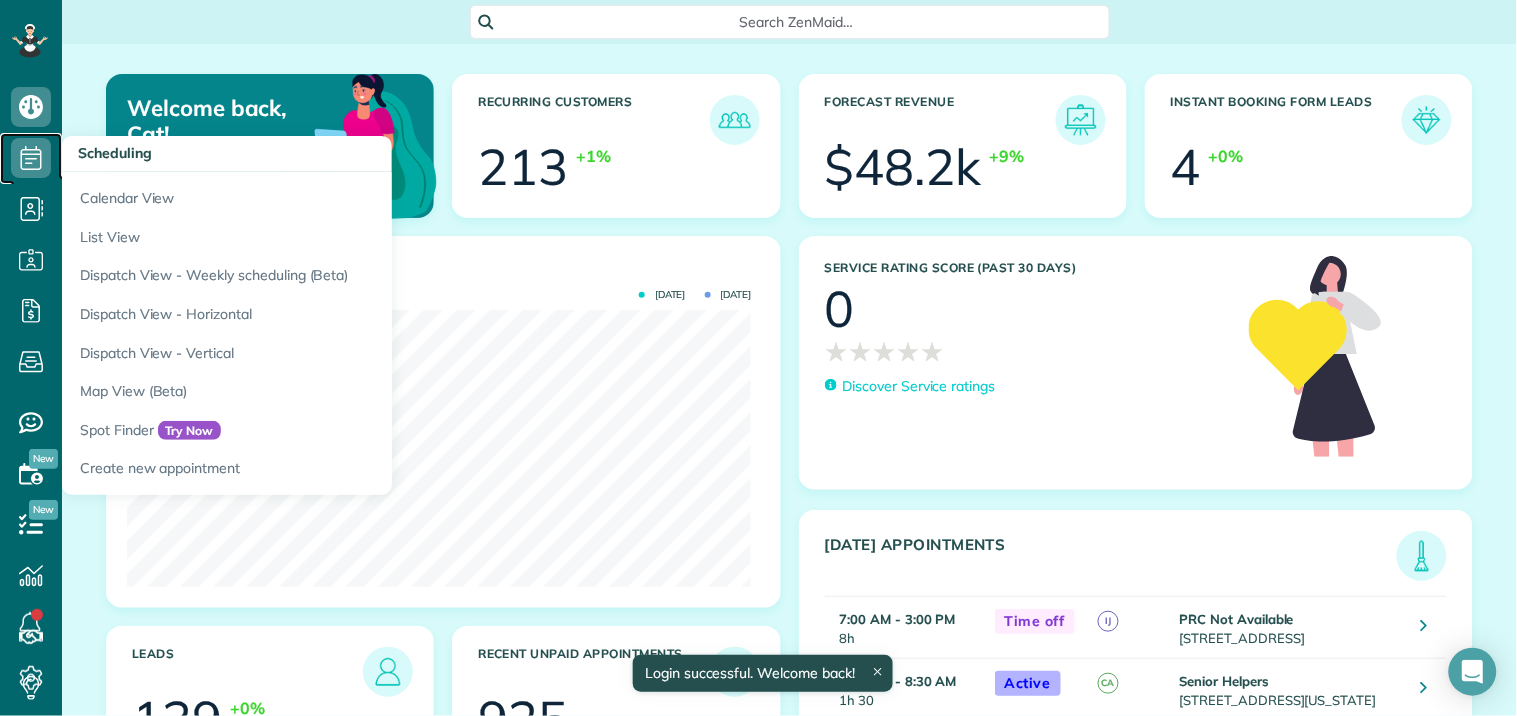 click 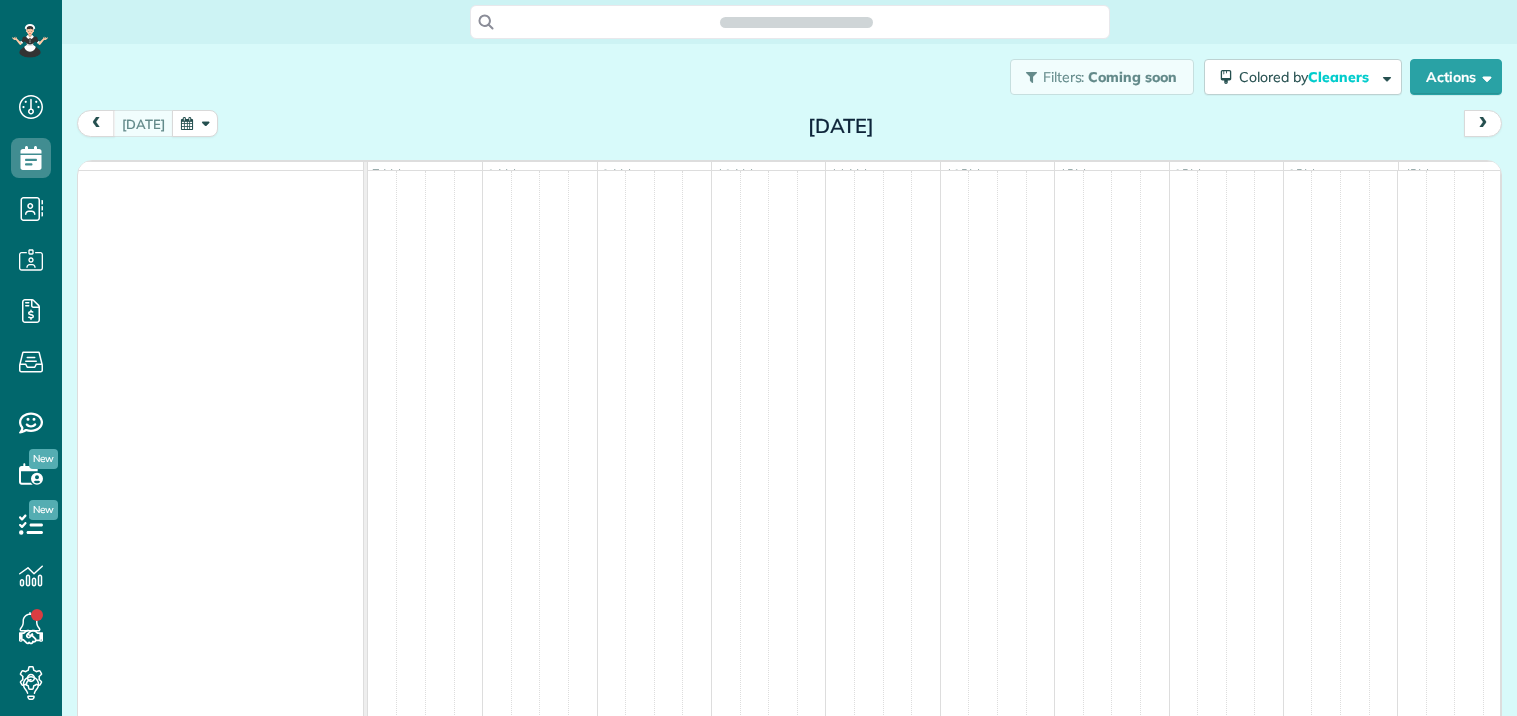 scroll, scrollTop: 0, scrollLeft: 0, axis: both 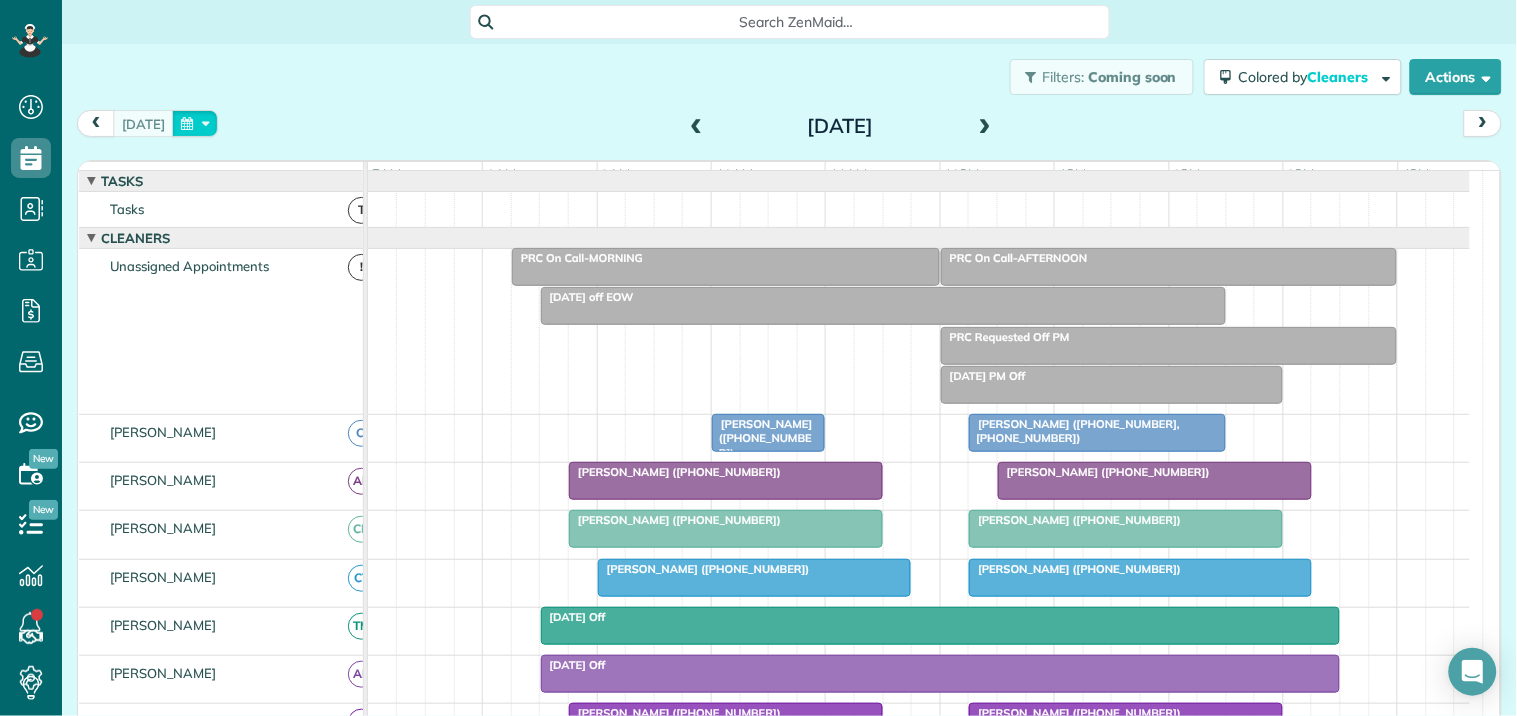 click at bounding box center (195, 123) 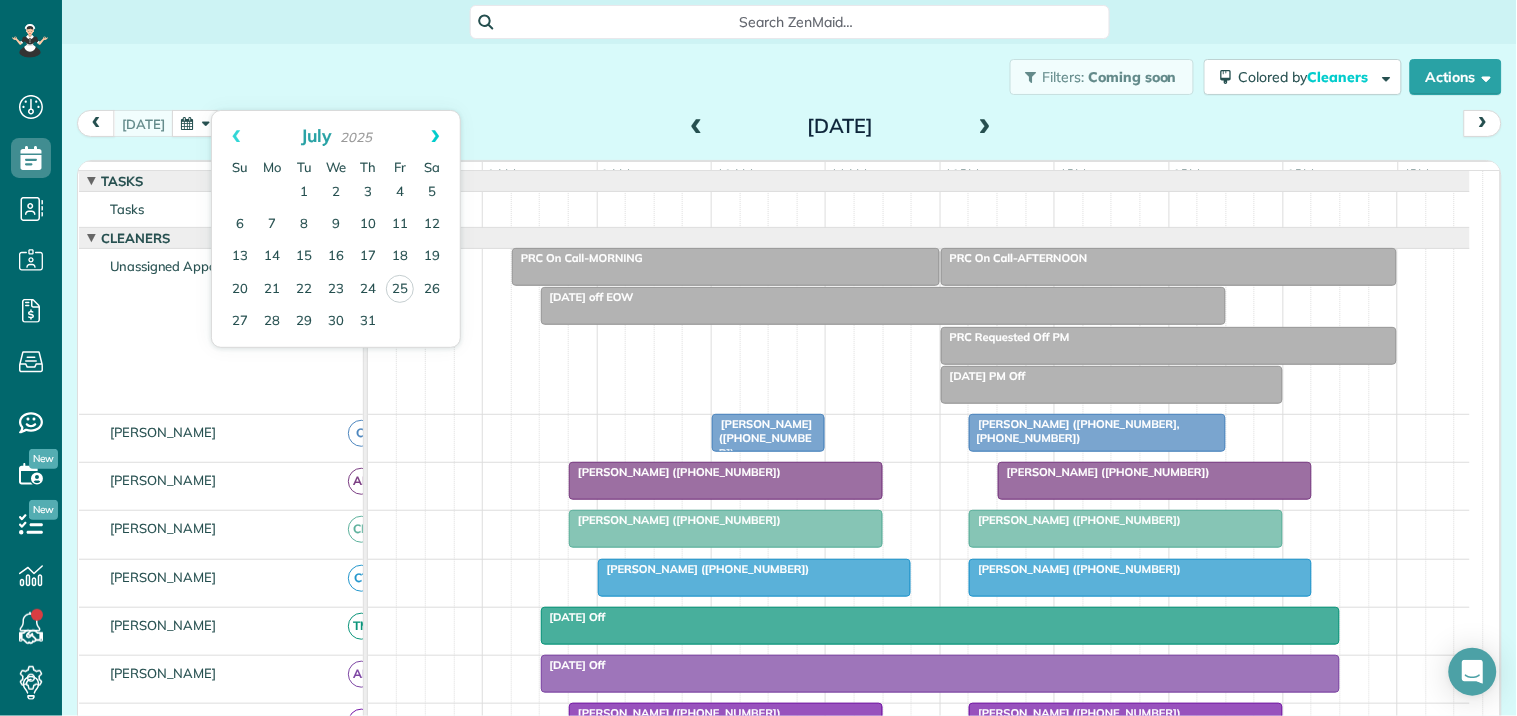 click on "Next" at bounding box center [435, 136] 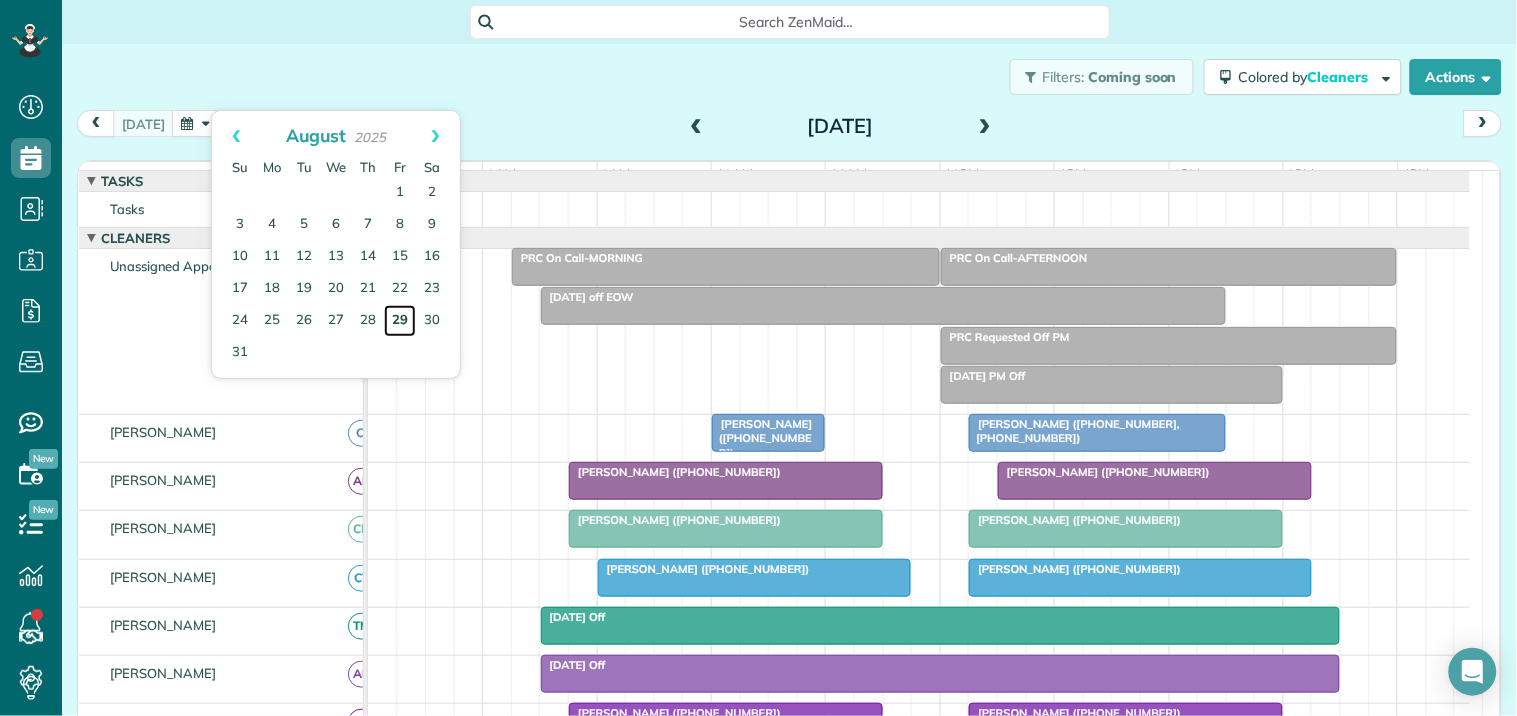 click on "29" at bounding box center (400, 321) 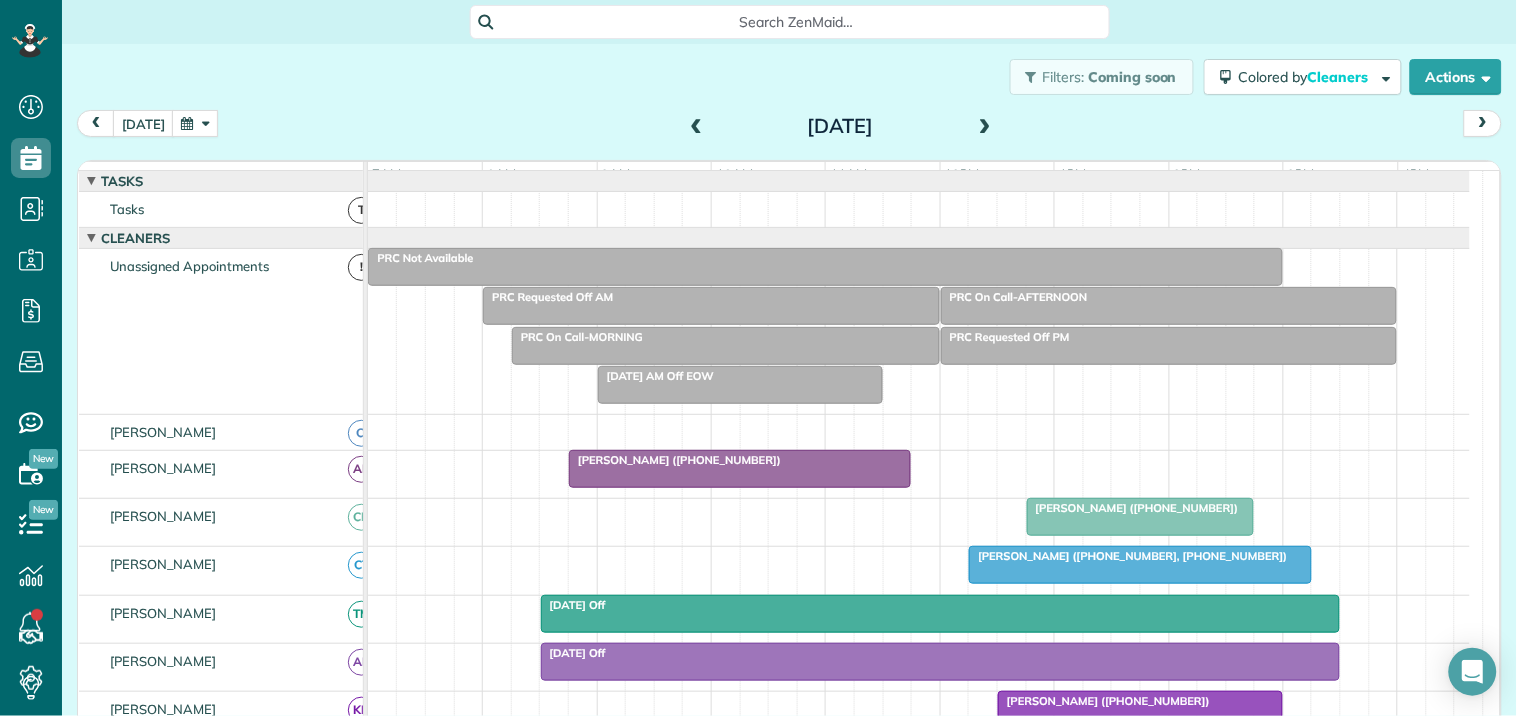 scroll, scrollTop: 260, scrollLeft: 0, axis: vertical 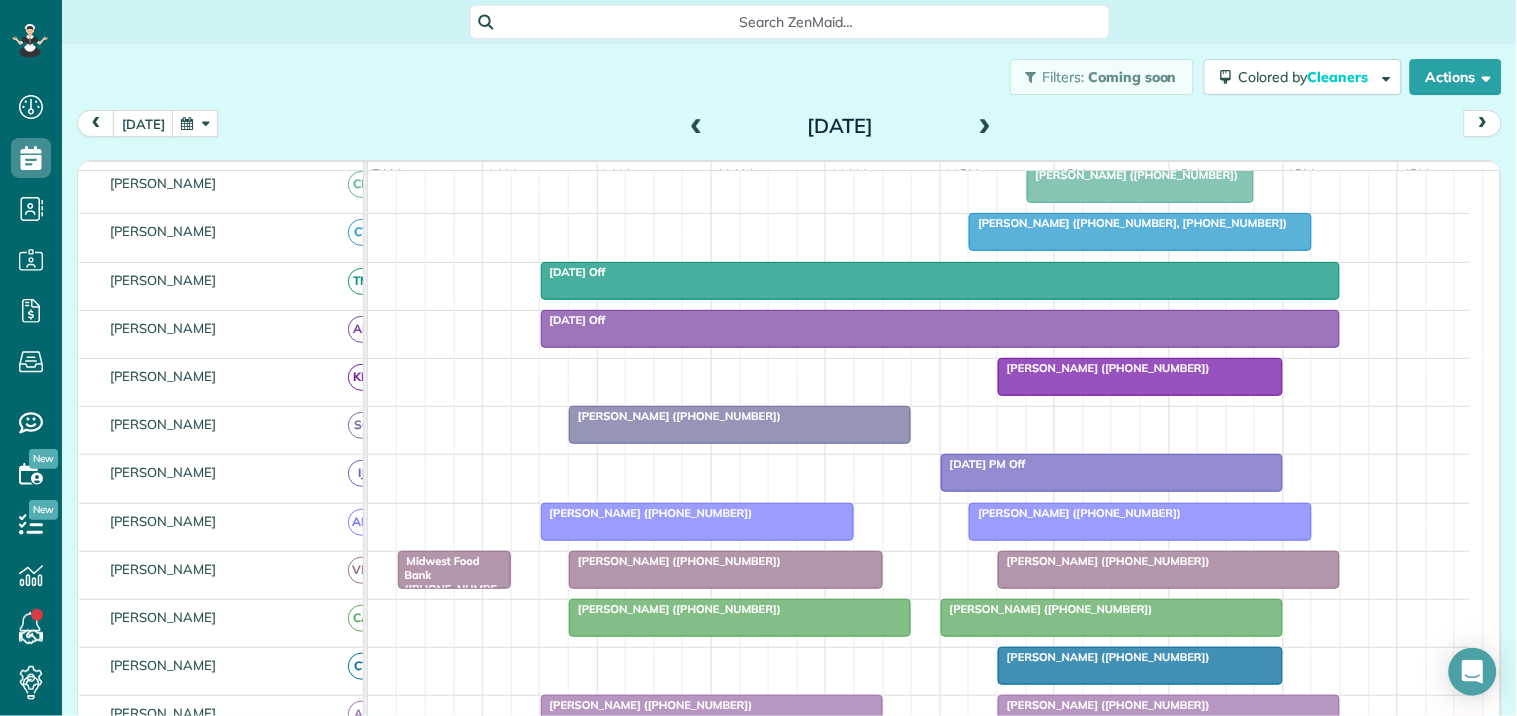 click at bounding box center [195, 123] 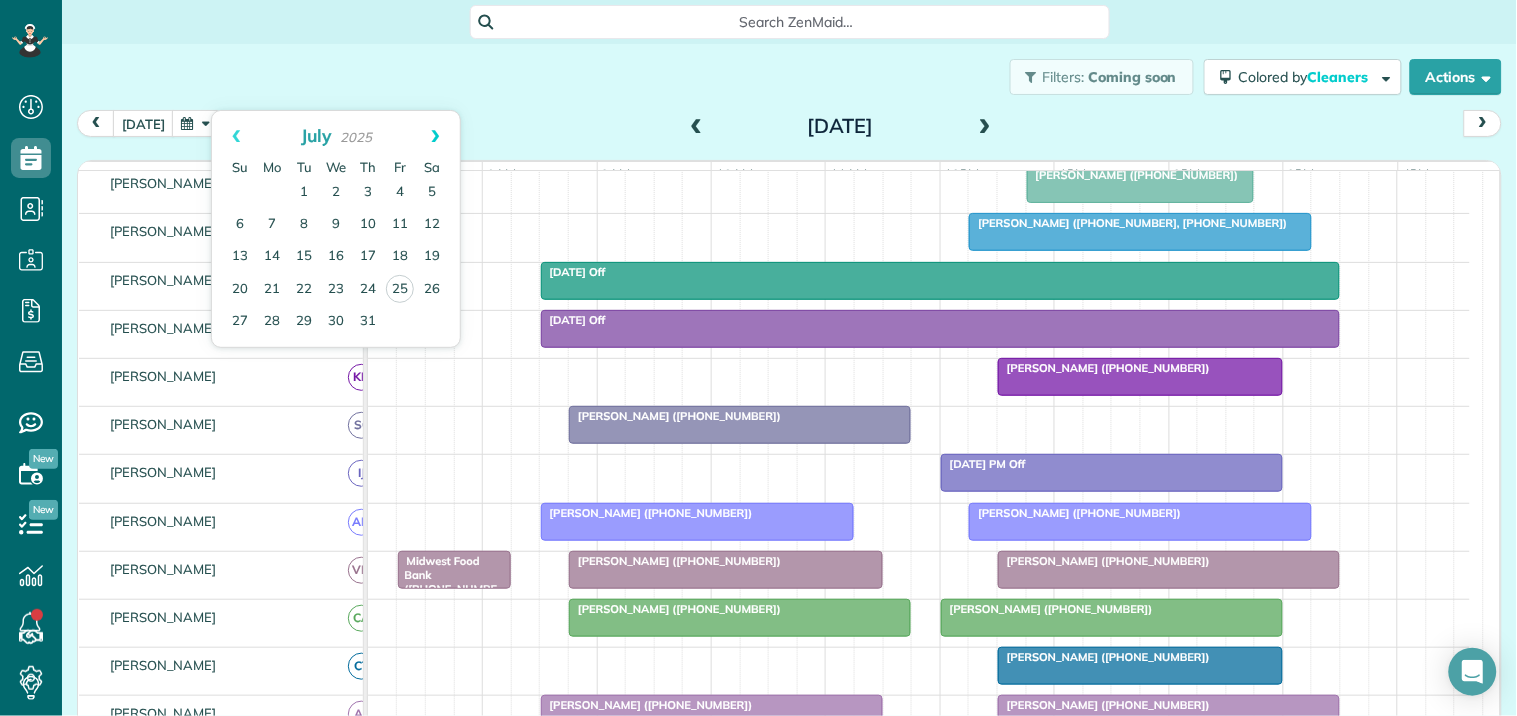 click on "Next" at bounding box center [435, 136] 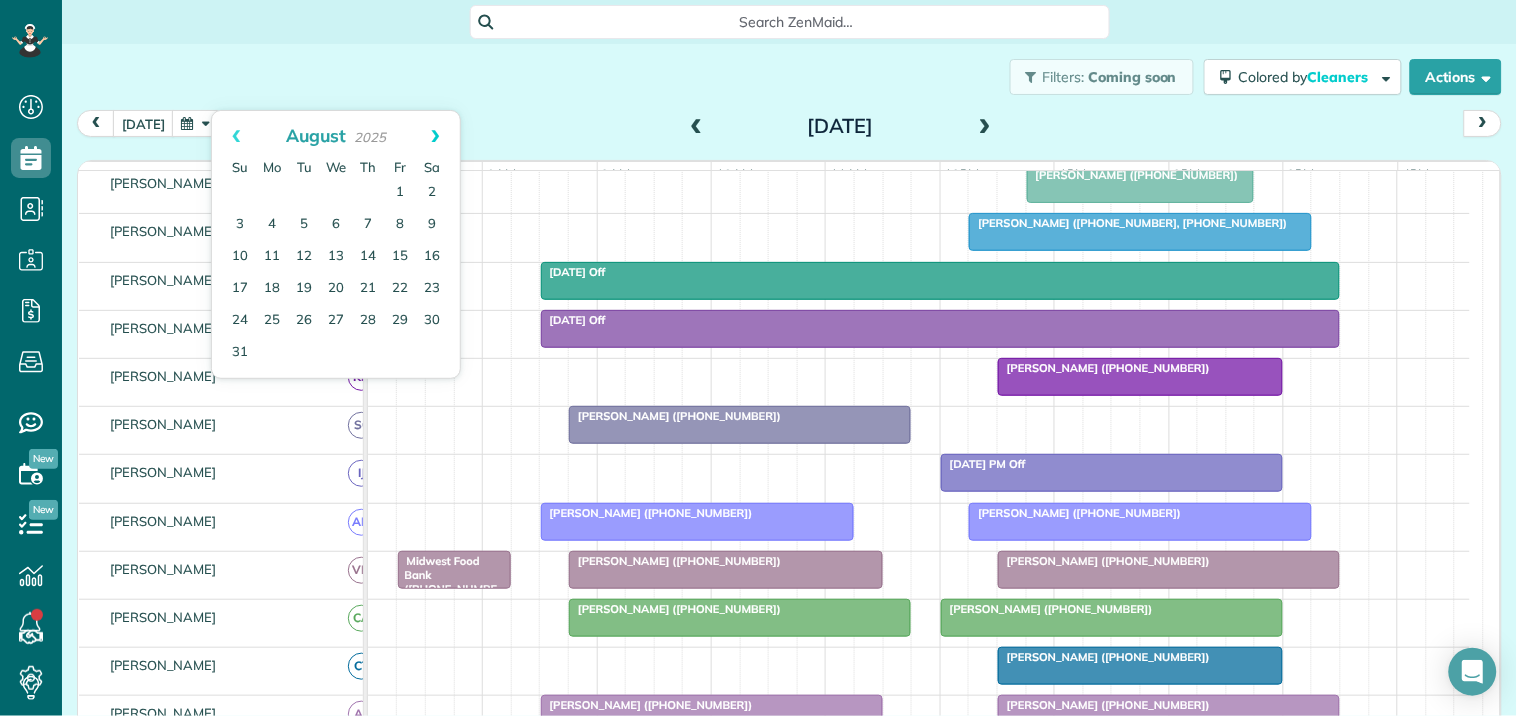 click on "Next" at bounding box center [435, 136] 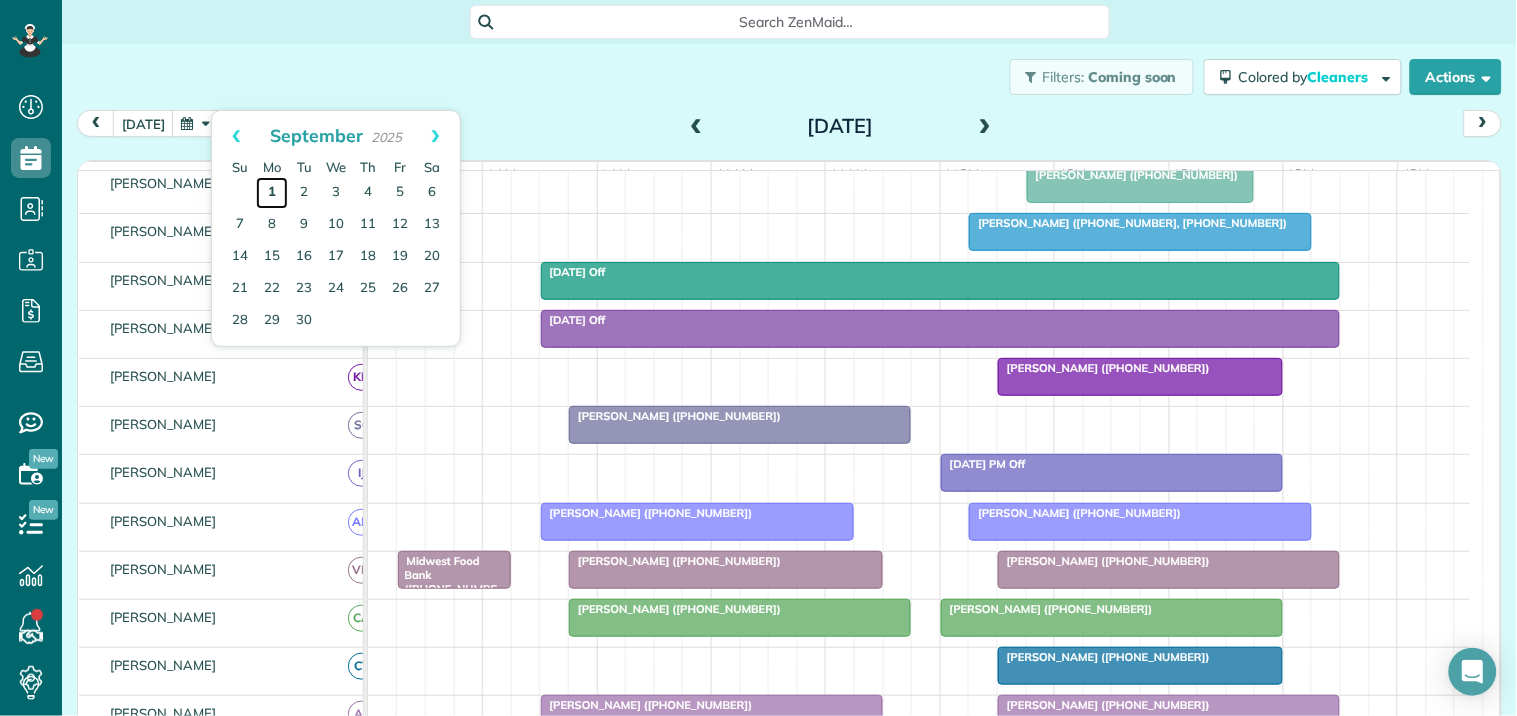 click on "1" at bounding box center (272, 193) 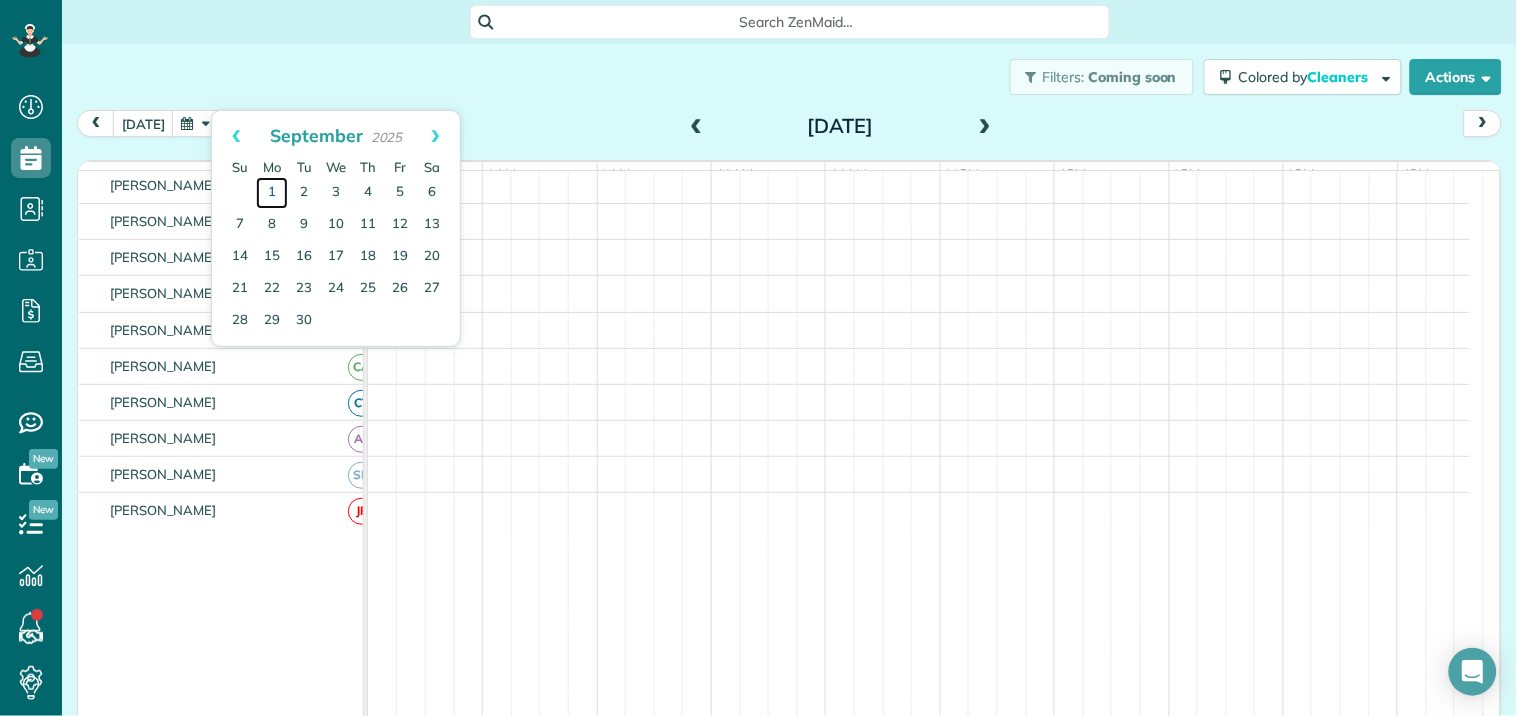 scroll, scrollTop: 178, scrollLeft: 0, axis: vertical 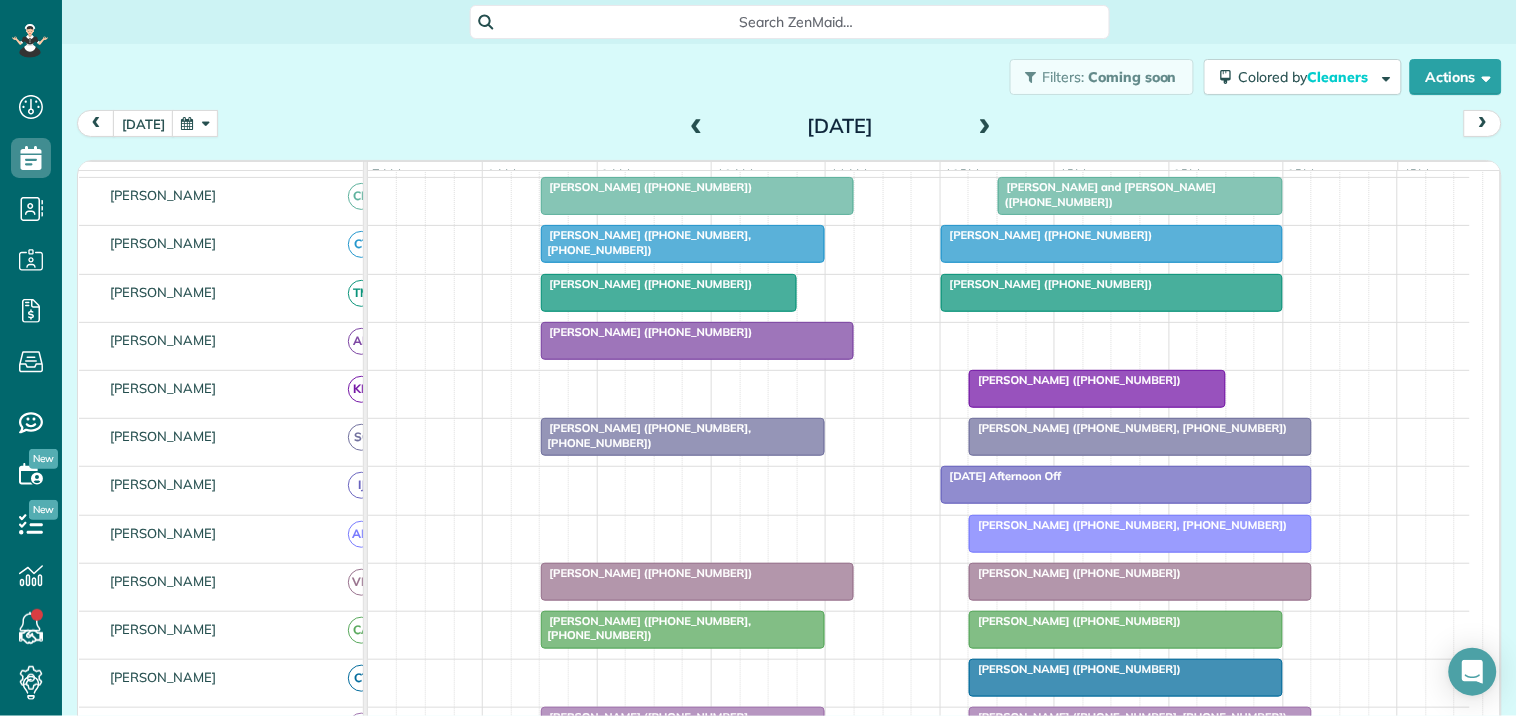 click at bounding box center (985, 127) 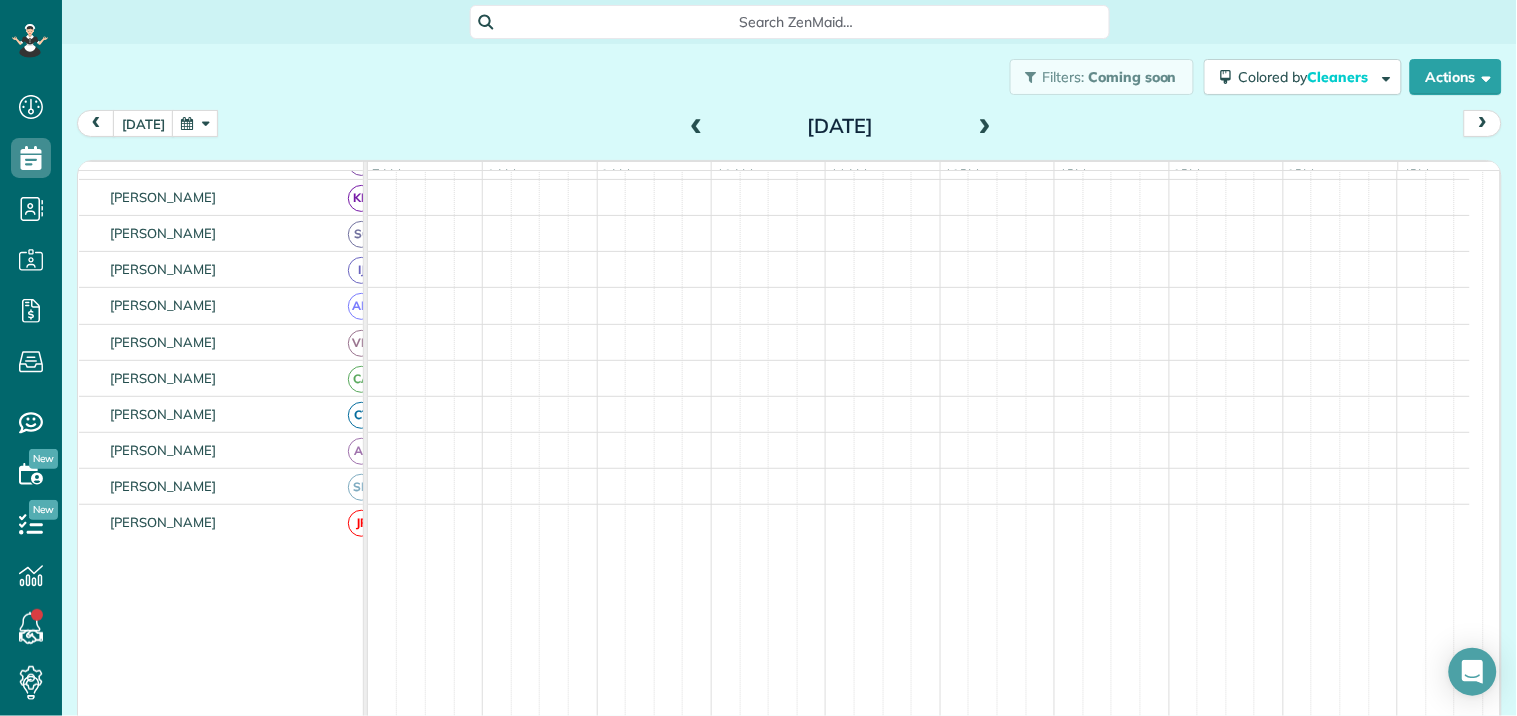 scroll, scrollTop: 178, scrollLeft: 0, axis: vertical 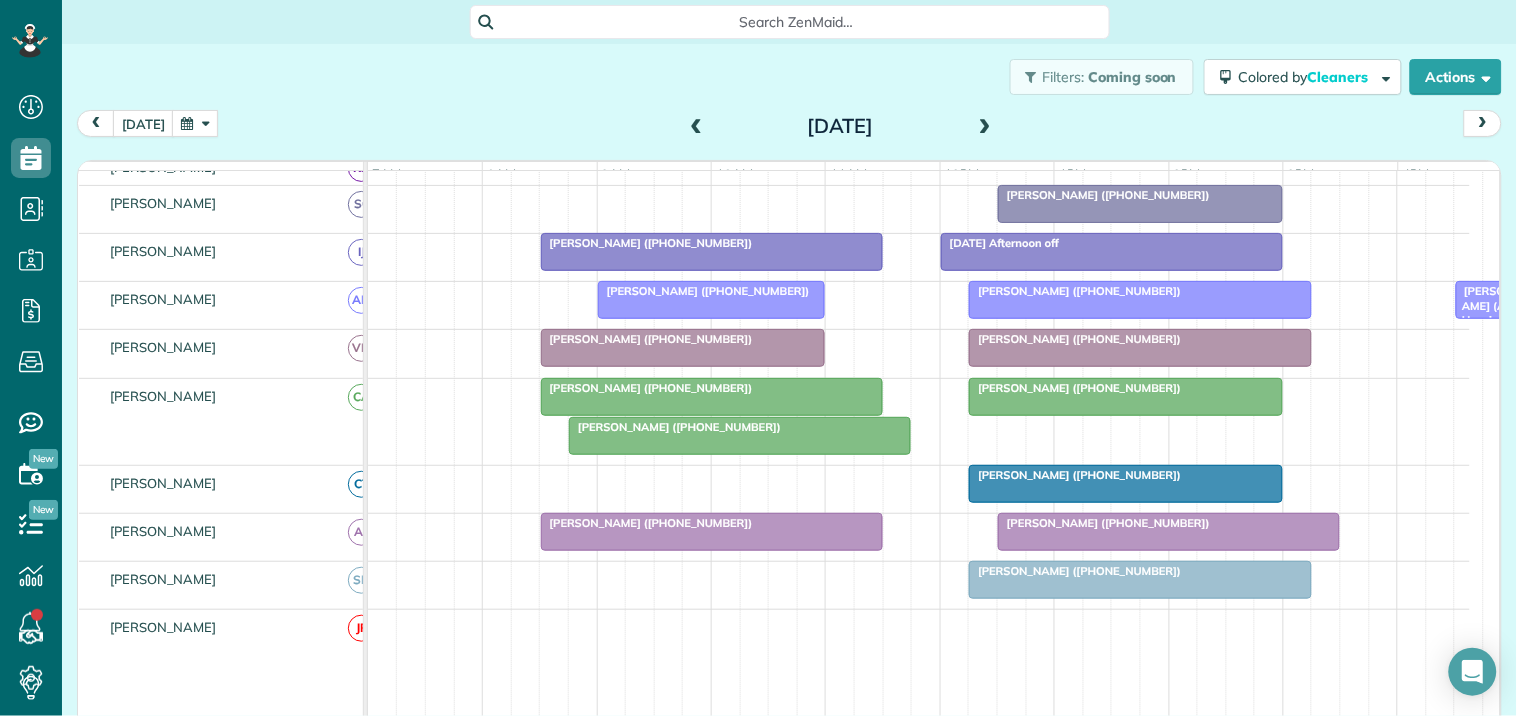 click at bounding box center [740, 436] 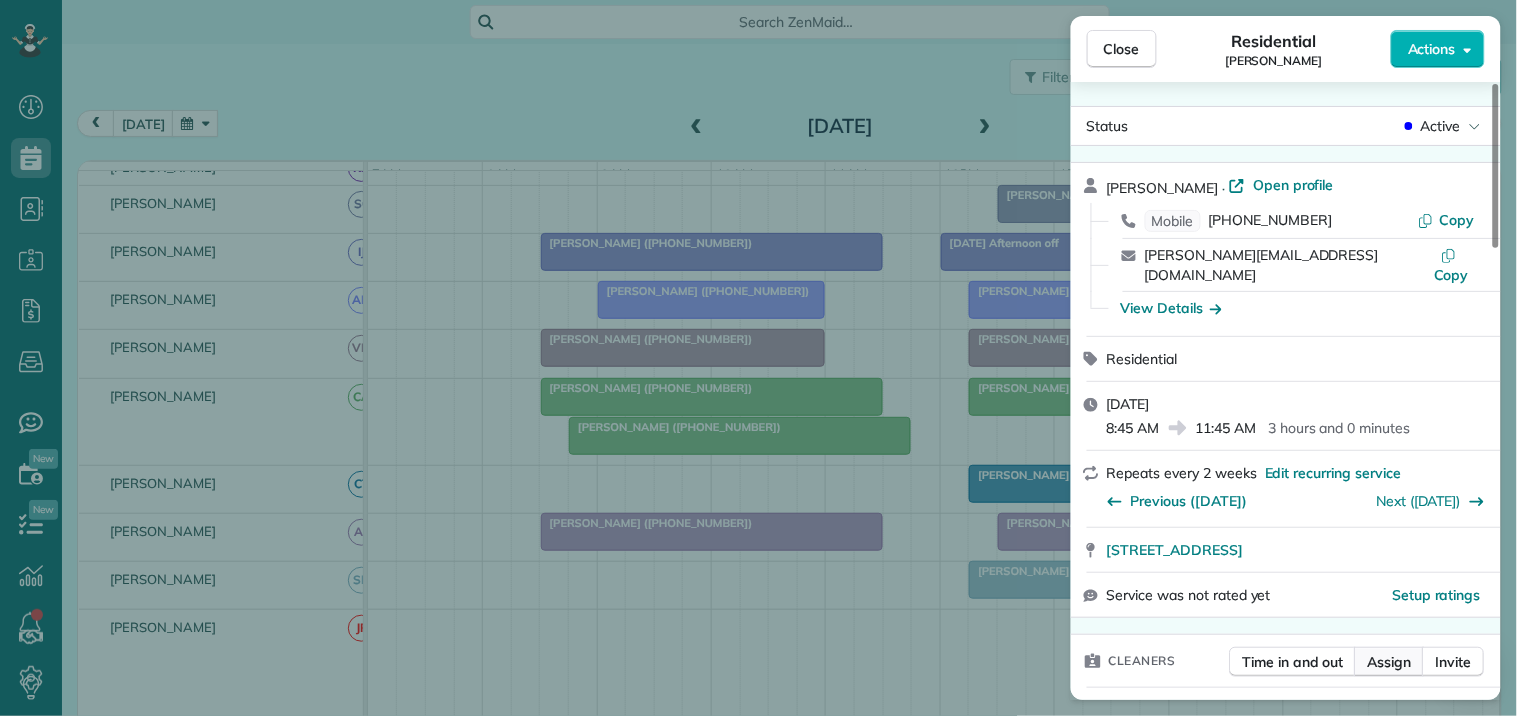 click on "Assign" at bounding box center (1390, 662) 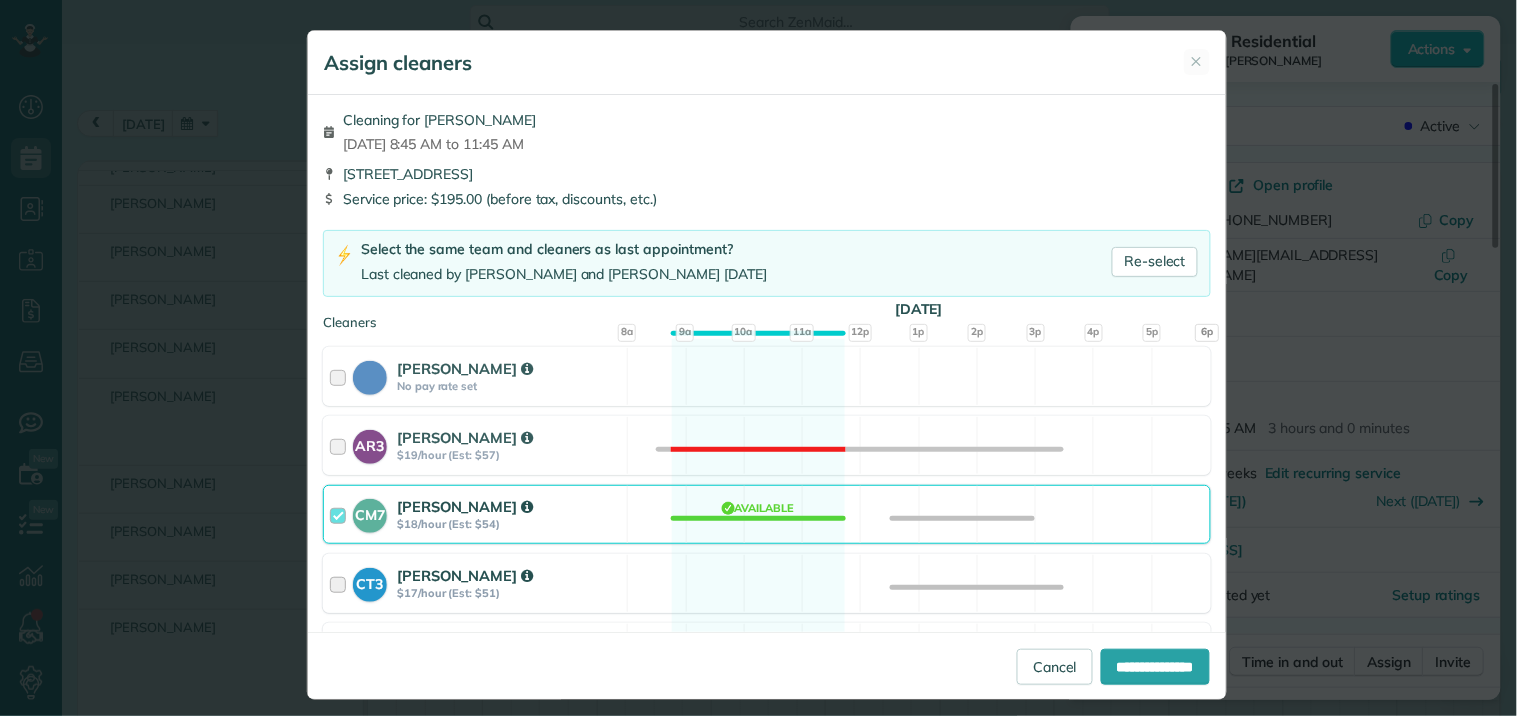 click on "CT3
Crystal Todd
$17/hour (Est: $51)
Available" at bounding box center (767, 583) 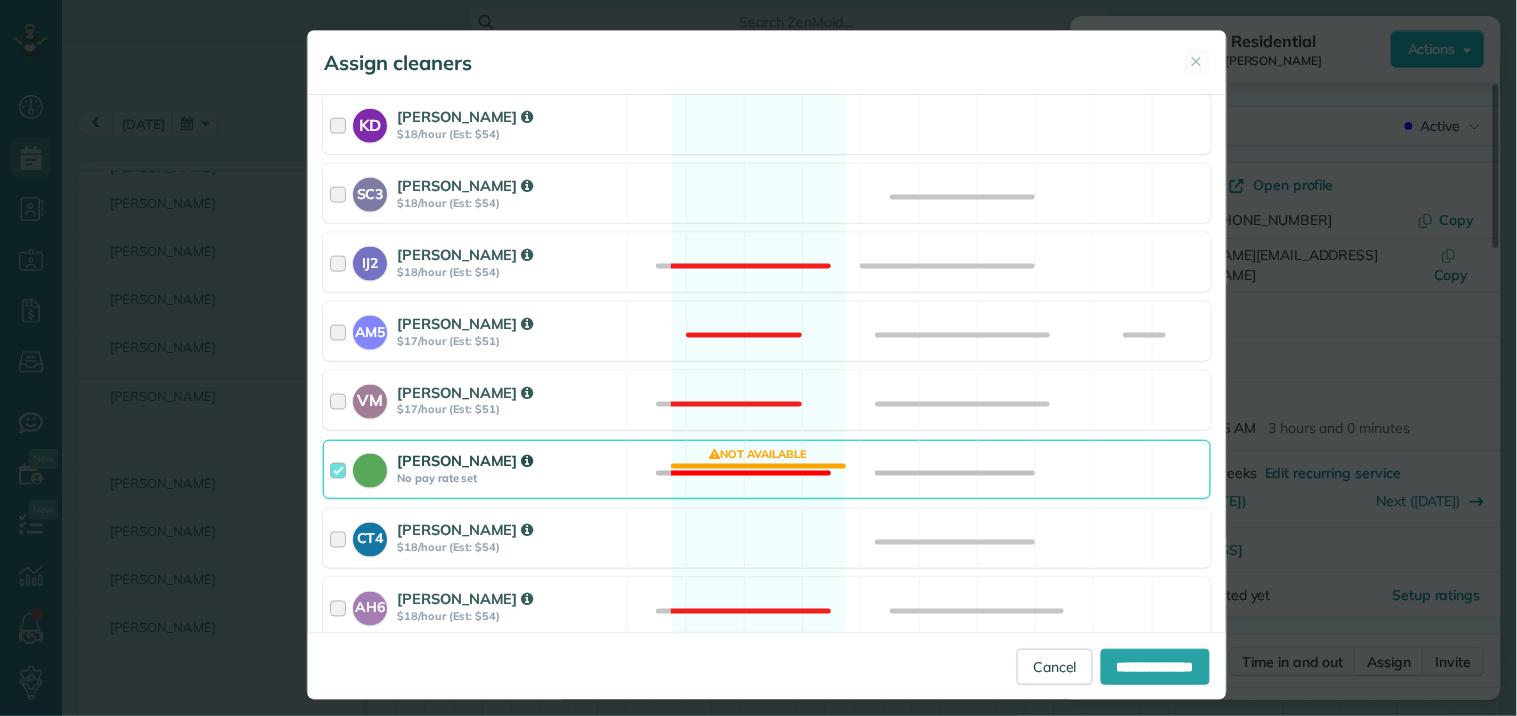 click on "Catherine Altman
No pay rate set
Not available" at bounding box center (767, 469) 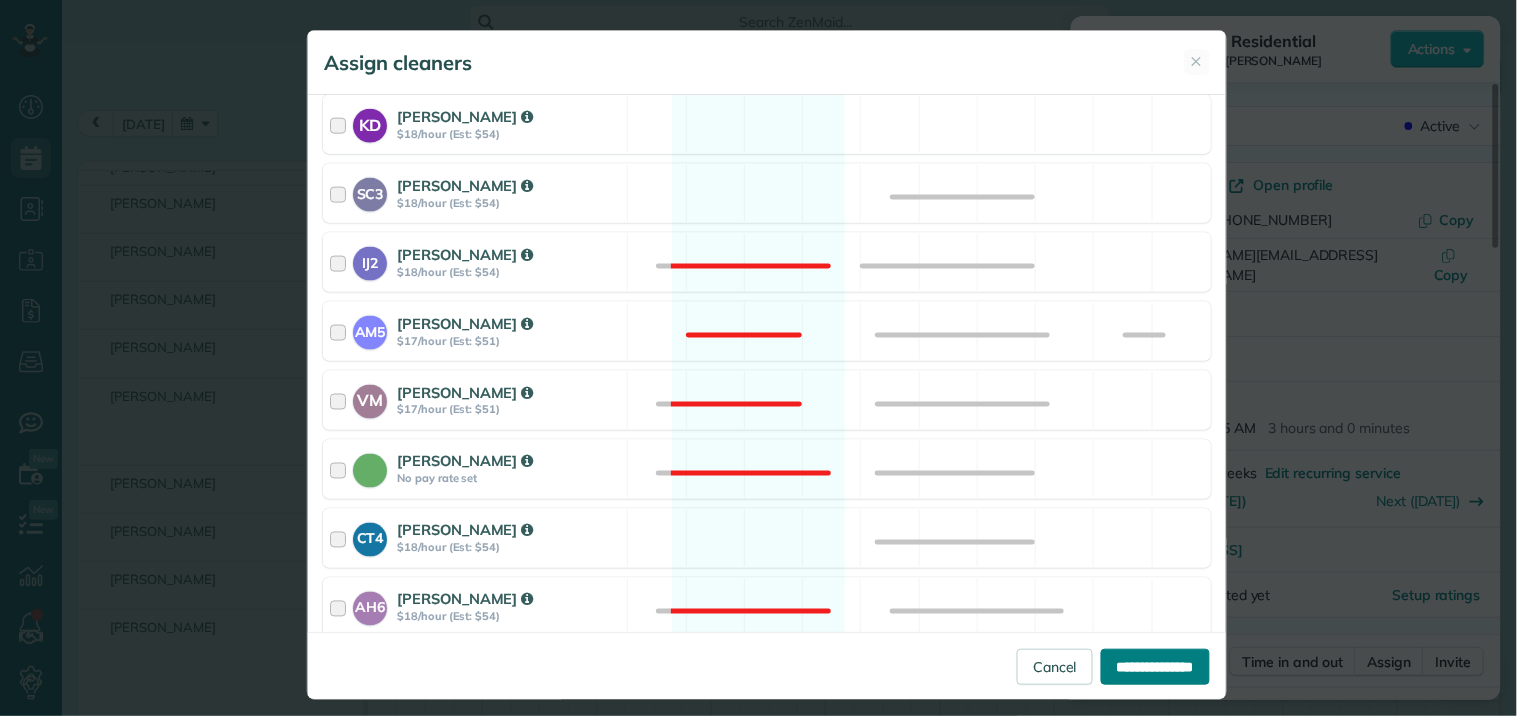 click on "**********" at bounding box center (1155, 667) 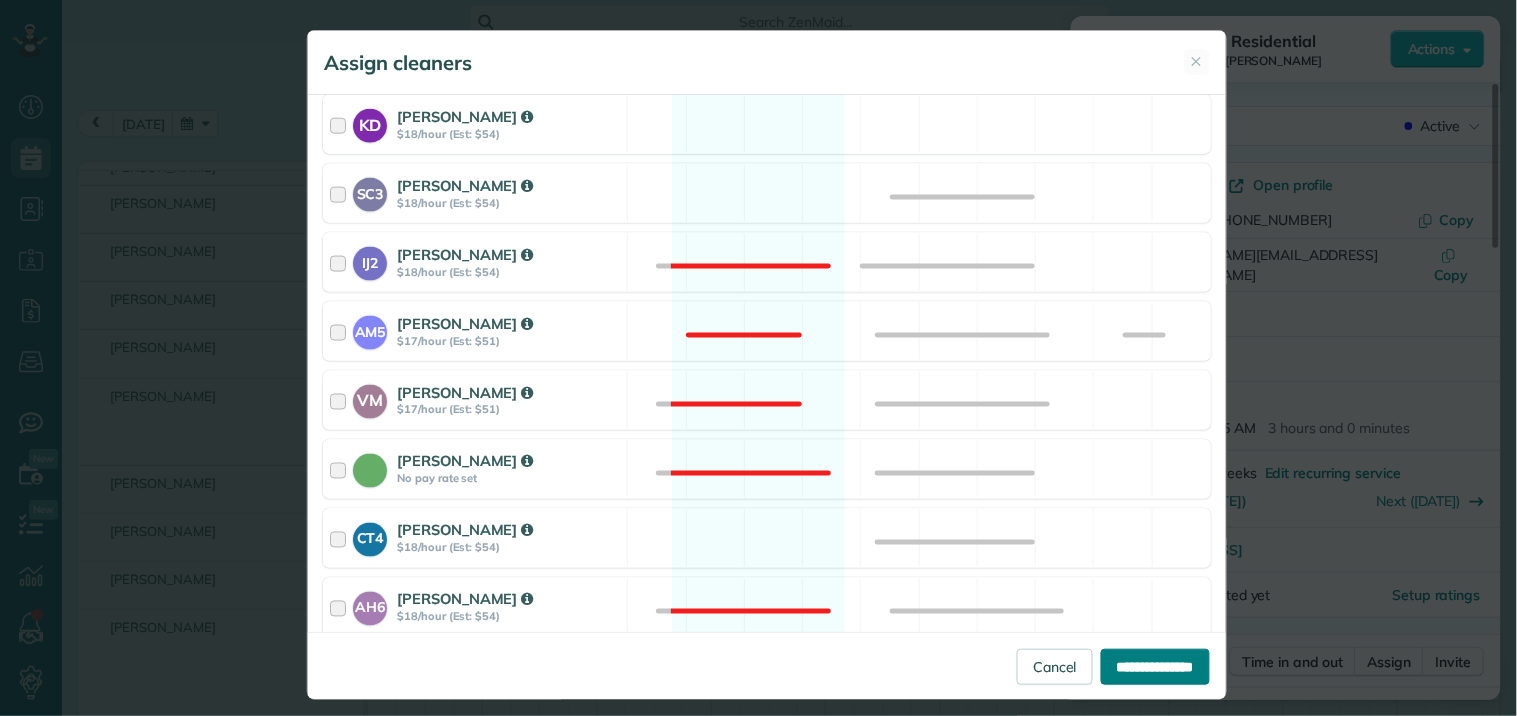type on "**********" 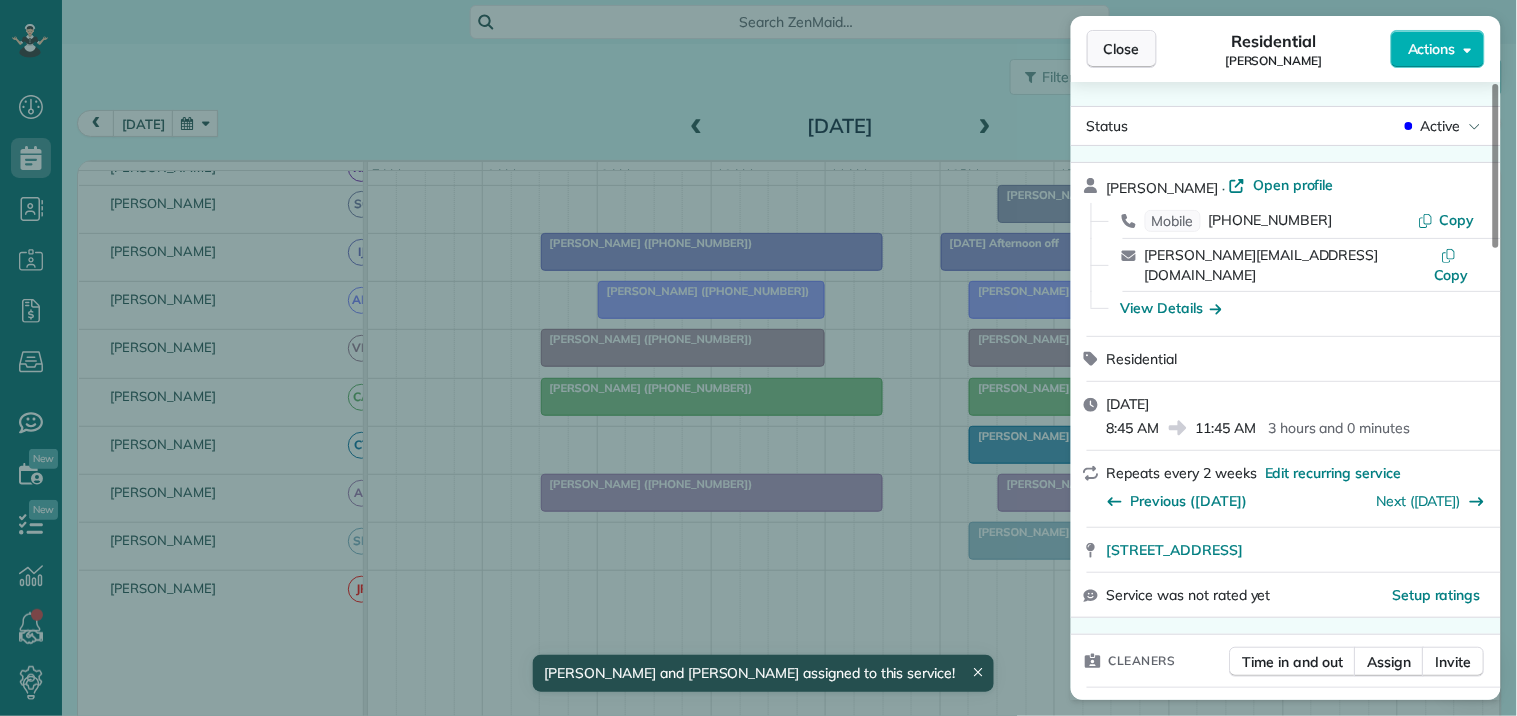 click on "Close" at bounding box center [1122, 49] 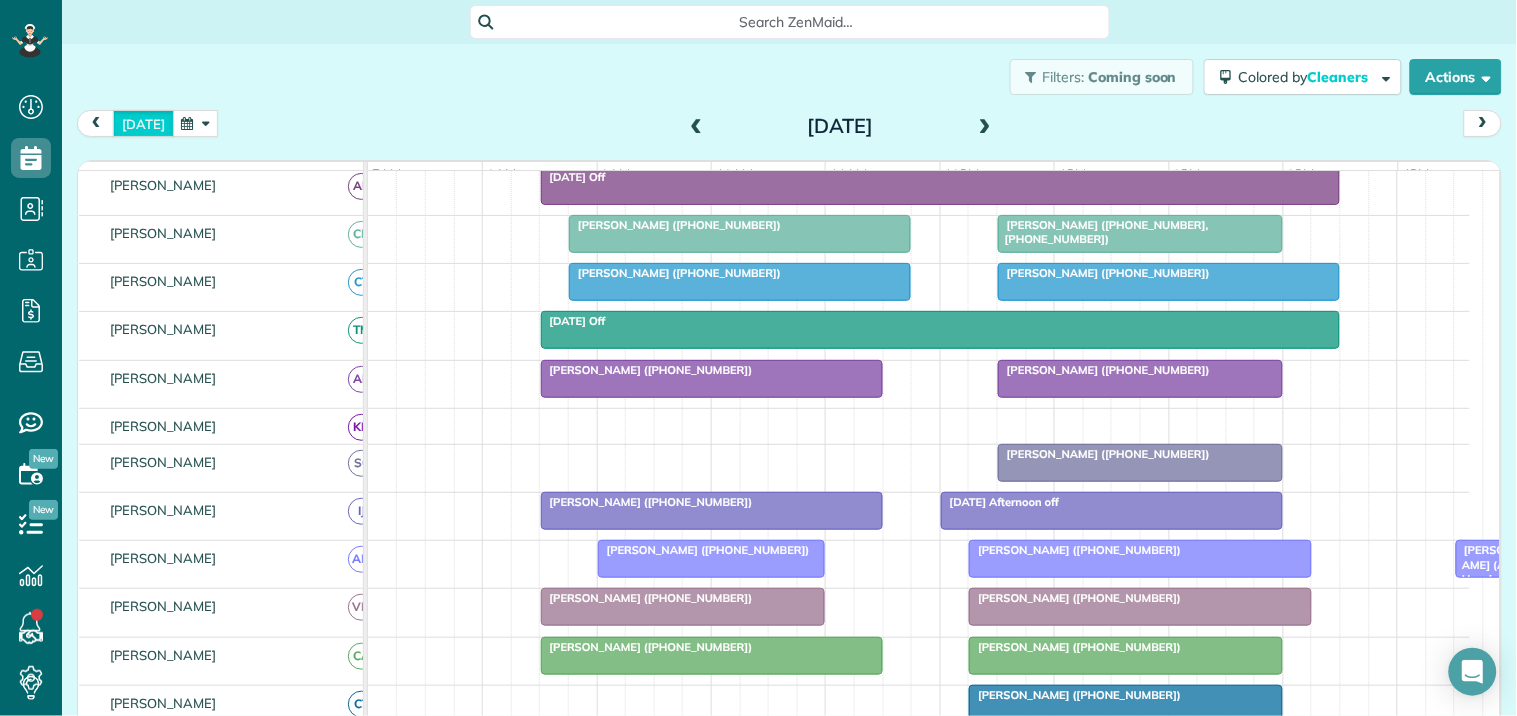 click on "[DATE]" at bounding box center [143, 123] 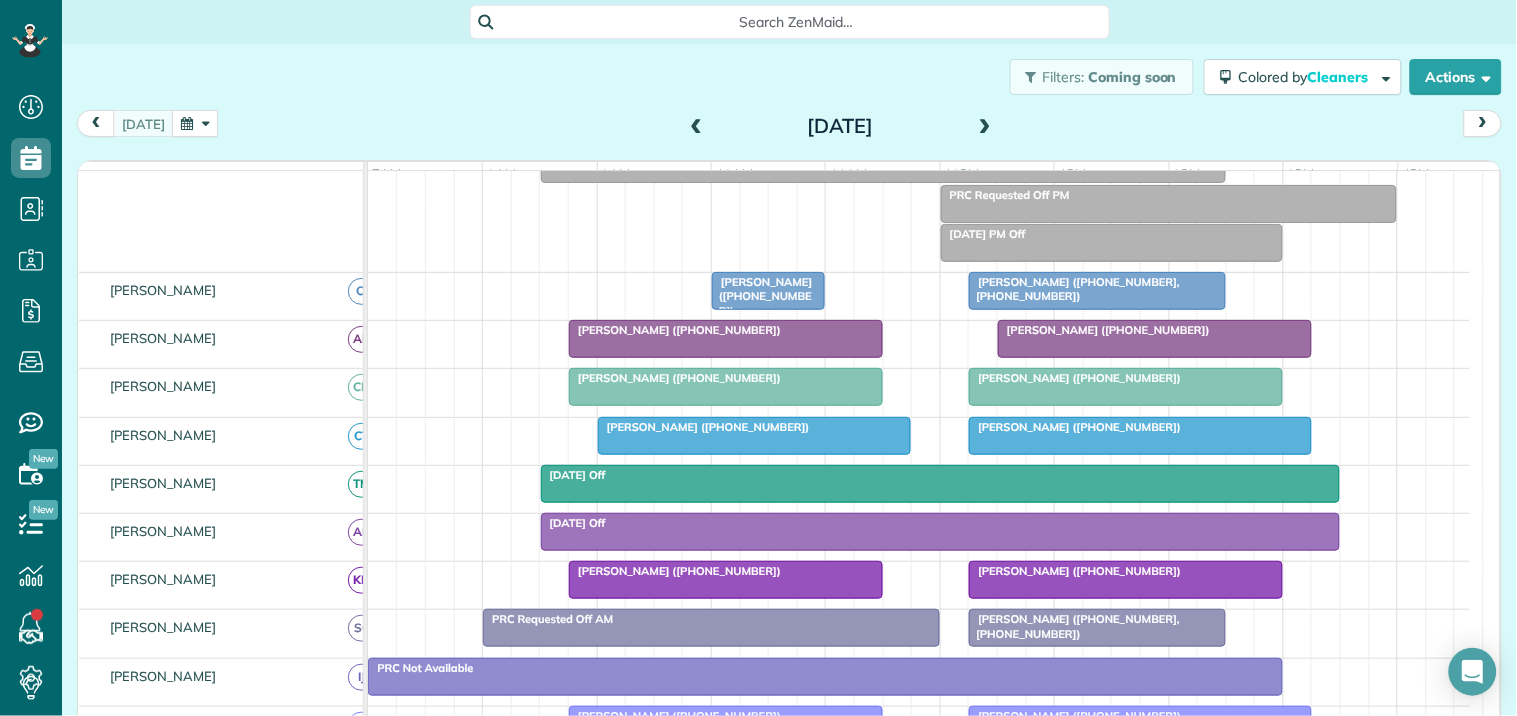 scroll, scrollTop: 284, scrollLeft: 0, axis: vertical 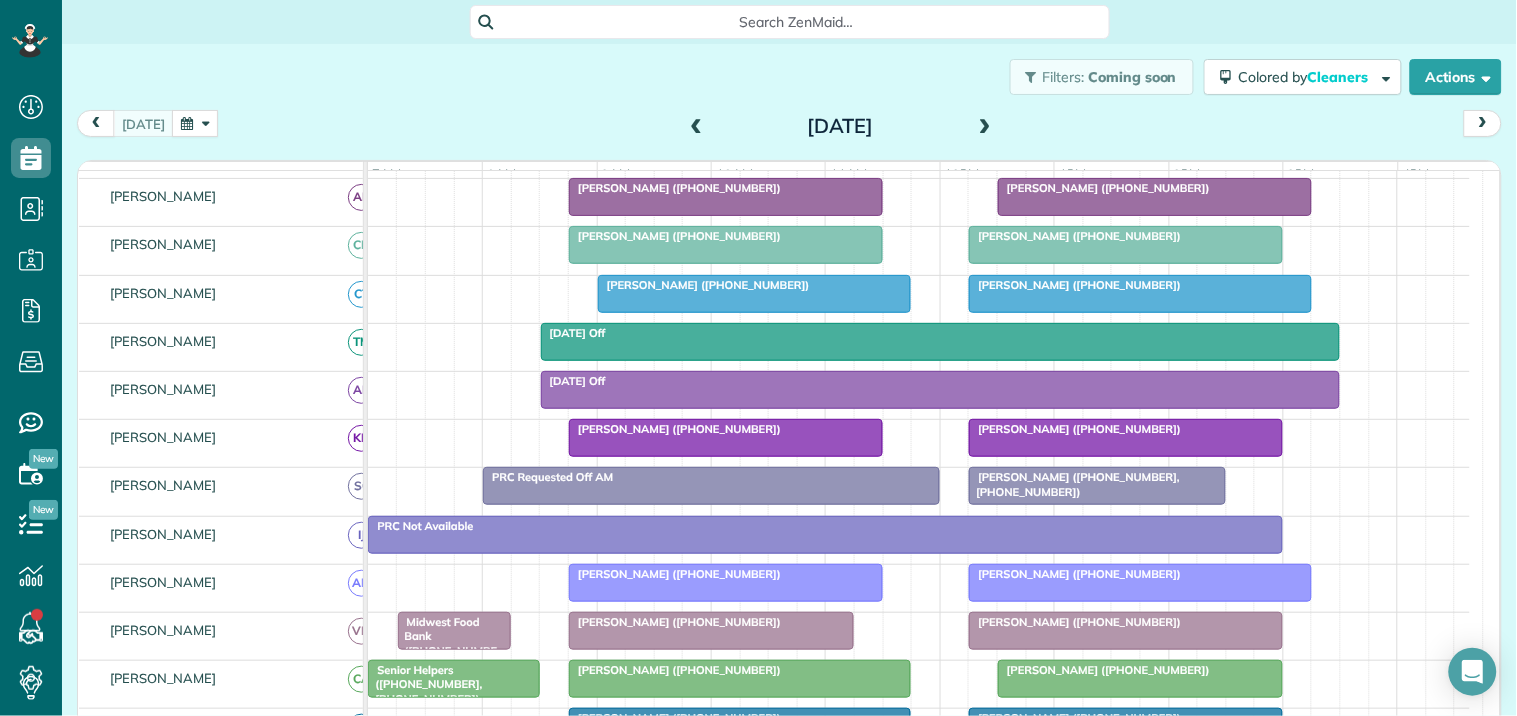 click at bounding box center [726, 438] 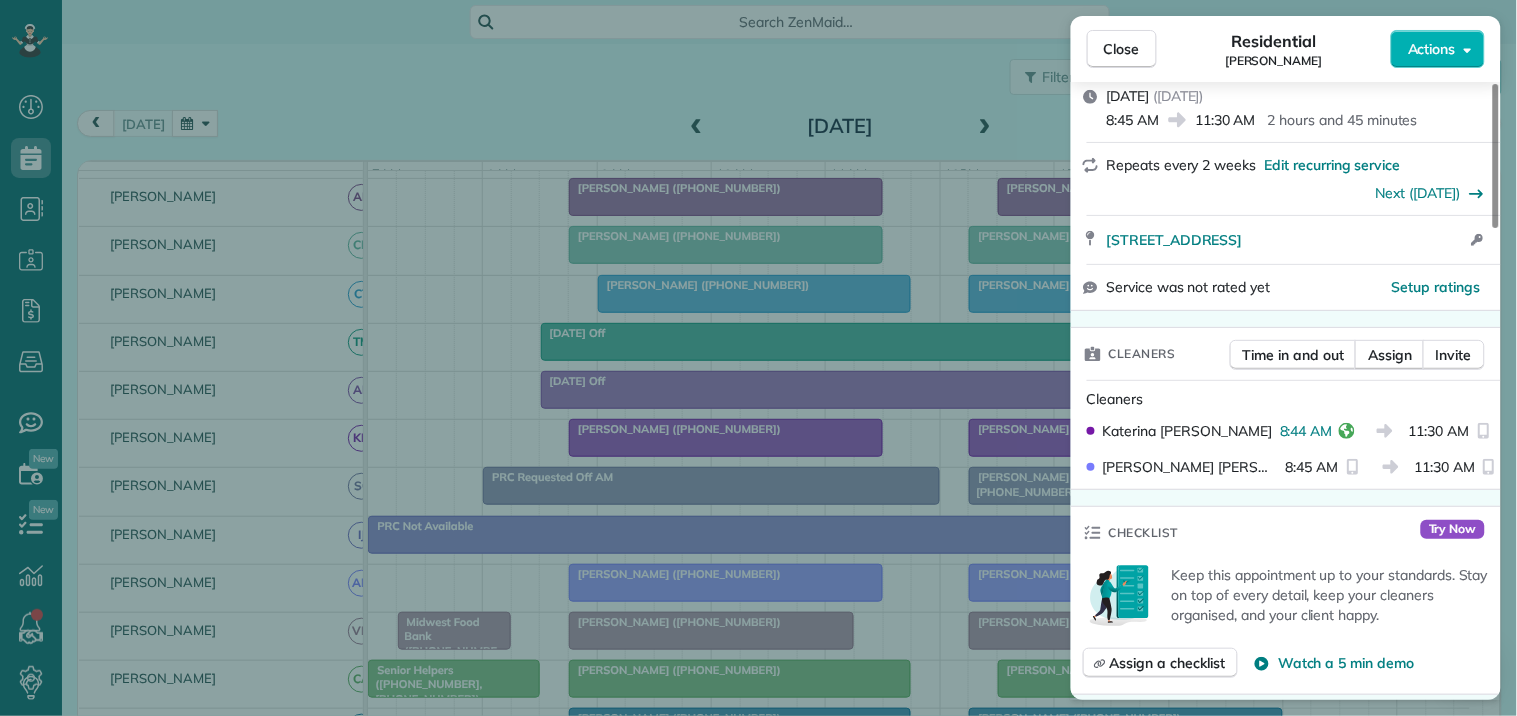scroll, scrollTop: 0, scrollLeft: 0, axis: both 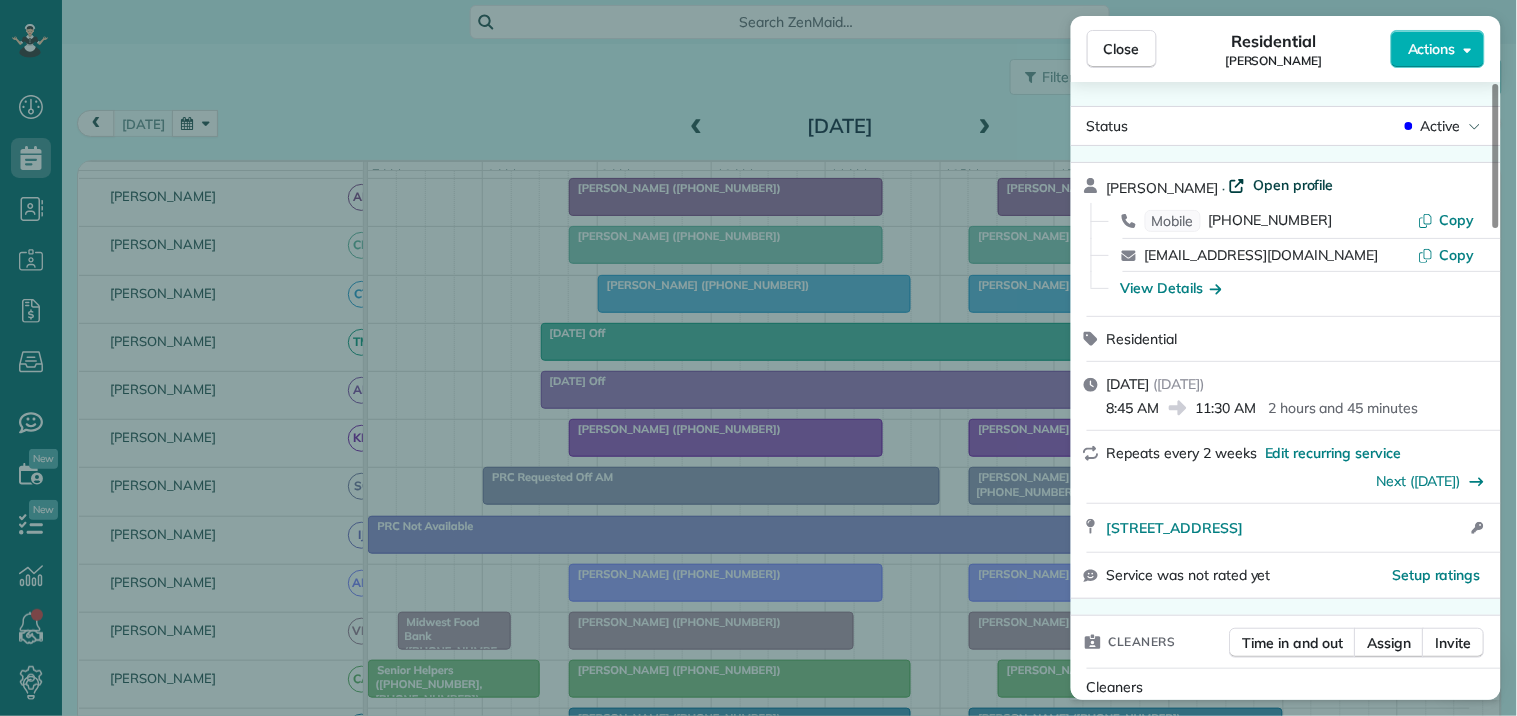 click on "Open profile" at bounding box center [1293, 185] 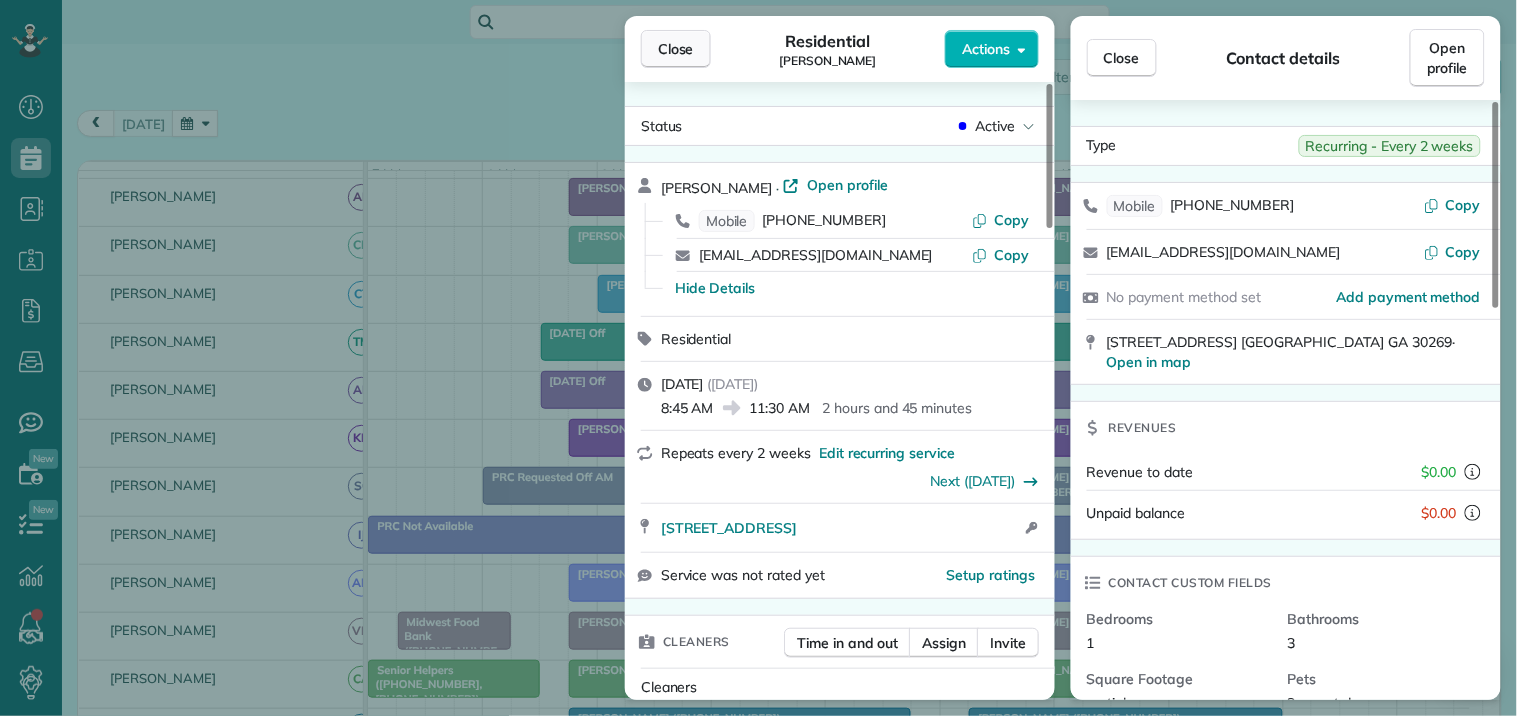 click on "Close" at bounding box center [676, 49] 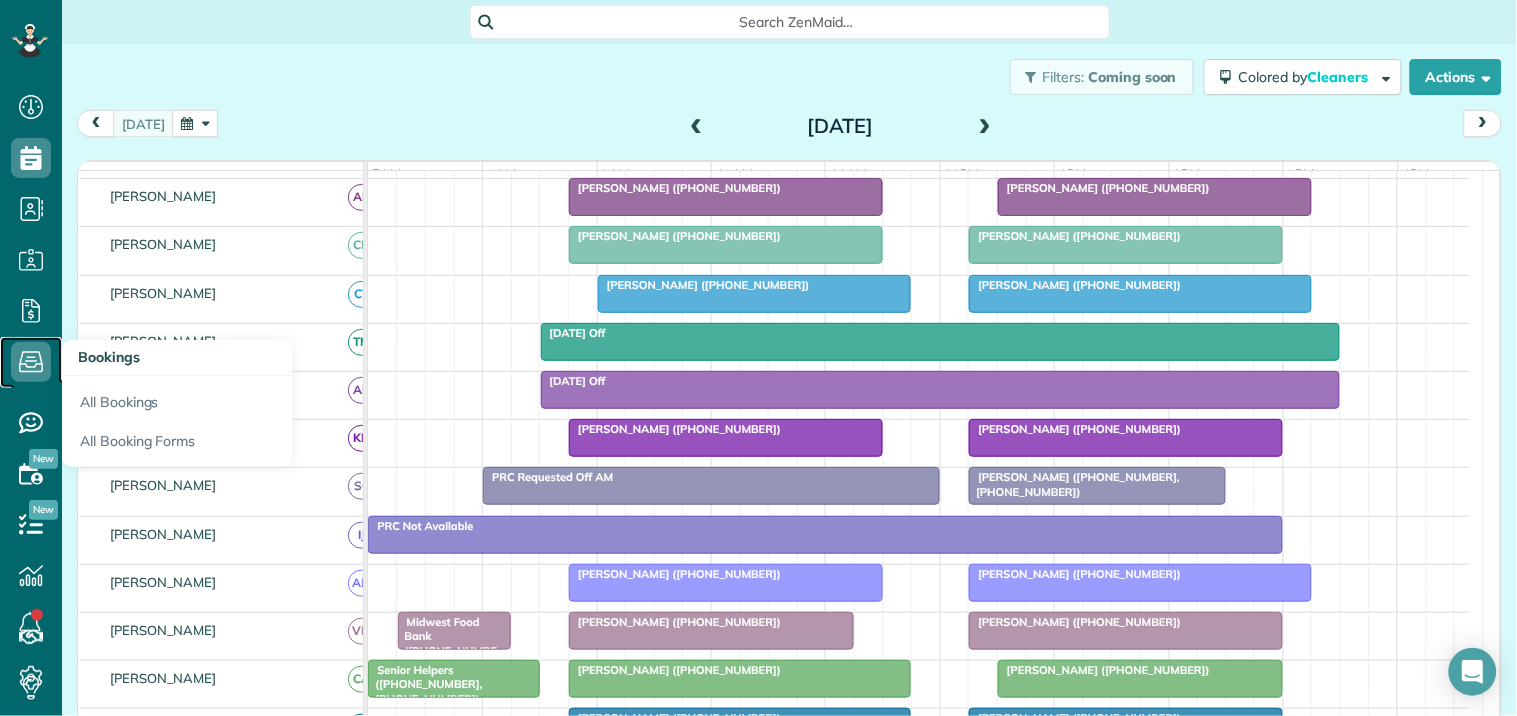 click 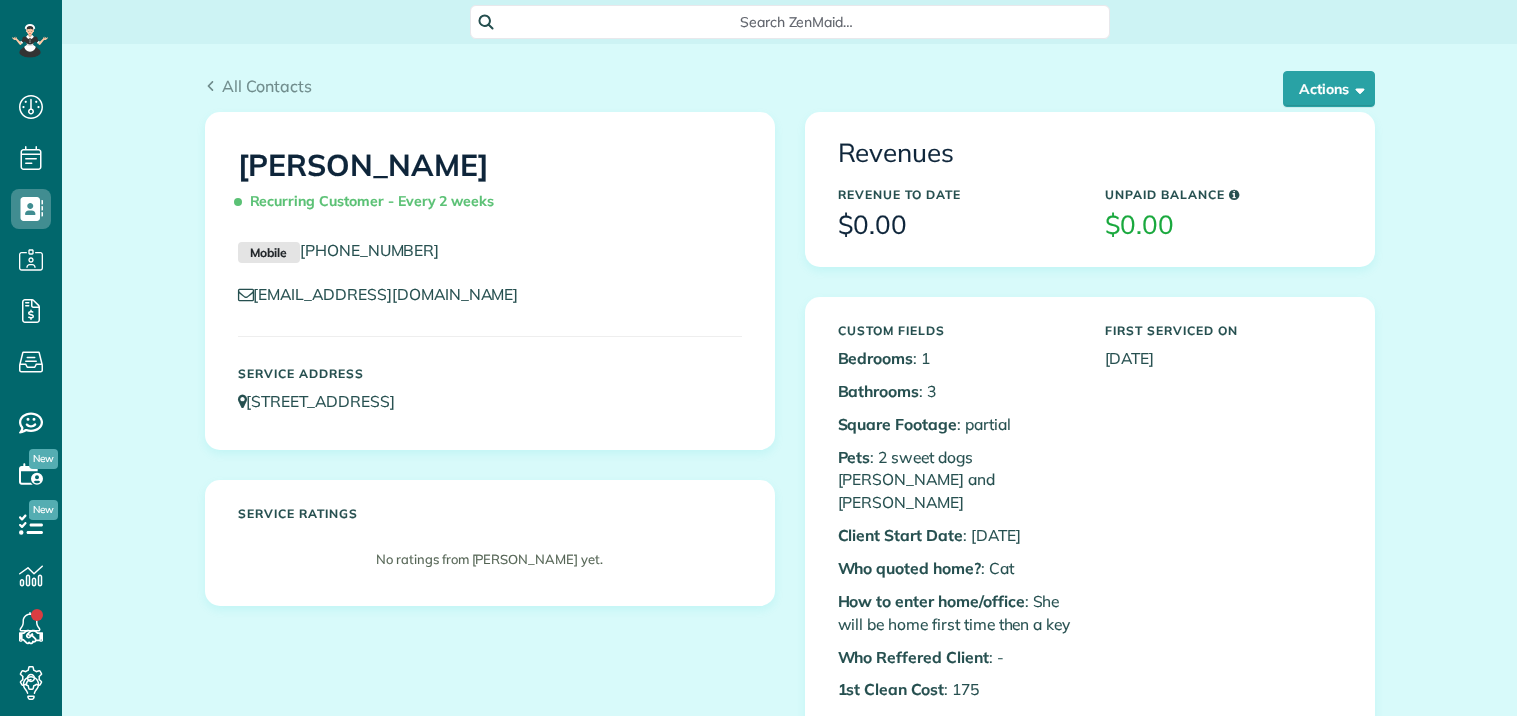 scroll, scrollTop: 0, scrollLeft: 0, axis: both 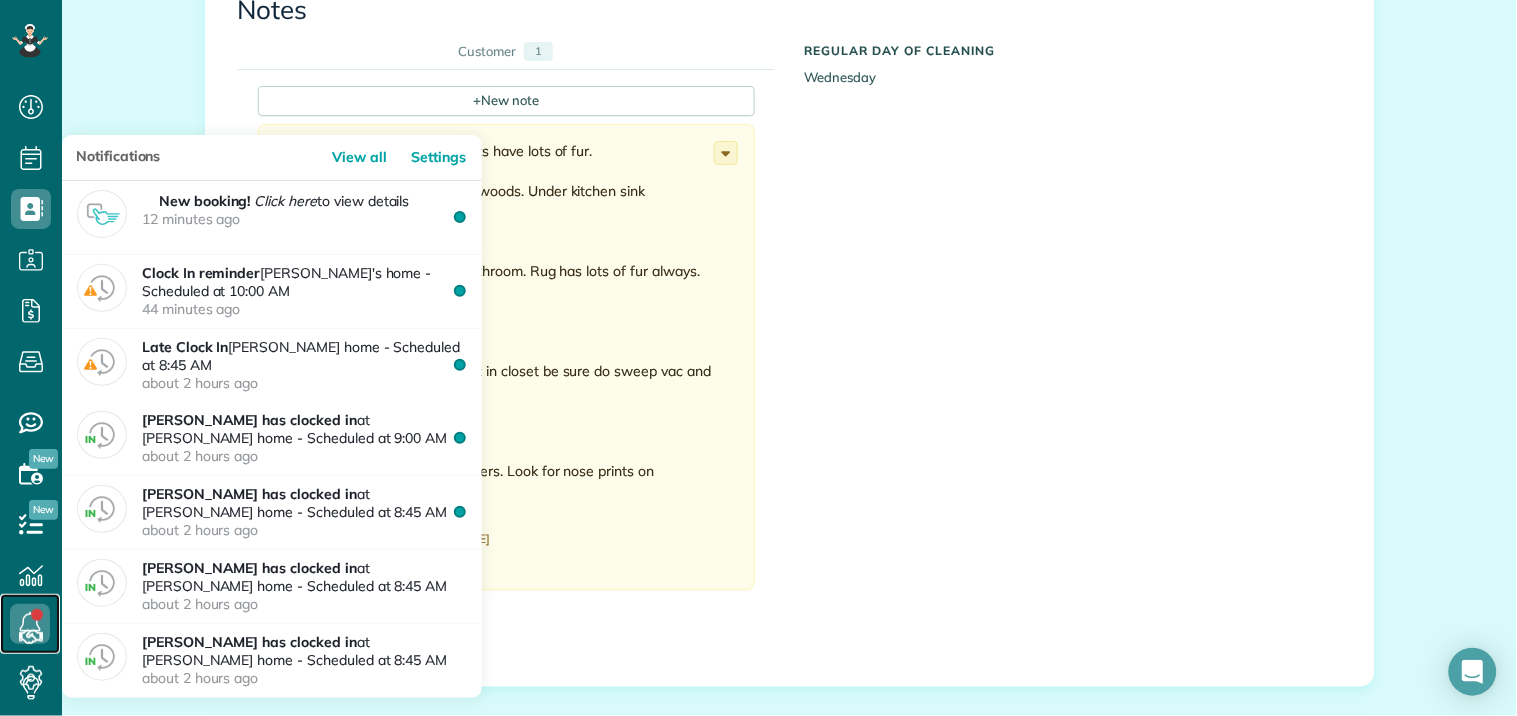 click at bounding box center [30, 624] 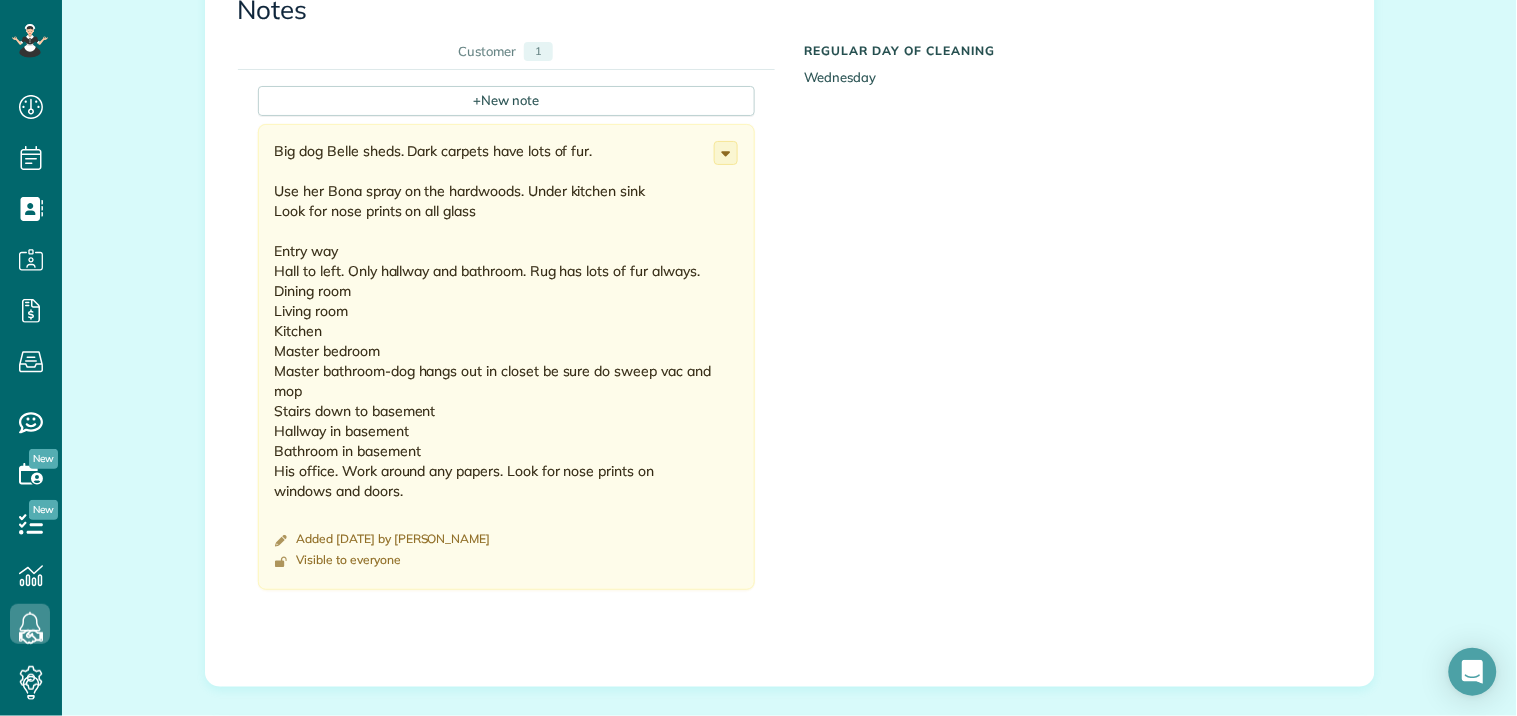 click on "+
New note
Big dog Belle sheds. Dark carpets have lots of fur. Use her Bona spray on the hardwoods. Under kitchen sink Look for nose prints on all glass Entry way Hall to left. Only hallway and bathroom. Rug has lots of fur always. Dining room Living room Kitchen Master bedroom Master bathroom-dog hangs out in closet be sure do sweep vac and mop Stairs down to [GEOGRAPHIC_DATA] in basement Bathroom in basement His office. Work around any papers. Look for nose prints on windows and doors.
Added [DATE] by [PERSON_NAME]
Visible to everyone
Change to private
Edit note
Delete note" at bounding box center (775, 345) 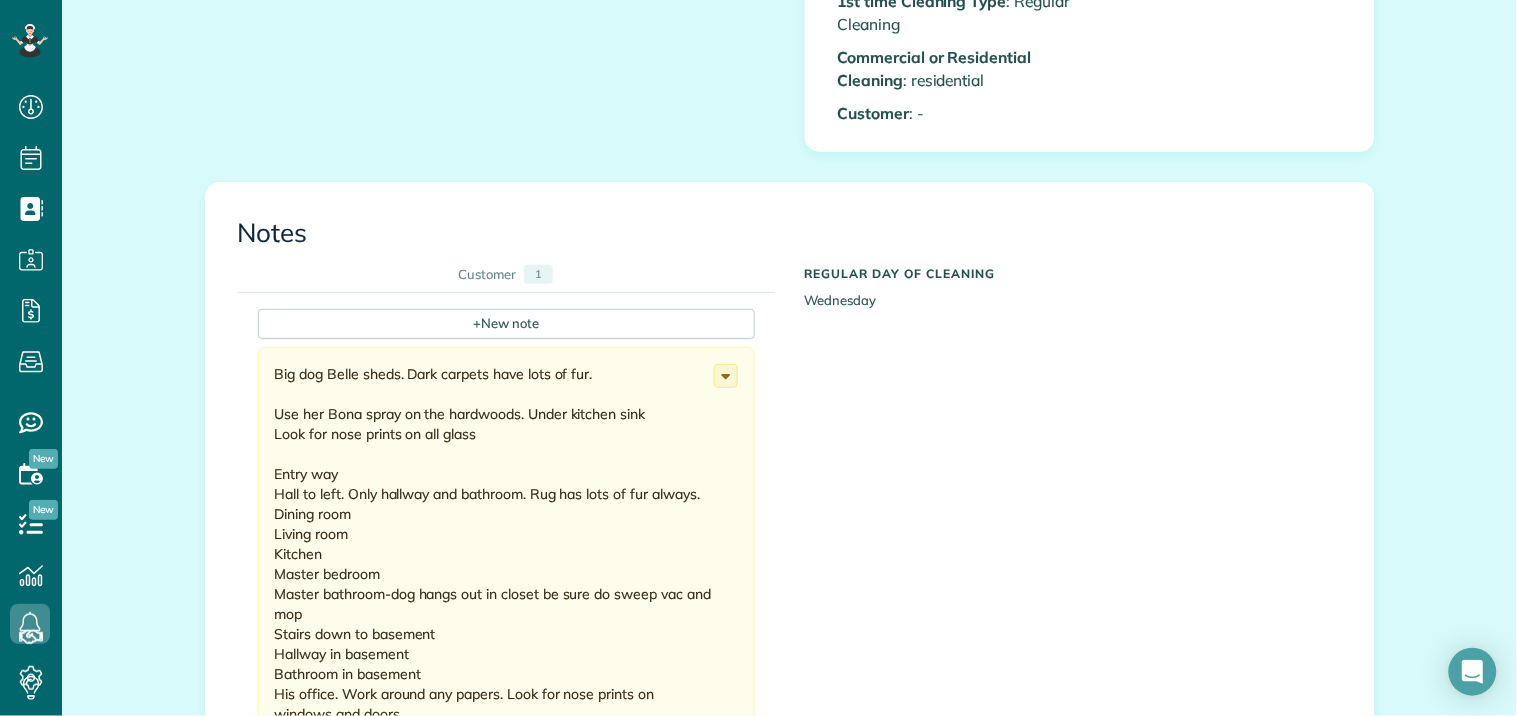 click on "[PERSON_NAME]
Recurring Customer - Every 2 weeks
Mobile
[PHONE_NUMBER]
[EMAIL_ADDRESS][DOMAIN_NAME]
Service Address
[STREET_ADDRESS]
Service ratings
No ratings from [PERSON_NAME] yet.
Pets" at bounding box center [790, -298] 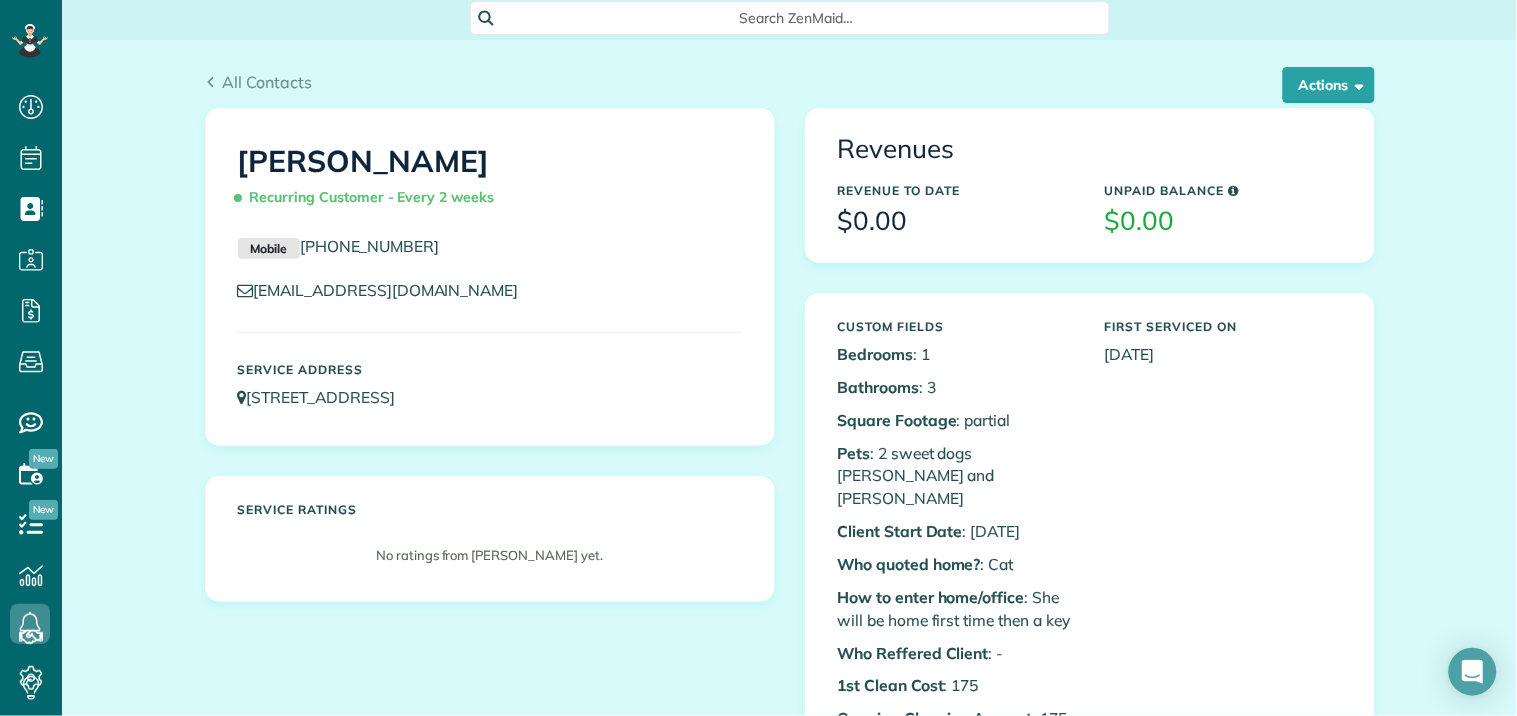 scroll, scrollTop: 0, scrollLeft: 0, axis: both 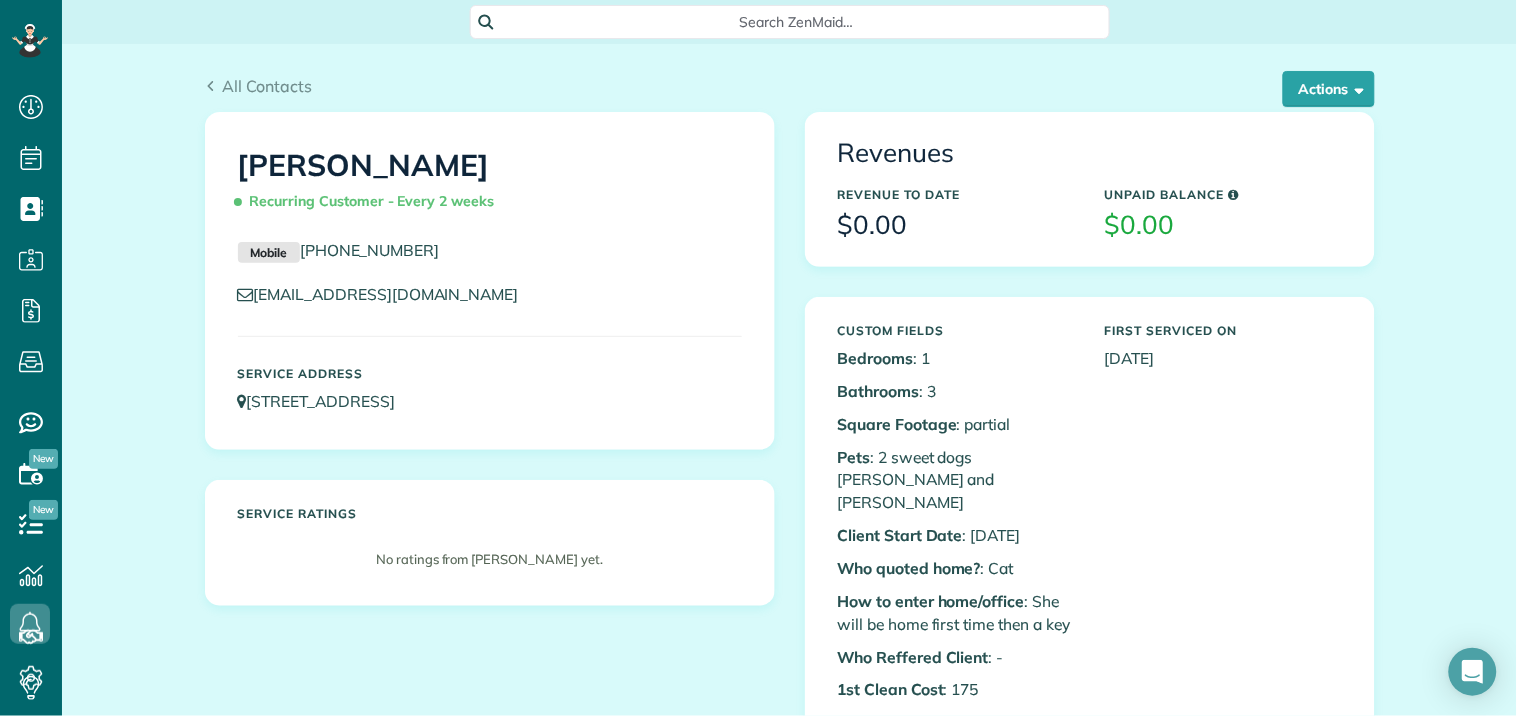 click on "Sally Odle
Recurring Customer - Every 2 weeks
Mobile
(203) 510-6615
sallyodle@comcast.net
Service Address
1004 Pleasance Grove Peachtree City GA 30269
Service ratings
No ratings from Sally Odle yet." at bounding box center (490, 374) 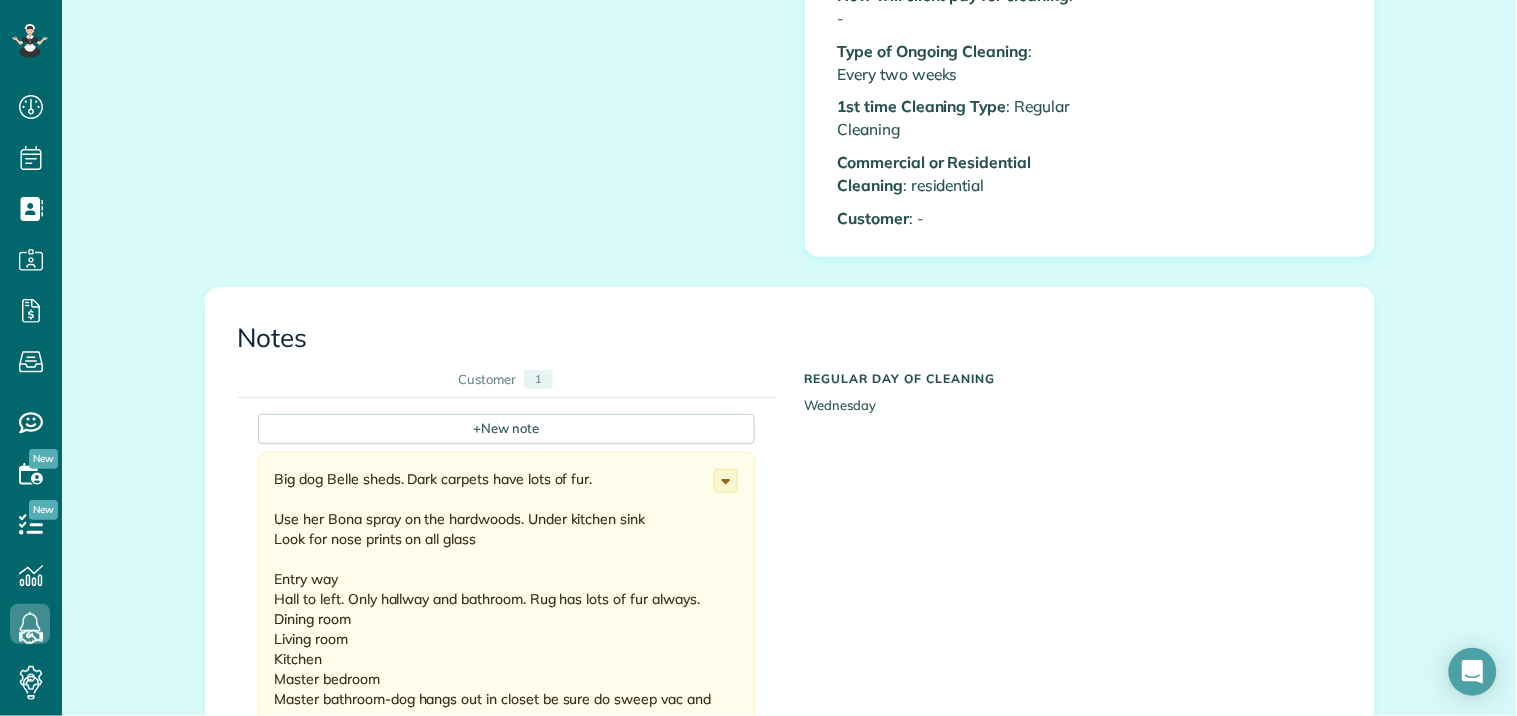 scroll, scrollTop: 555, scrollLeft: 0, axis: vertical 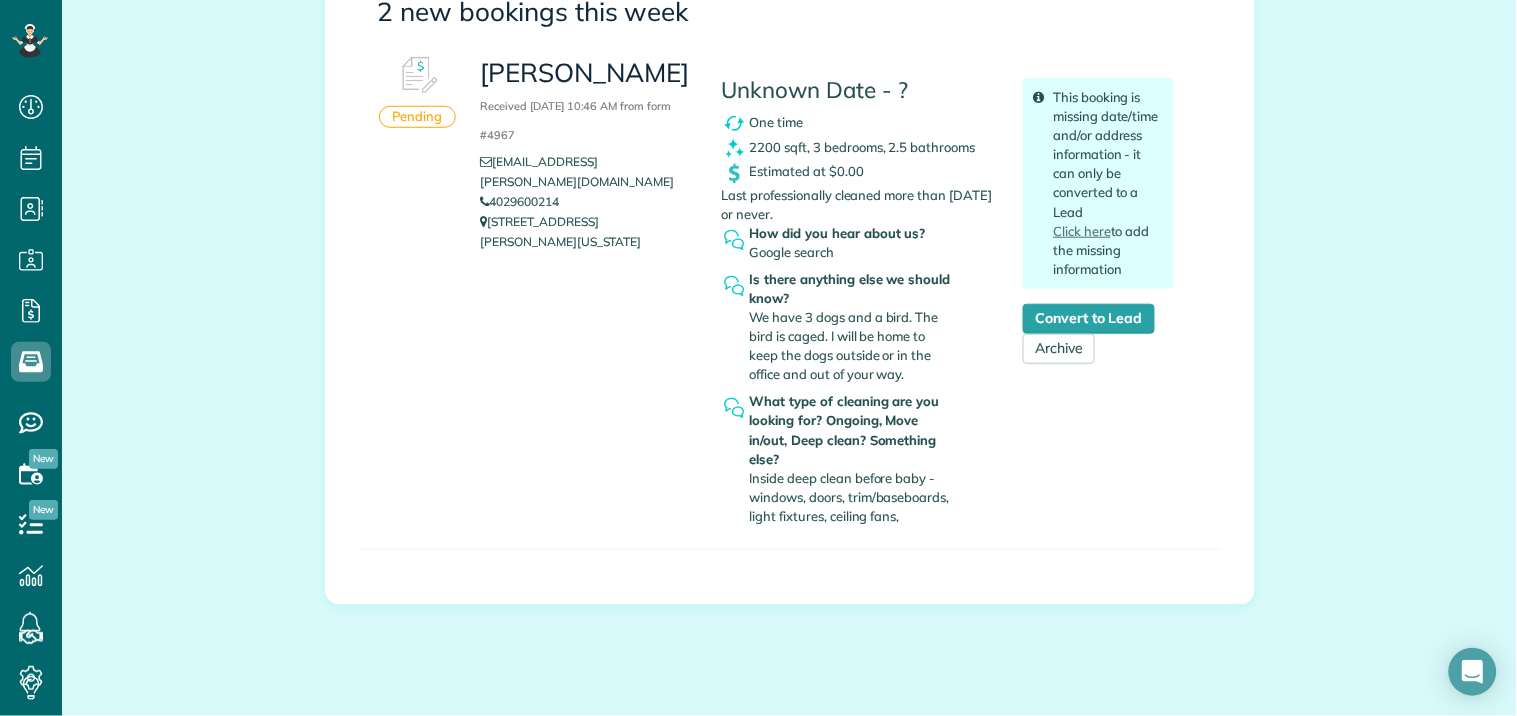 drag, startPoint x: 483, startPoint y: 196, endPoint x: 530, endPoint y: 232, distance: 59.20304 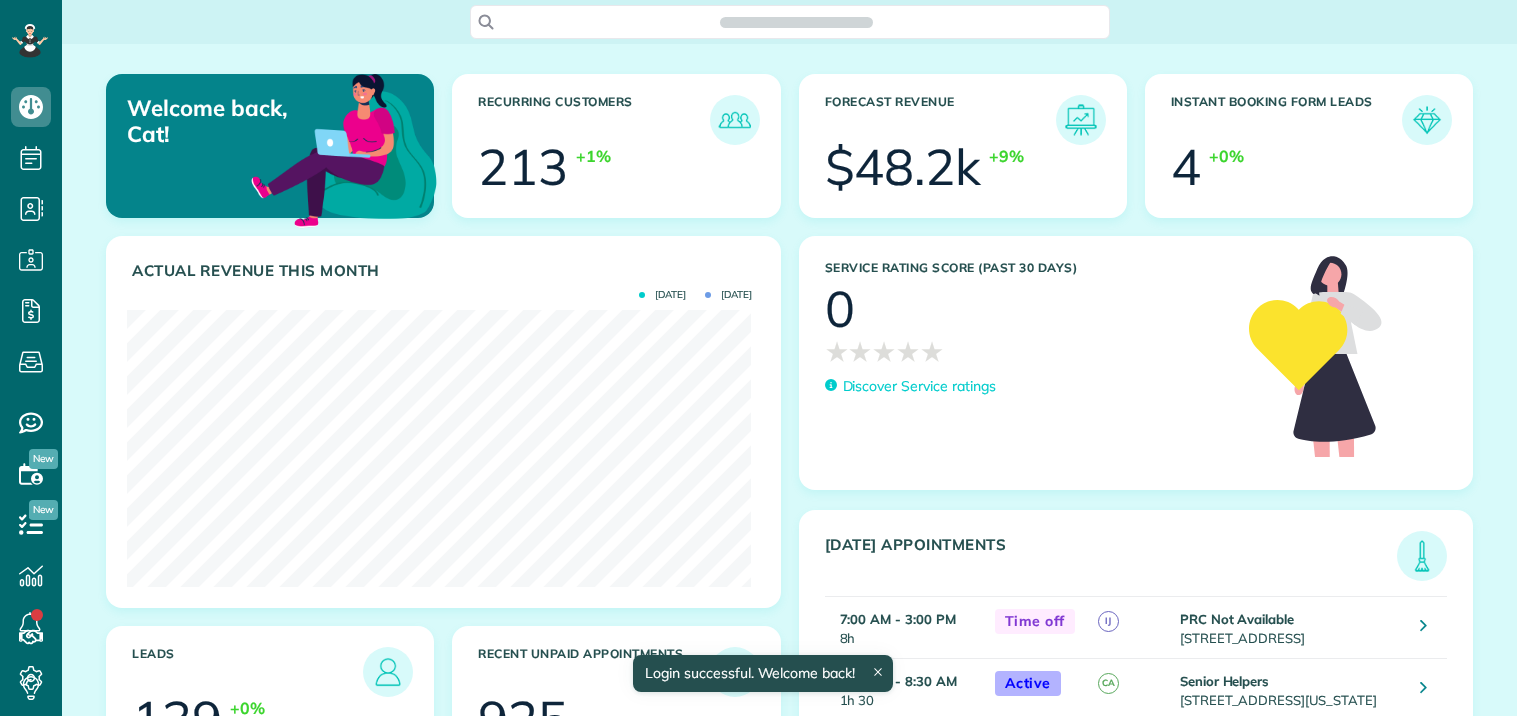 scroll, scrollTop: 0, scrollLeft: 0, axis: both 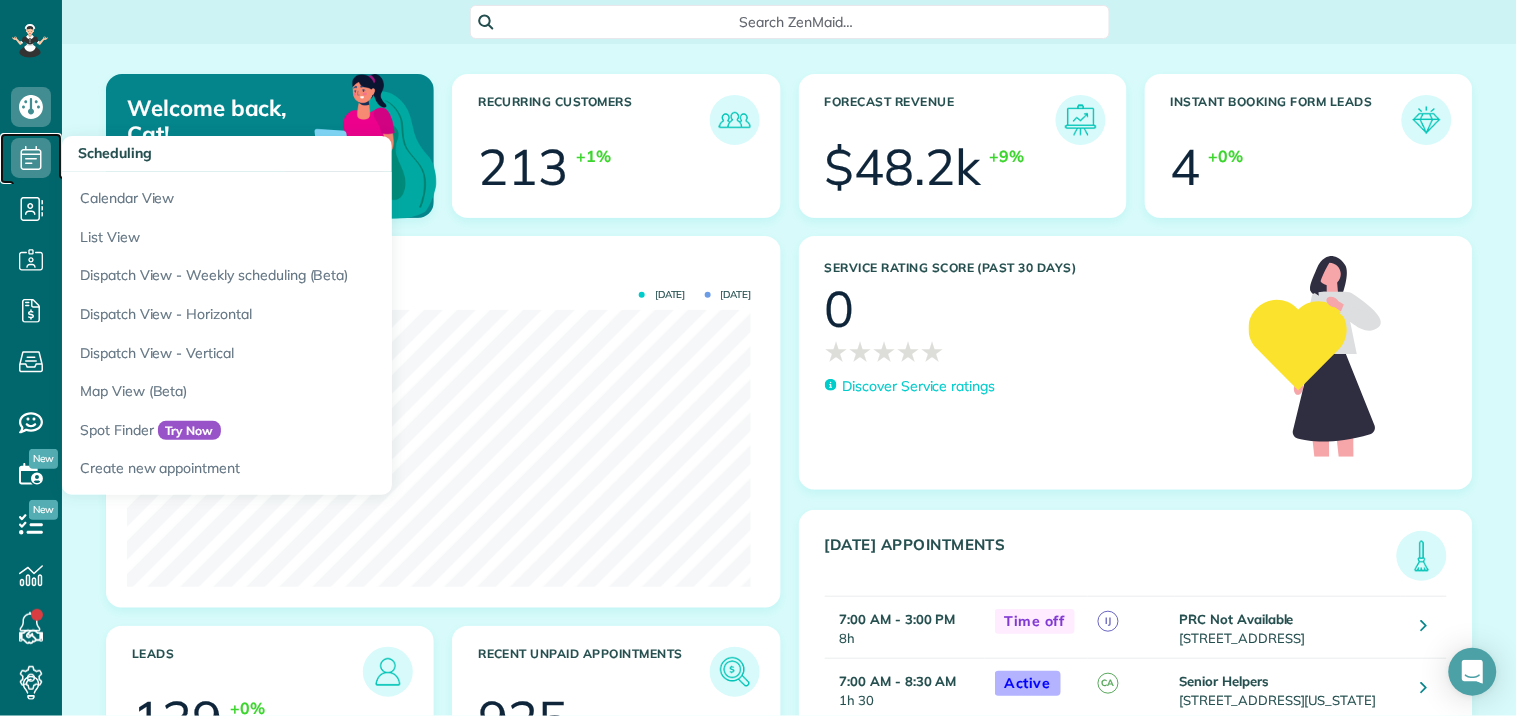 click 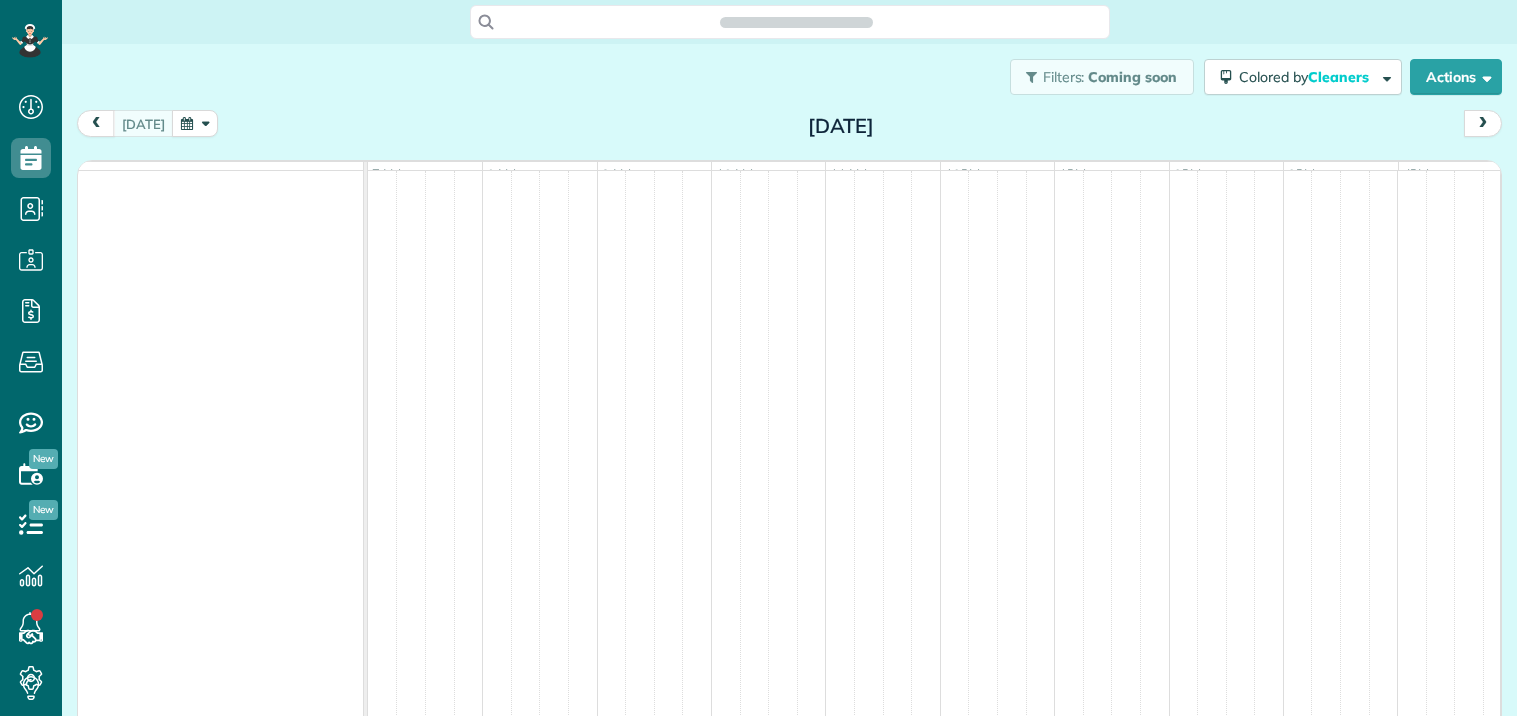 scroll, scrollTop: 0, scrollLeft: 0, axis: both 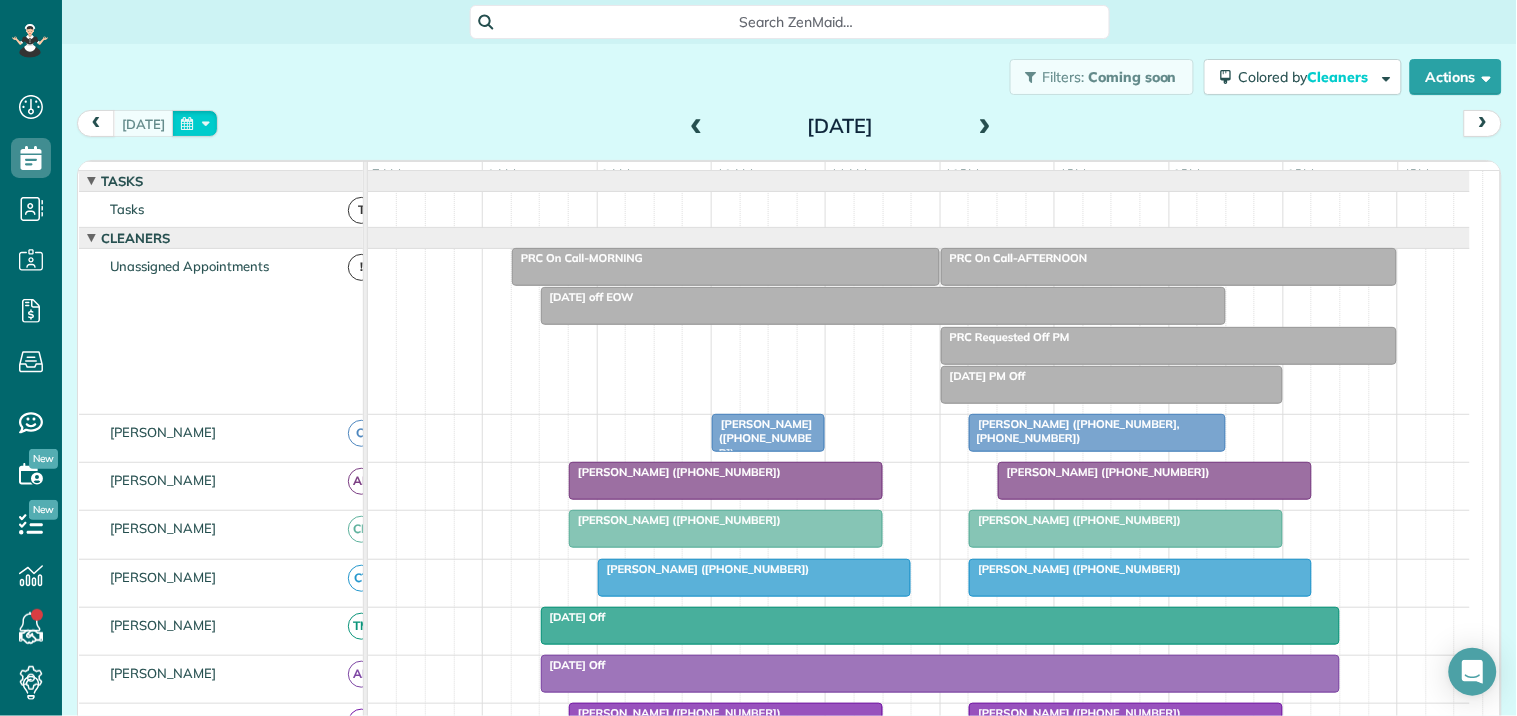 click at bounding box center [195, 123] 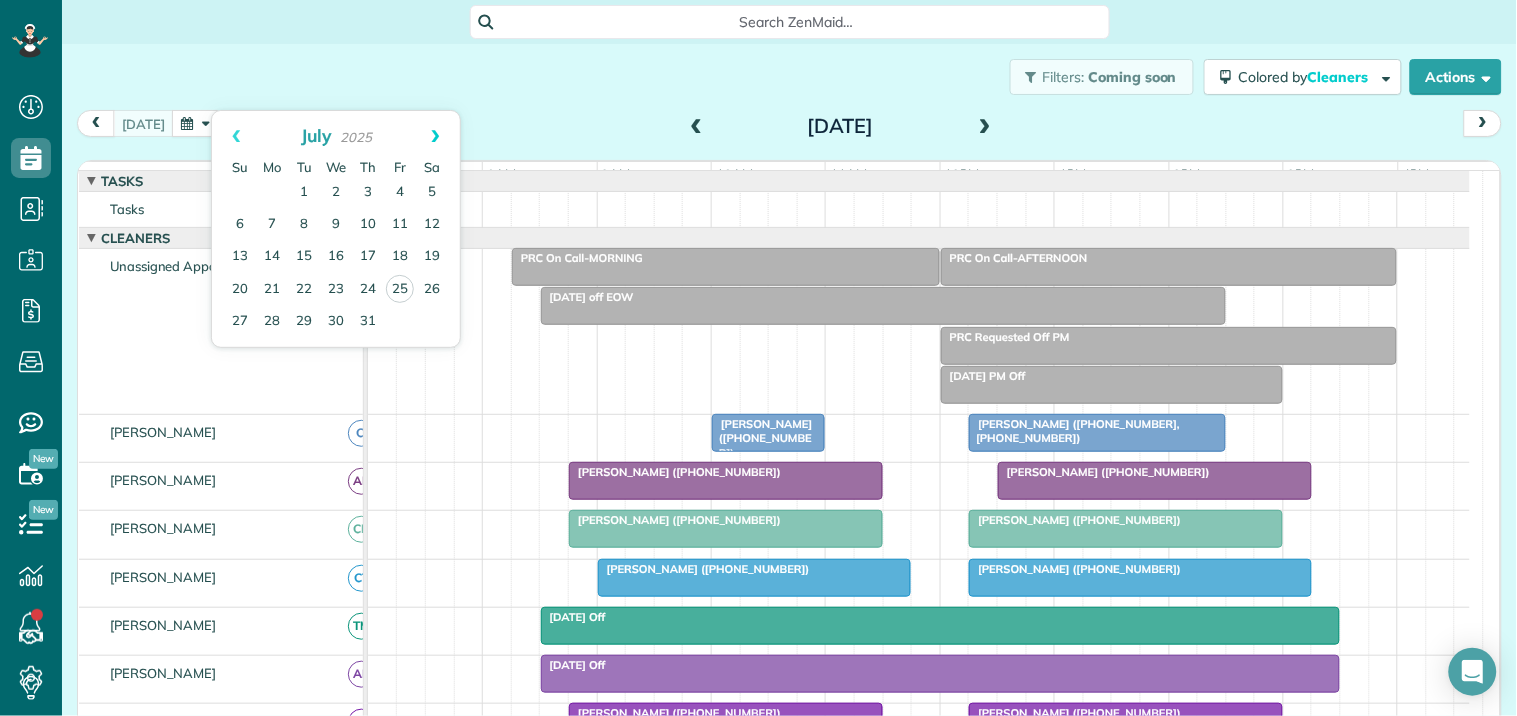 click on "Next" at bounding box center (435, 136) 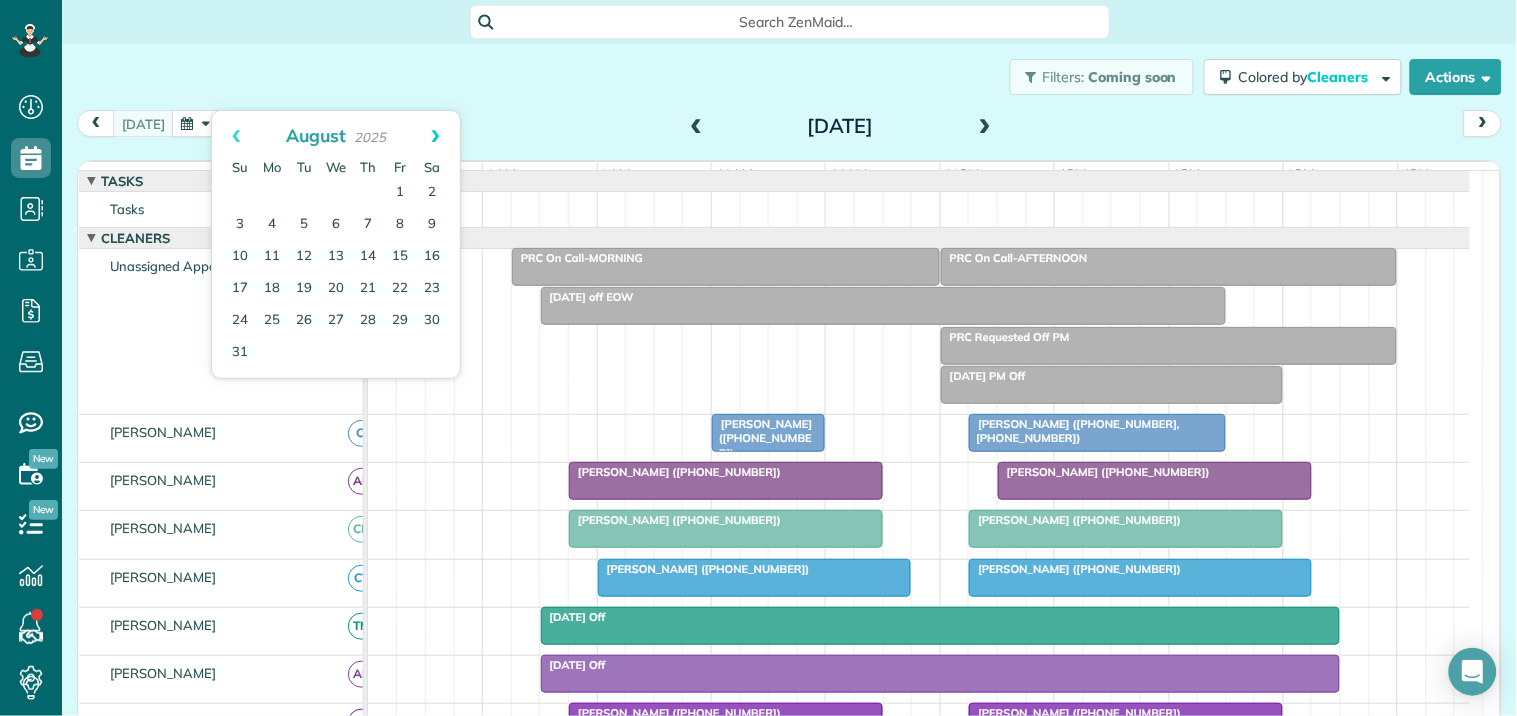 click on "Next" at bounding box center (435, 136) 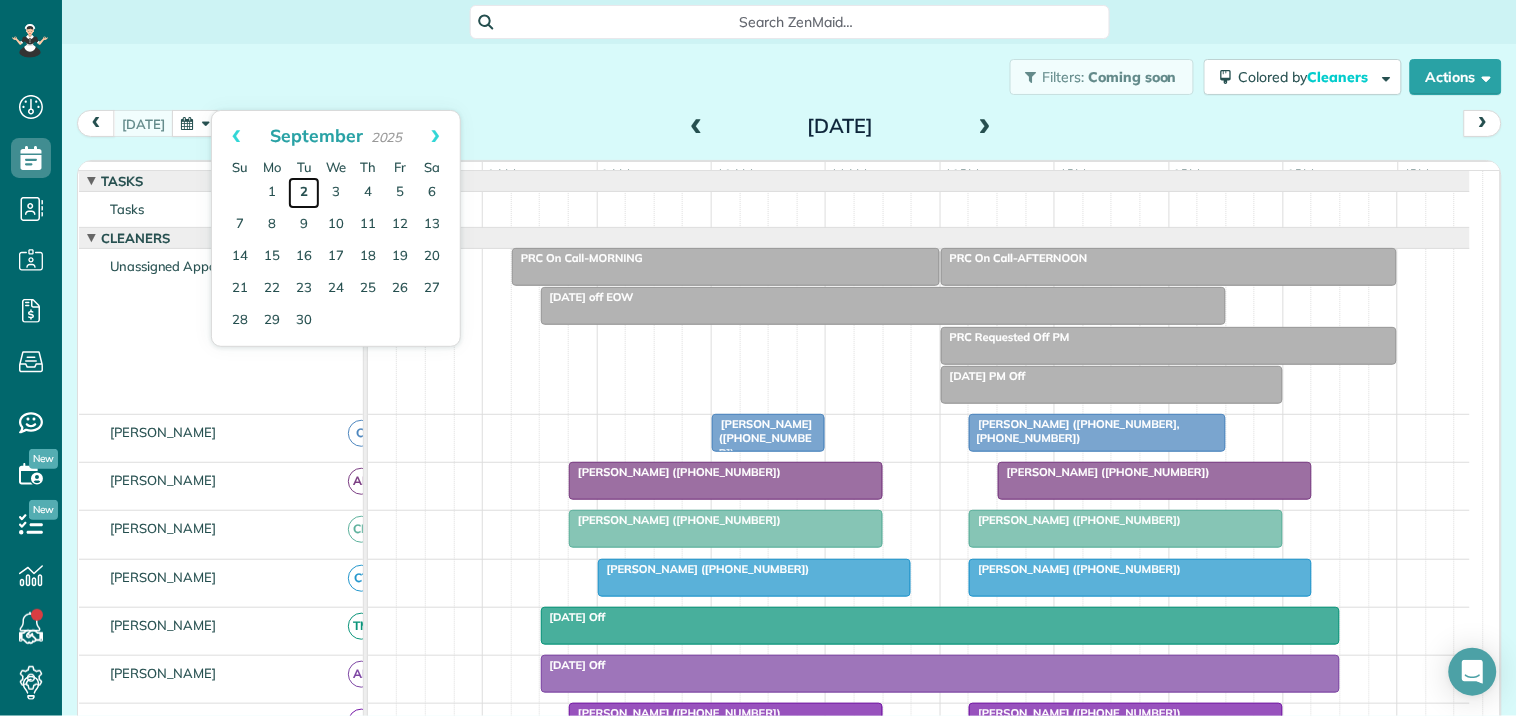 drag, startPoint x: 302, startPoint y: 188, endPoint x: 312, endPoint y: 190, distance: 10.198039 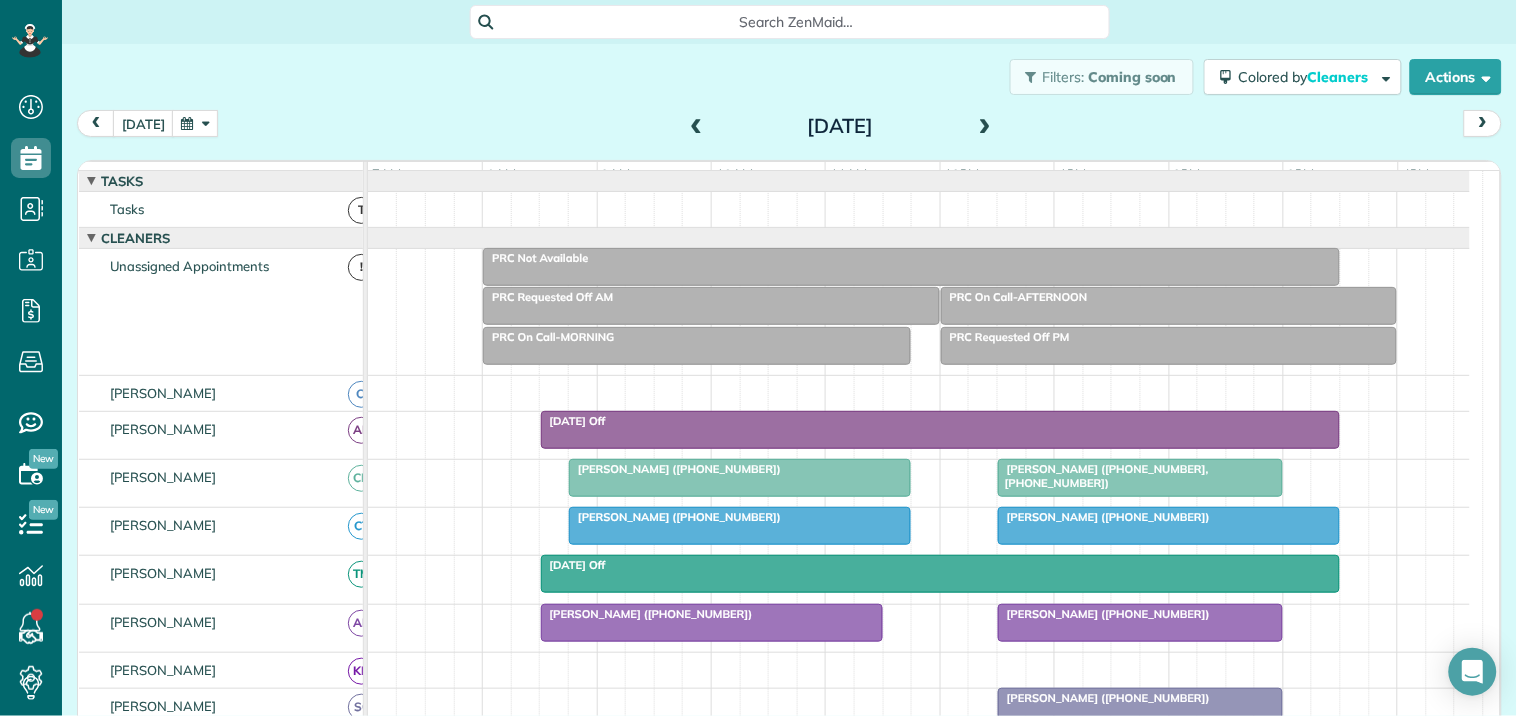 scroll, scrollTop: 181, scrollLeft: 0, axis: vertical 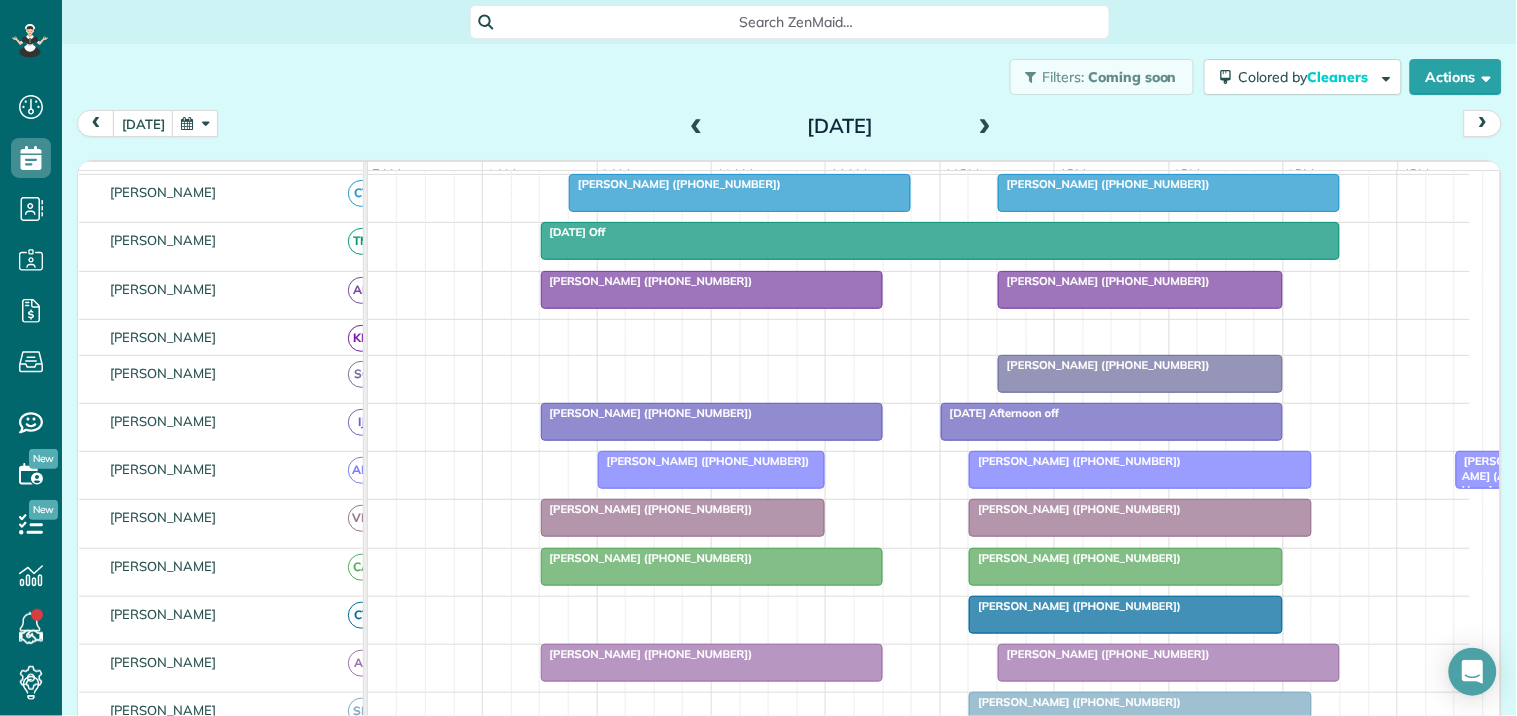 click at bounding box center (712, 290) 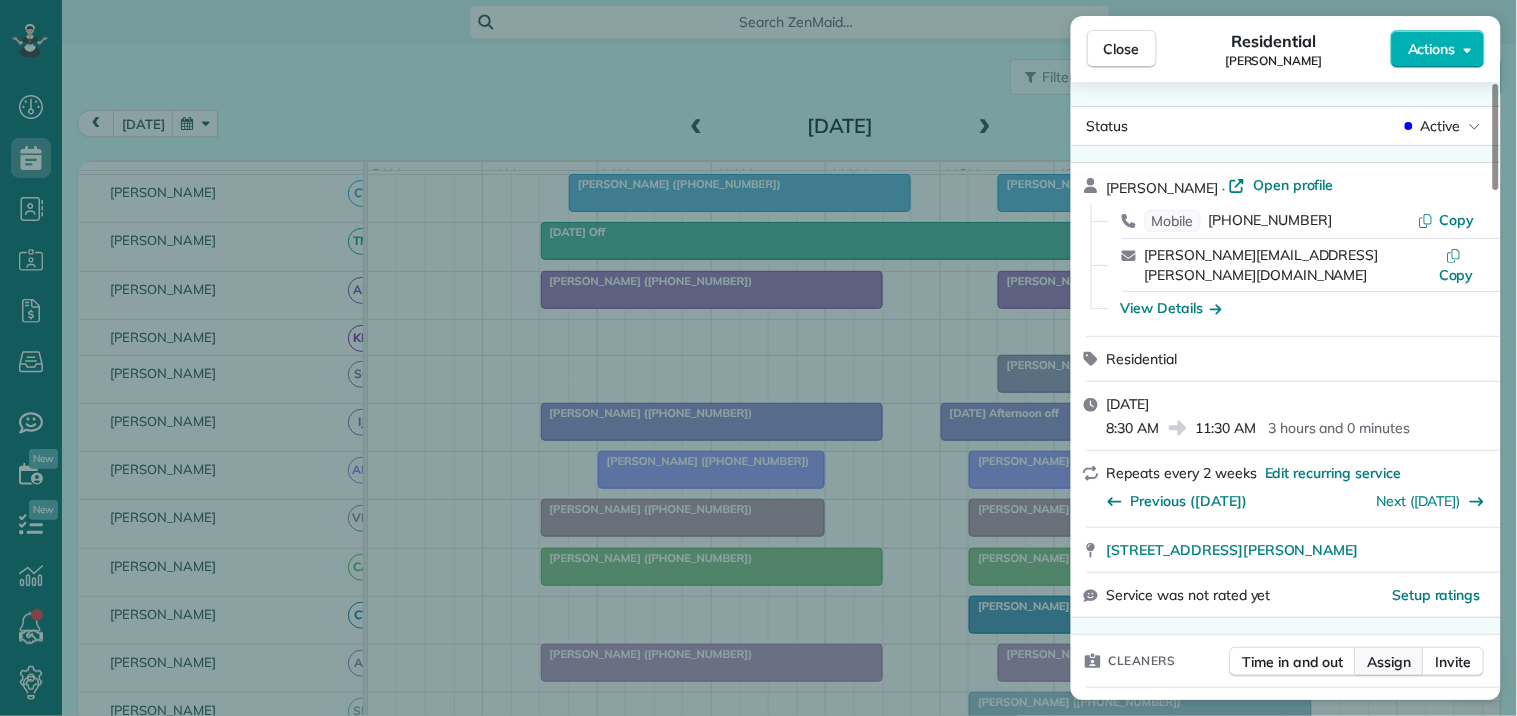 click on "Assign" at bounding box center (1390, 662) 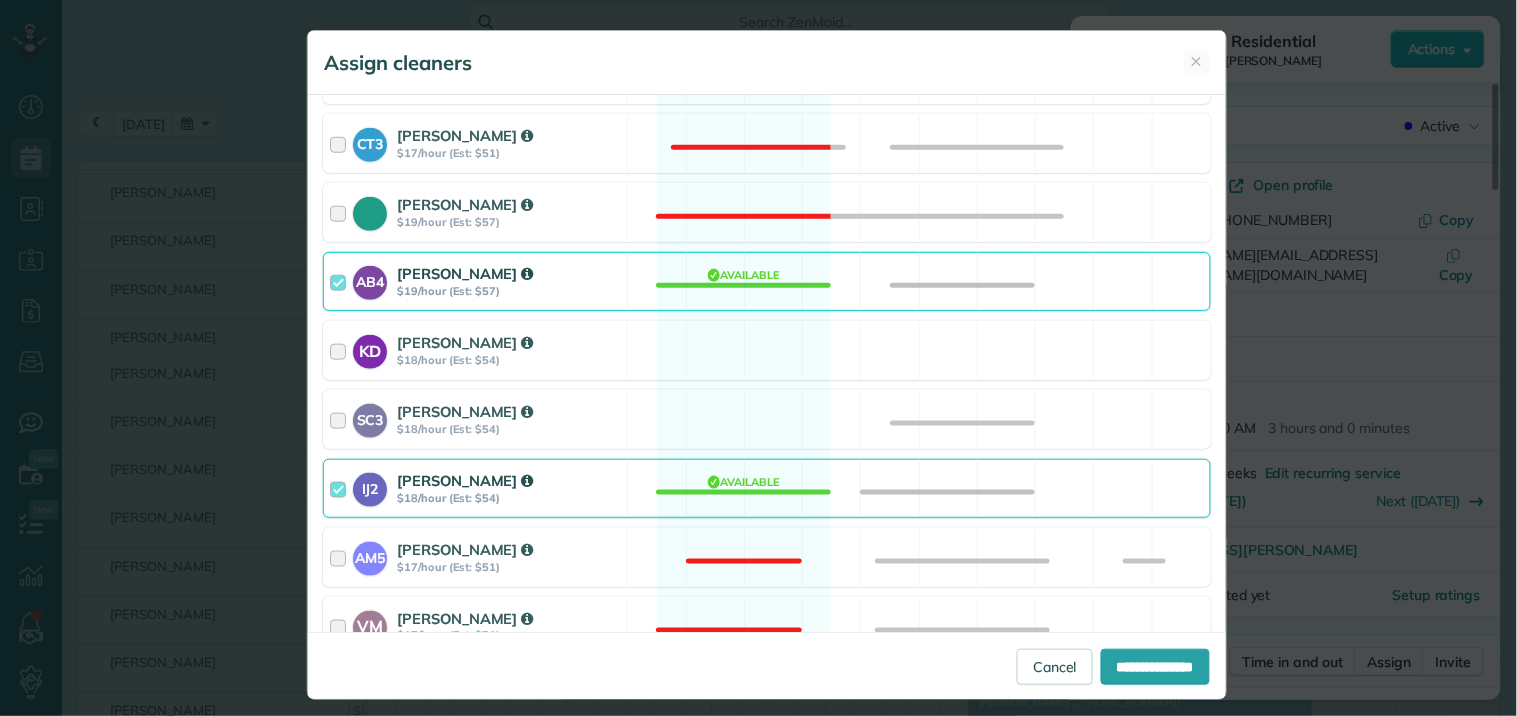 scroll, scrollTop: 444, scrollLeft: 0, axis: vertical 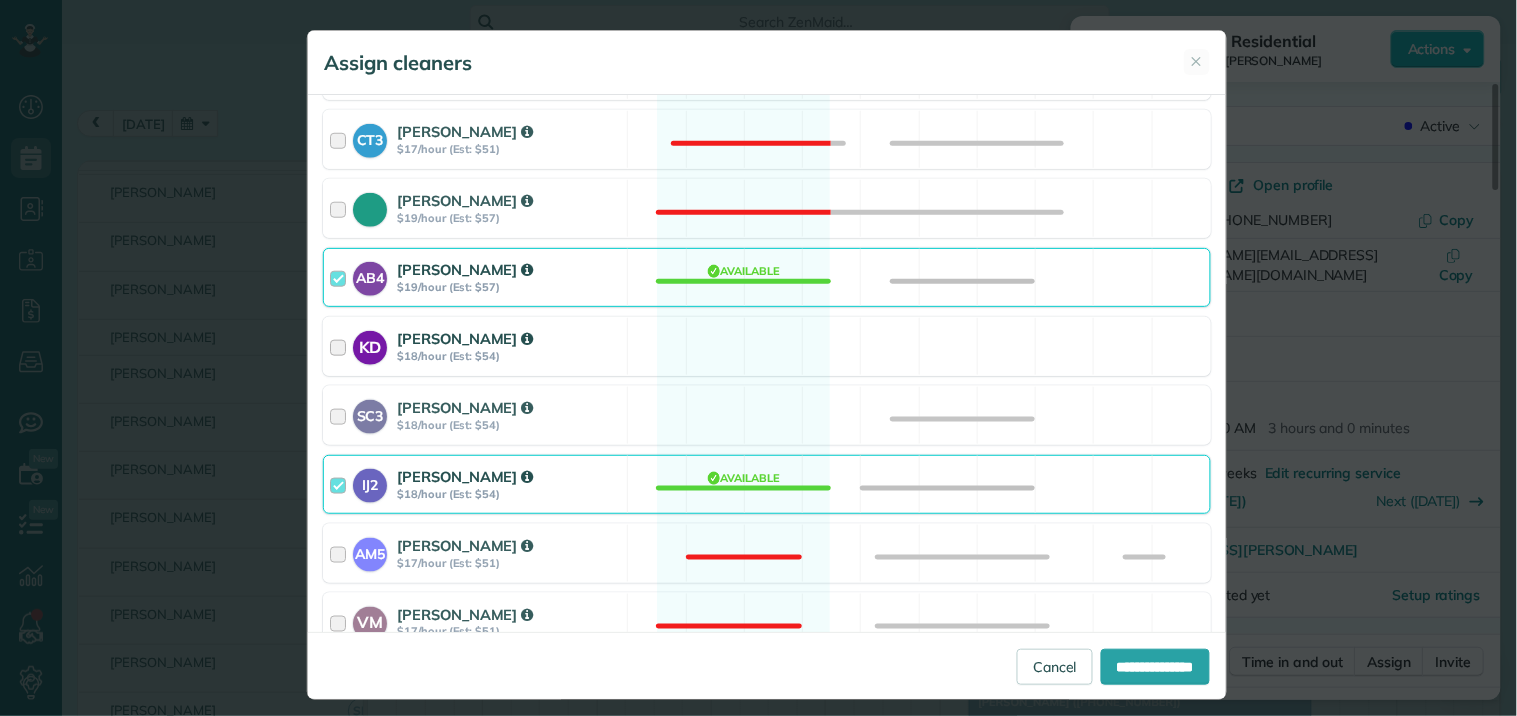 click on "KD
Katerina Doane
$18/hour (Est: $54)
Available" at bounding box center [767, 346] 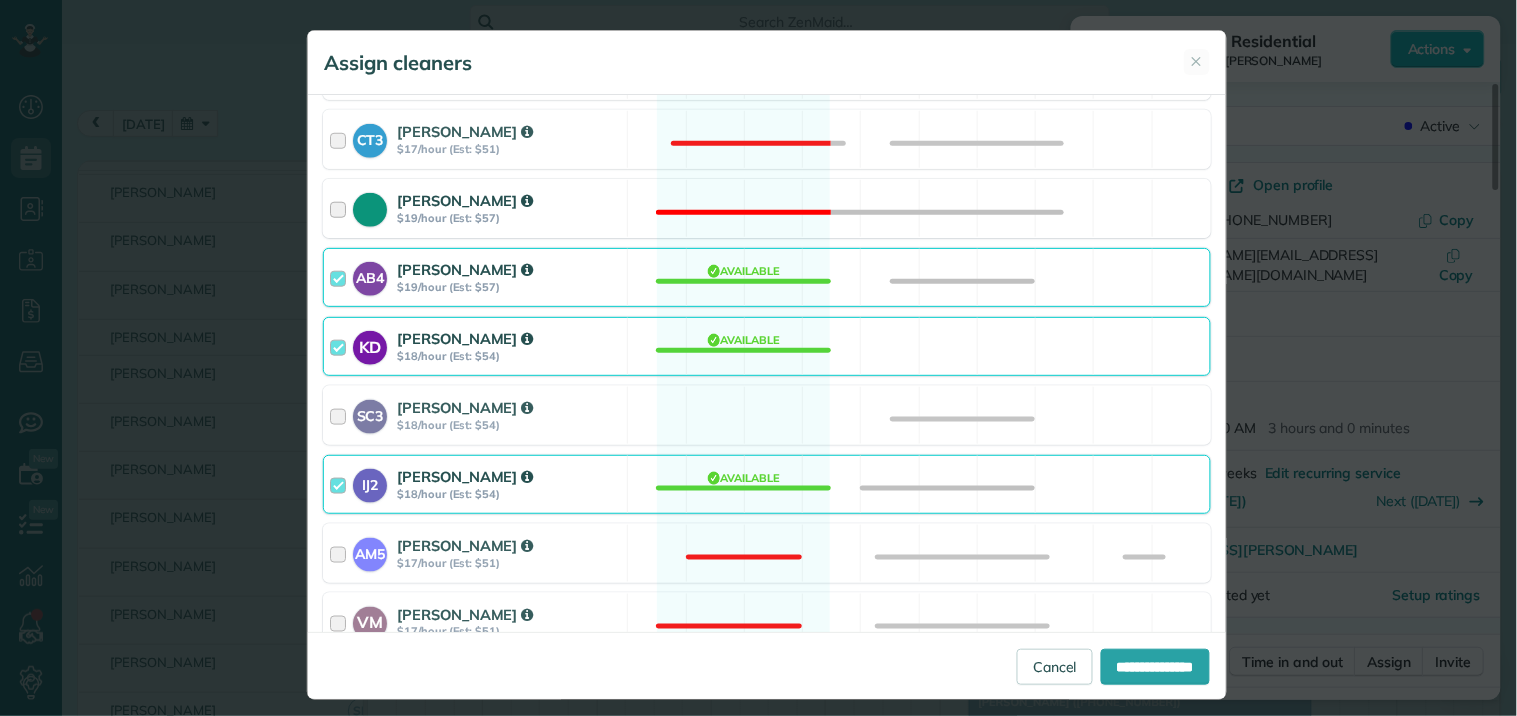 click on "Tamara Mitchell
$19/hour (Est: $57)
Not available" at bounding box center (767, 208) 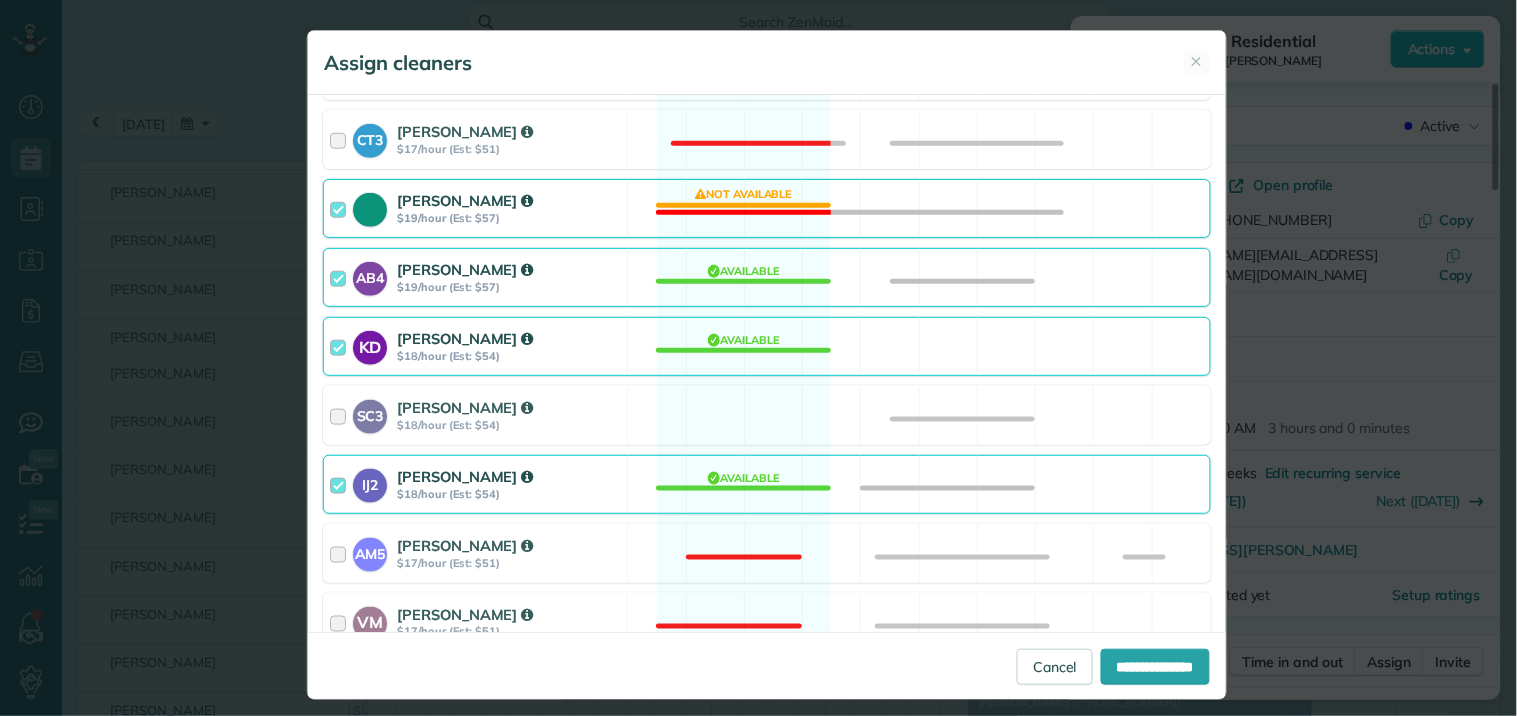 click on "Tamara Mitchell
$19/hour (Est: $57)
Not available" at bounding box center (767, 208) 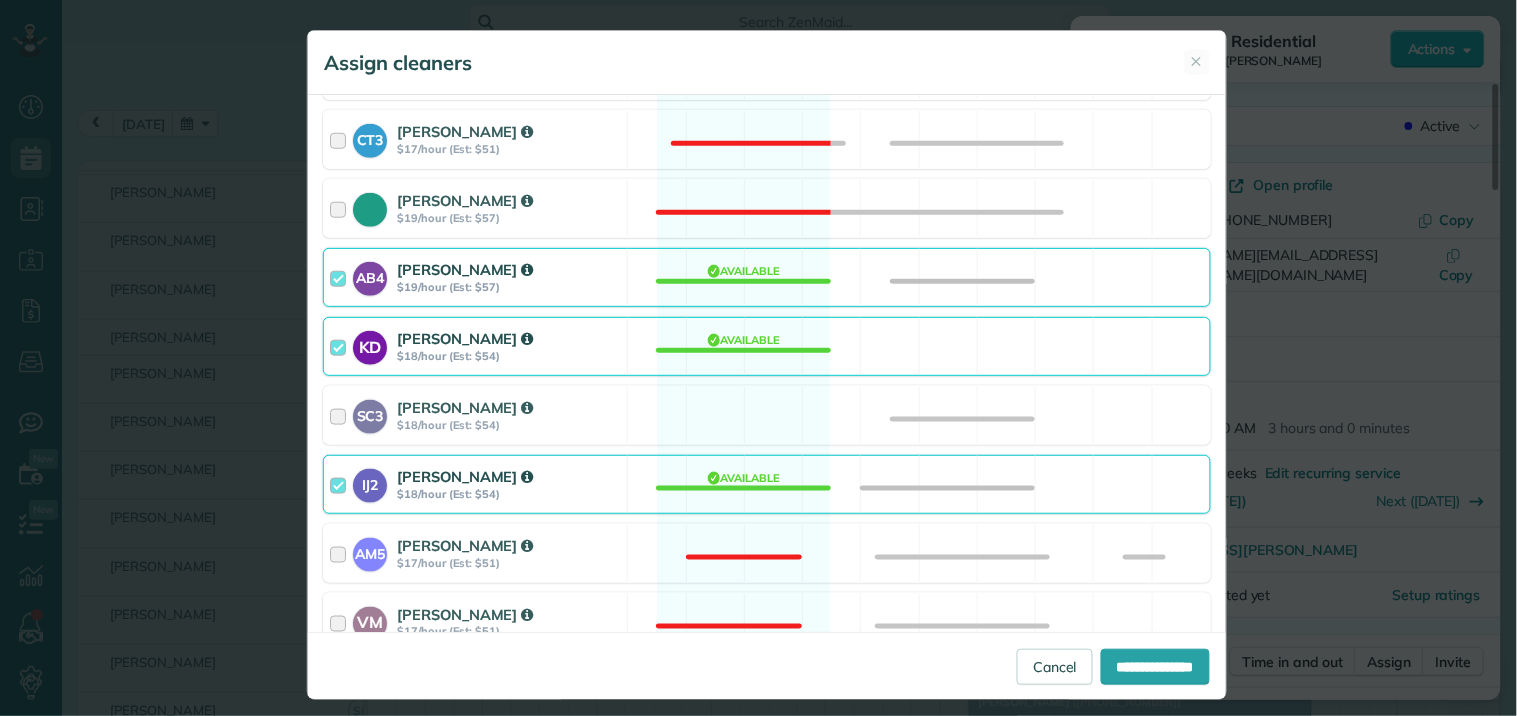 drag, startPoint x: 744, startPoint y: 276, endPoint x: 857, endPoint y: 374, distance: 149.57607 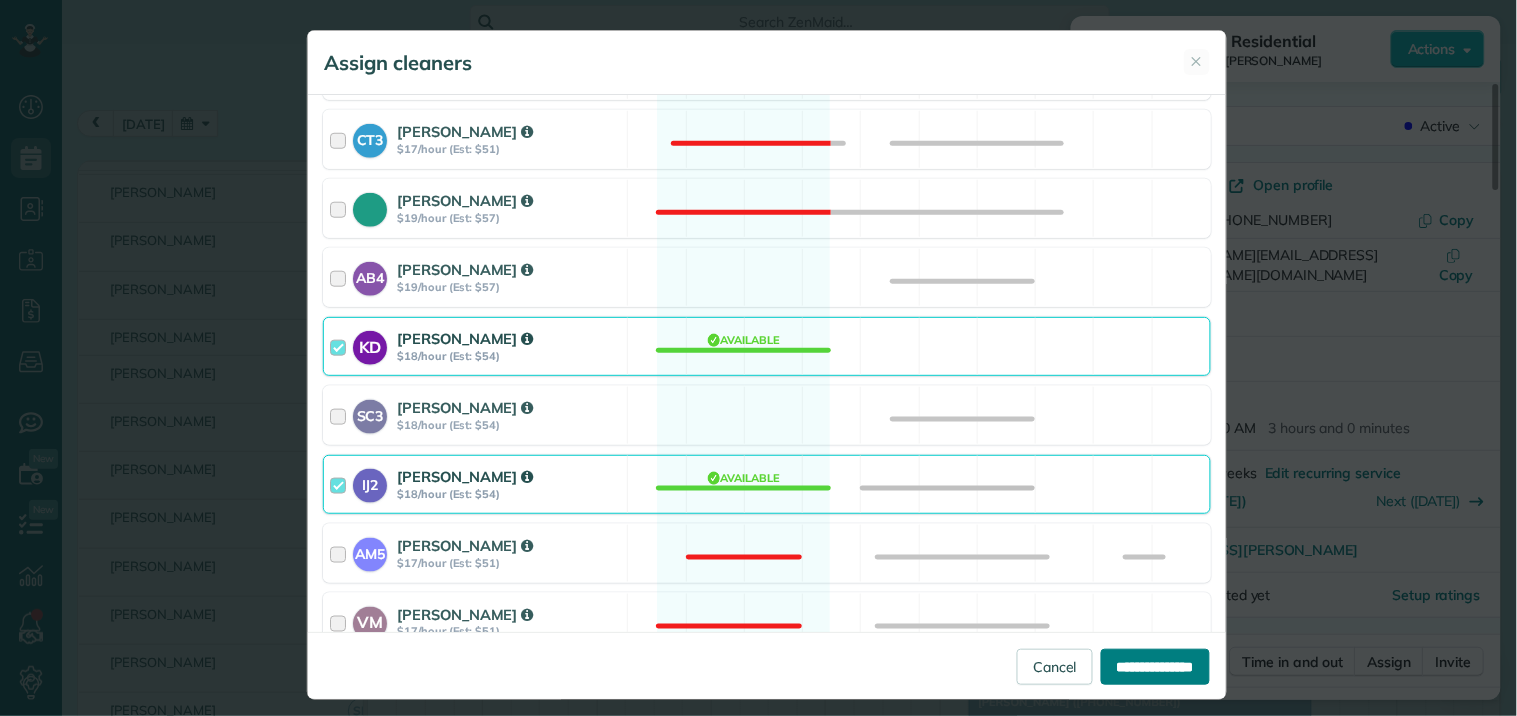 click on "**********" at bounding box center [1155, 667] 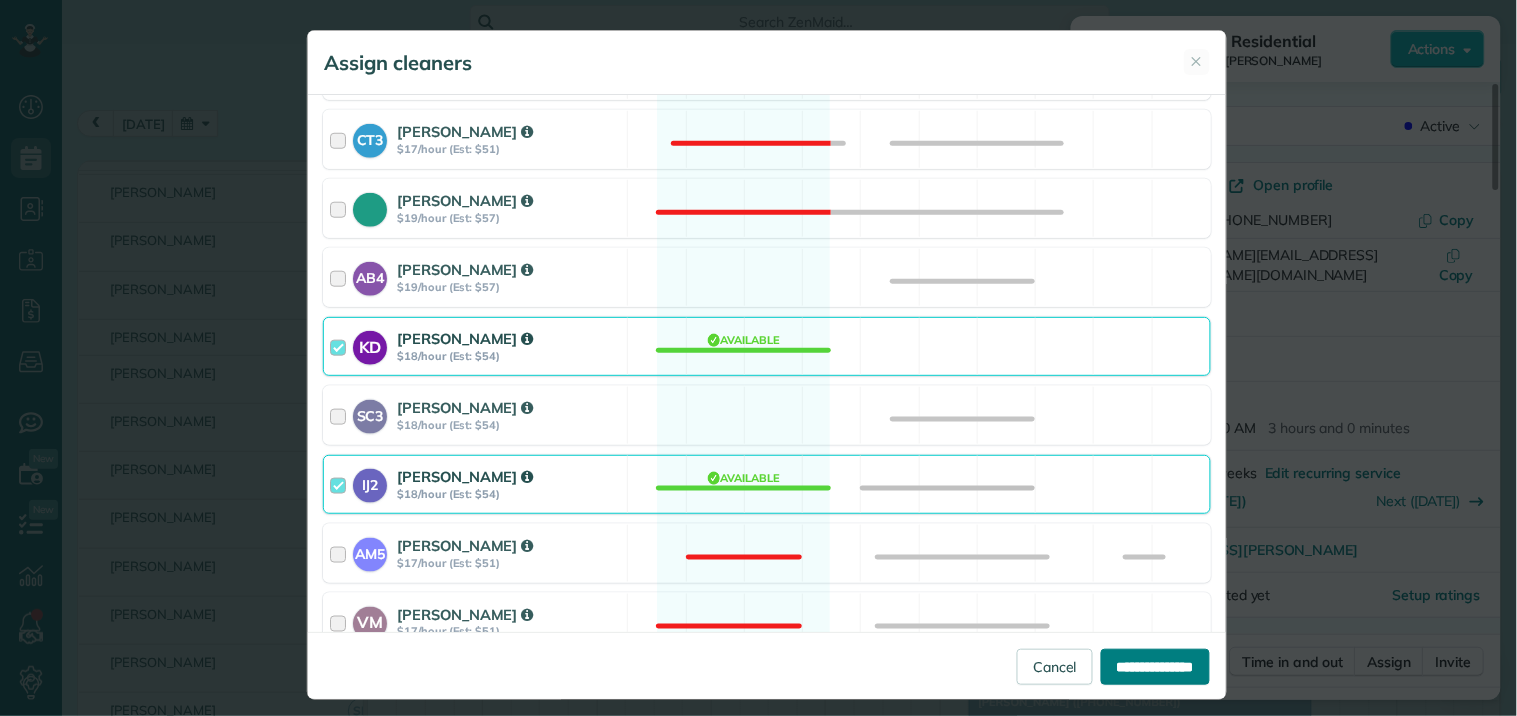 type on "**********" 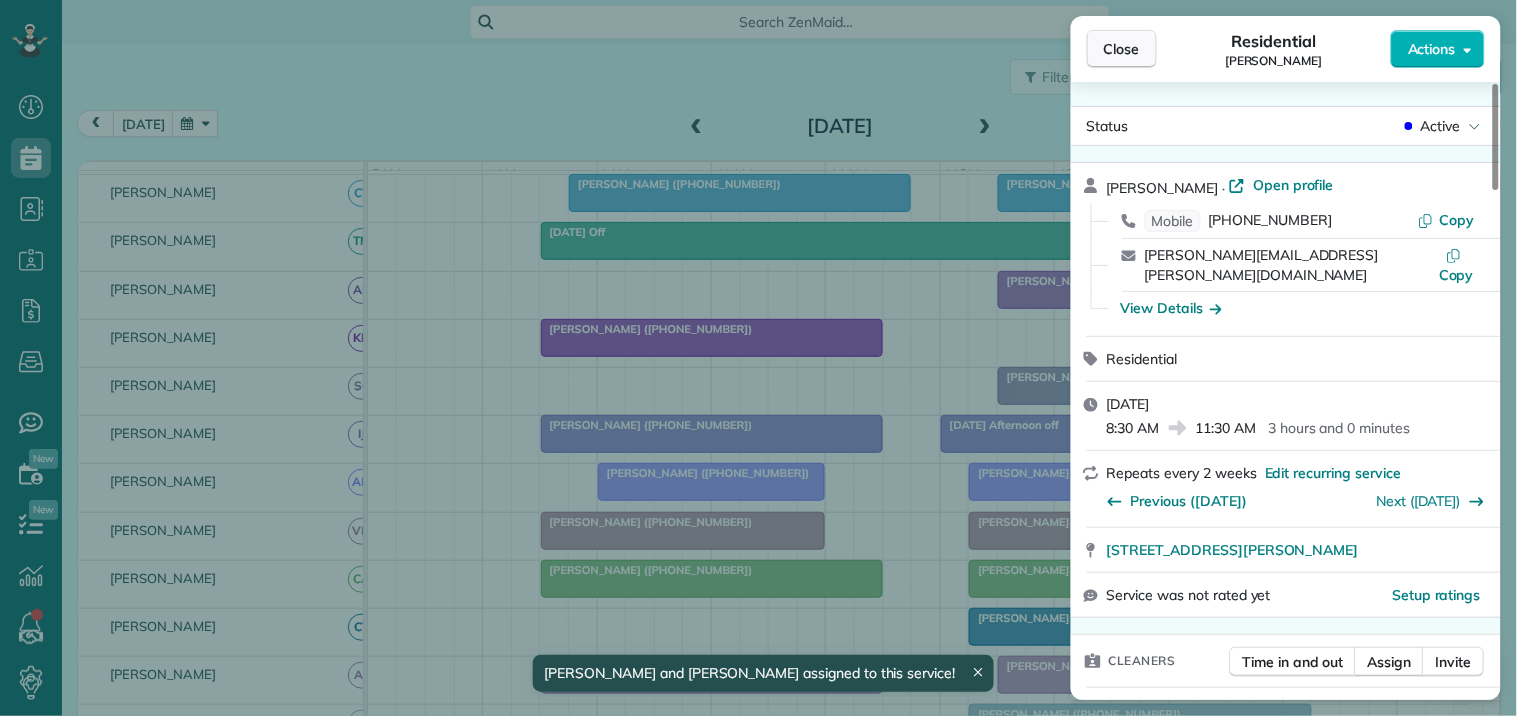 click on "Close" at bounding box center (1122, 49) 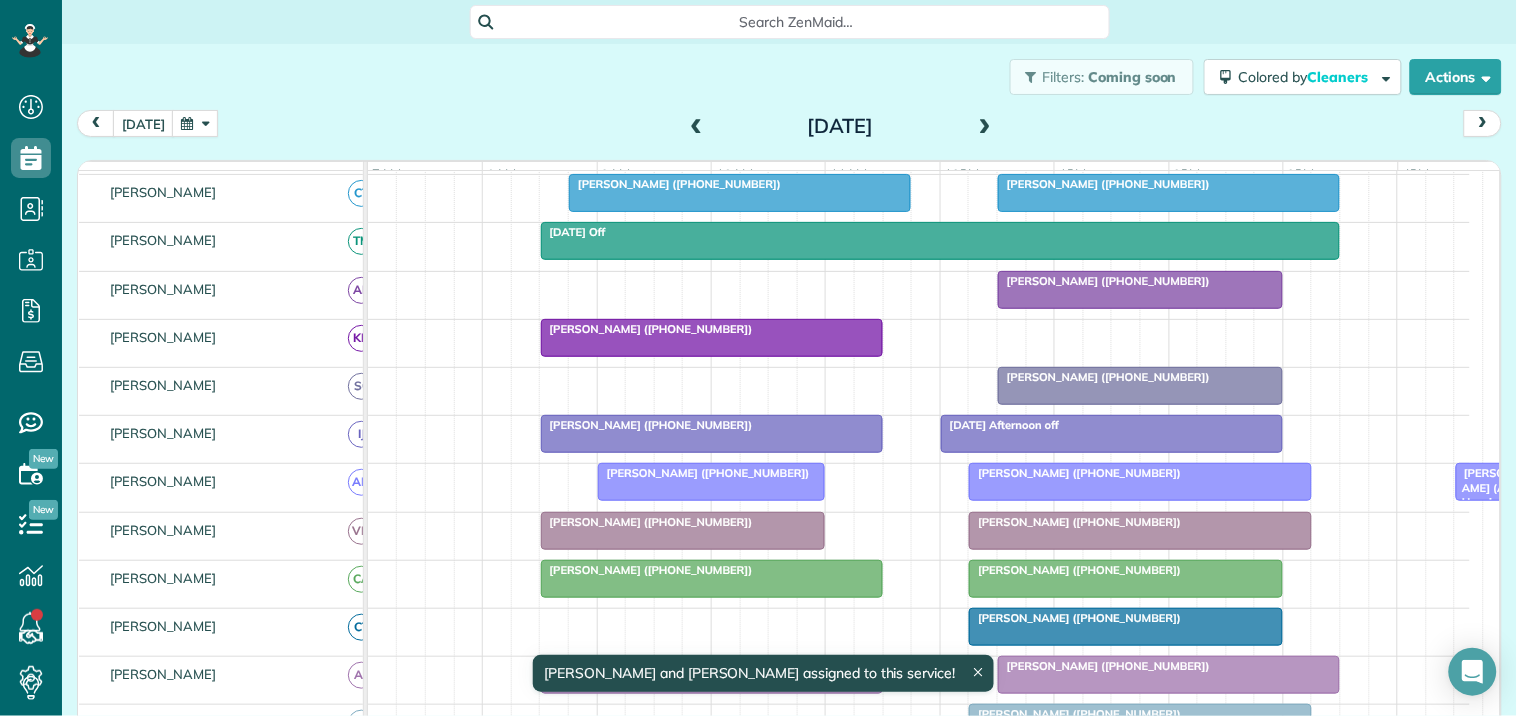 click on "Dean Bloom (+14042024056)" at bounding box center (919, 295) 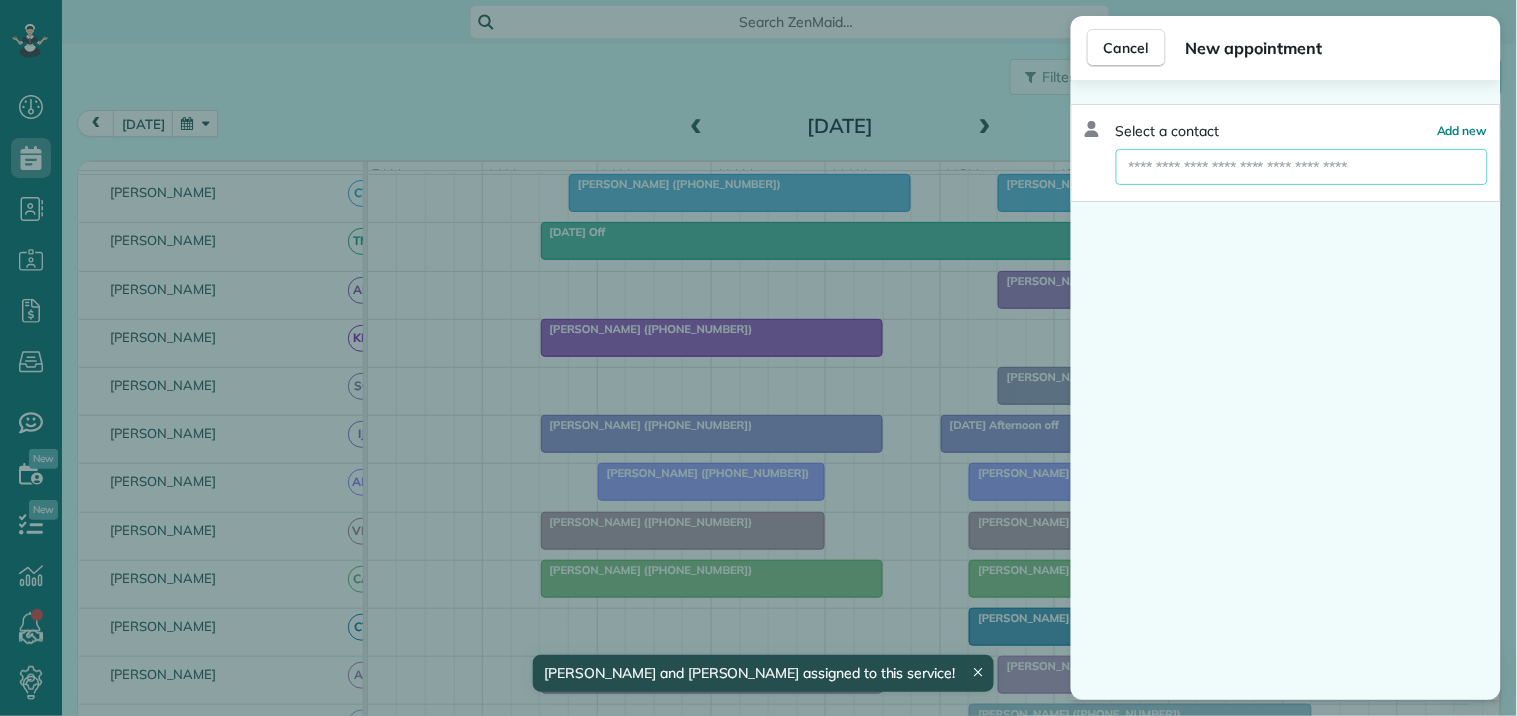 click at bounding box center (1302, 167) 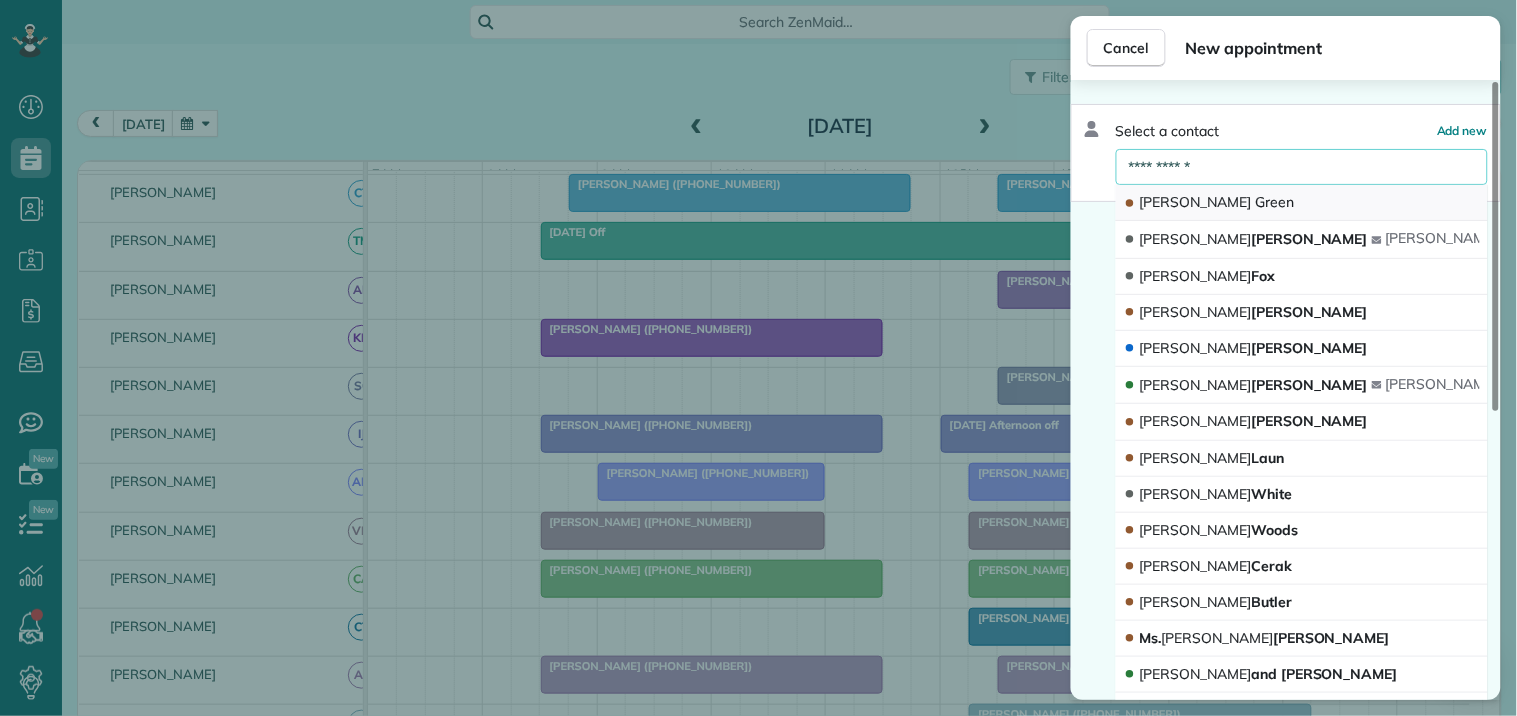 type on "**********" 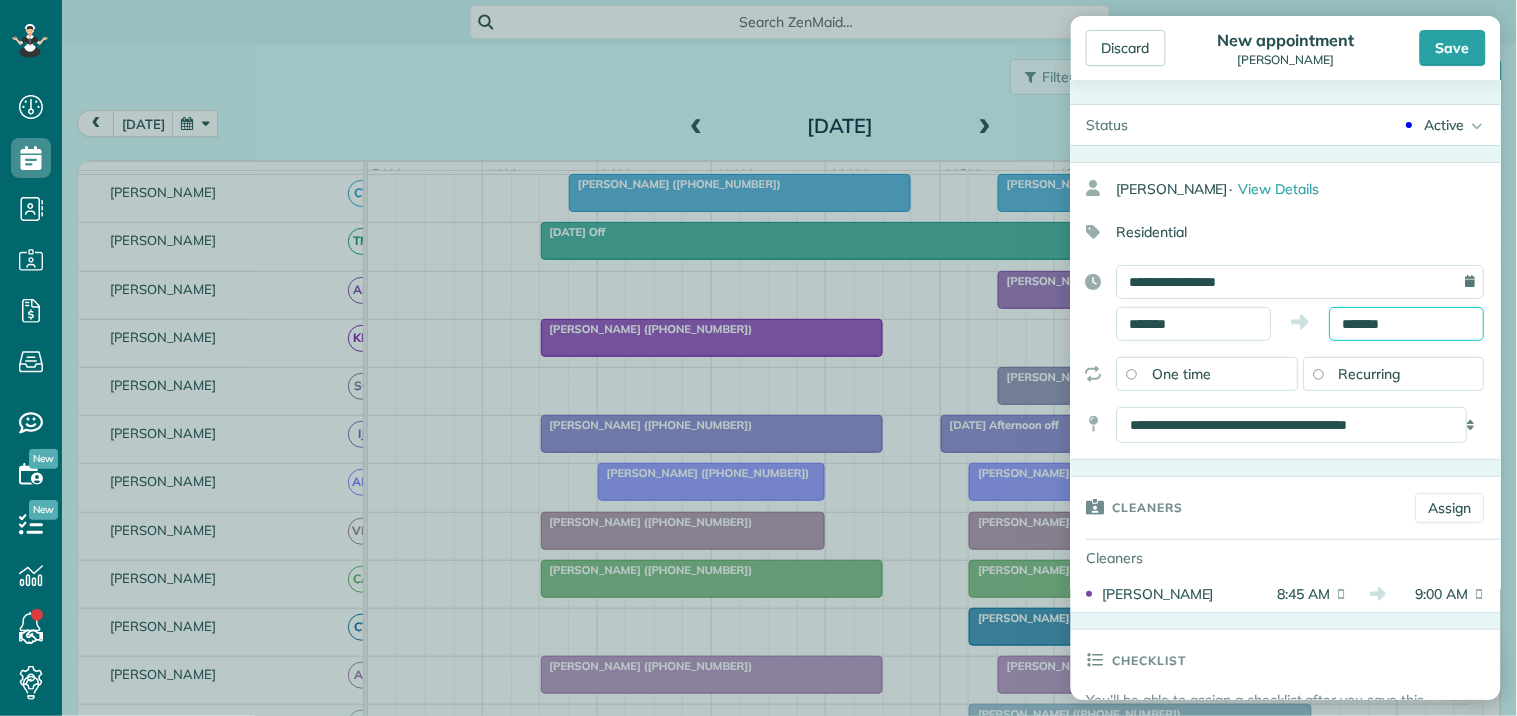 click on "Dashboard
Scheduling
Calendar View
List View
Dispatch View - Weekly scheduling (Beta)" at bounding box center [758, 358] 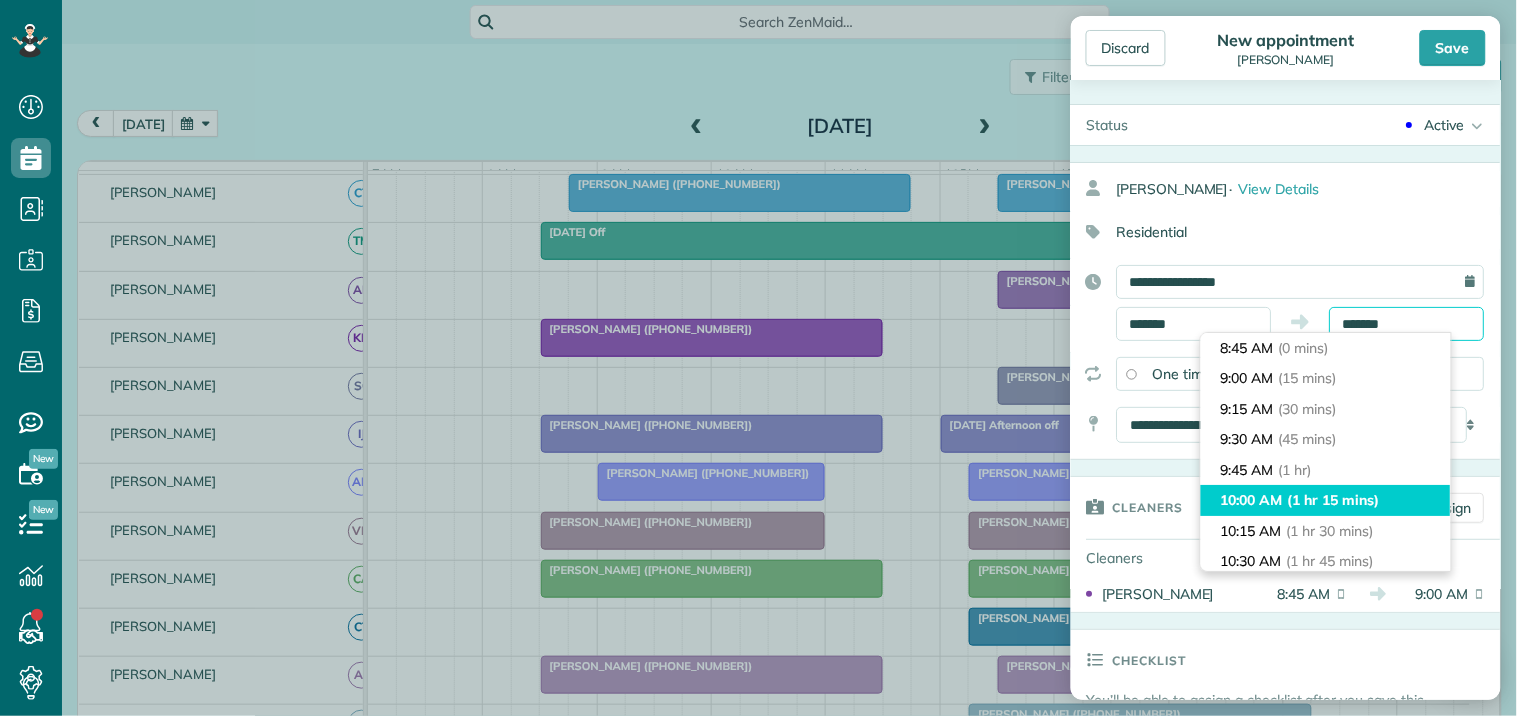 scroll, scrollTop: 222, scrollLeft: 0, axis: vertical 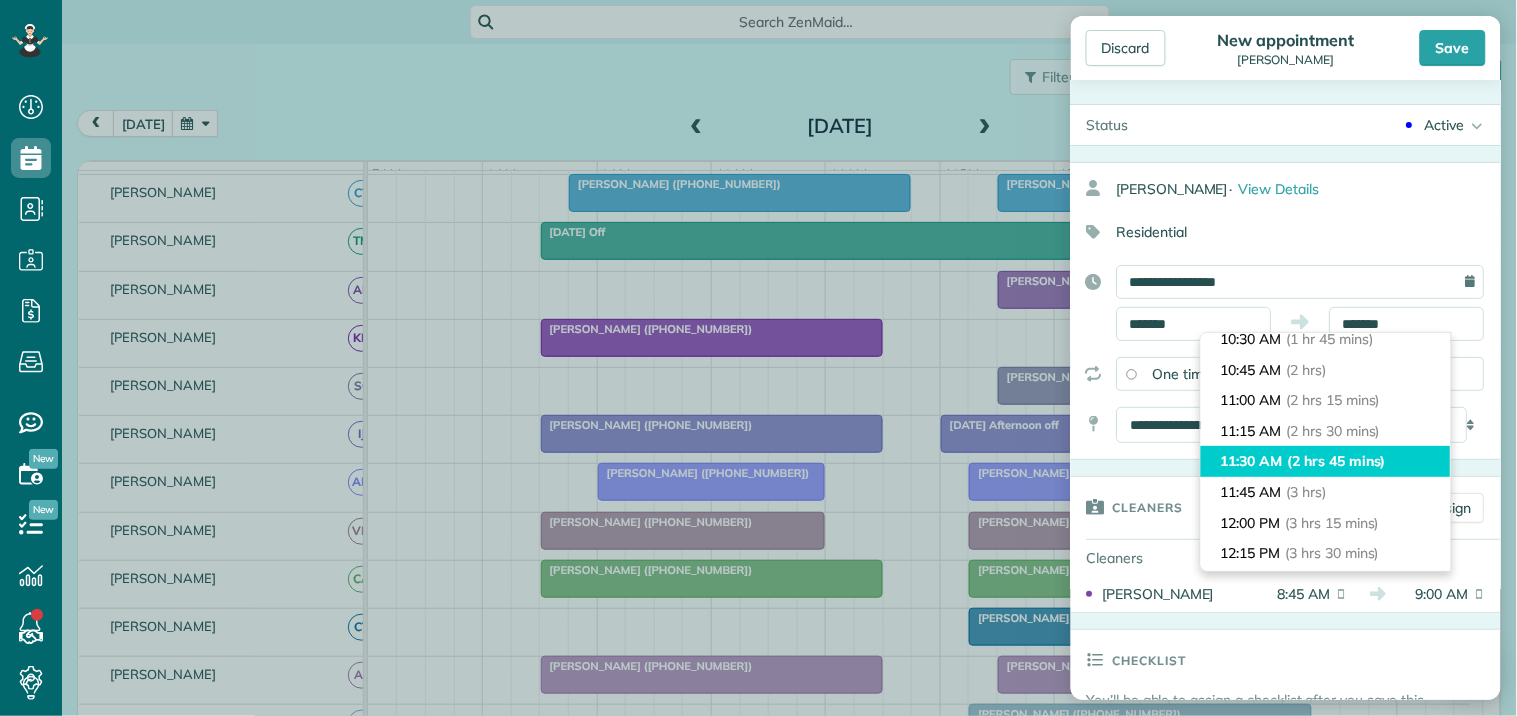 type on "********" 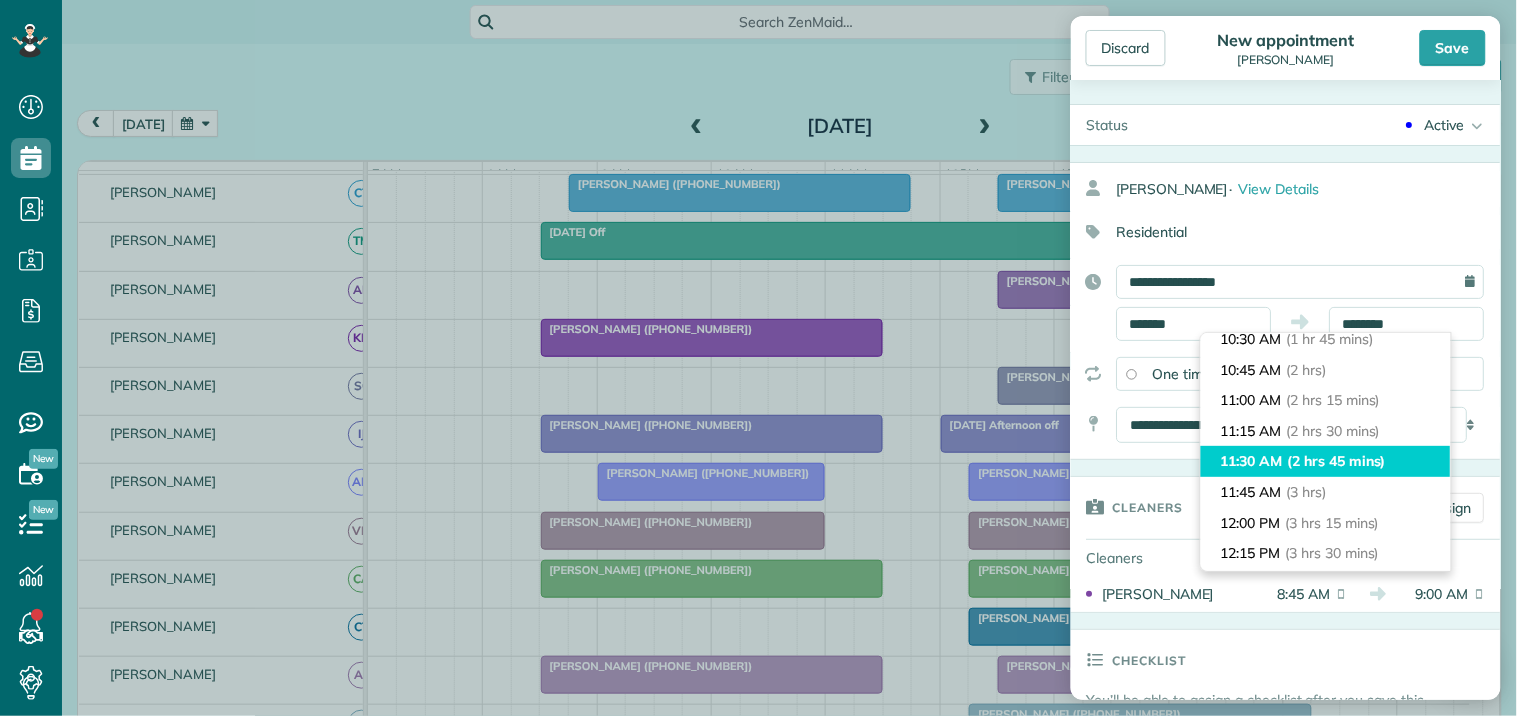 click on "(2 hrs 45 mins)" at bounding box center (1337, 461) 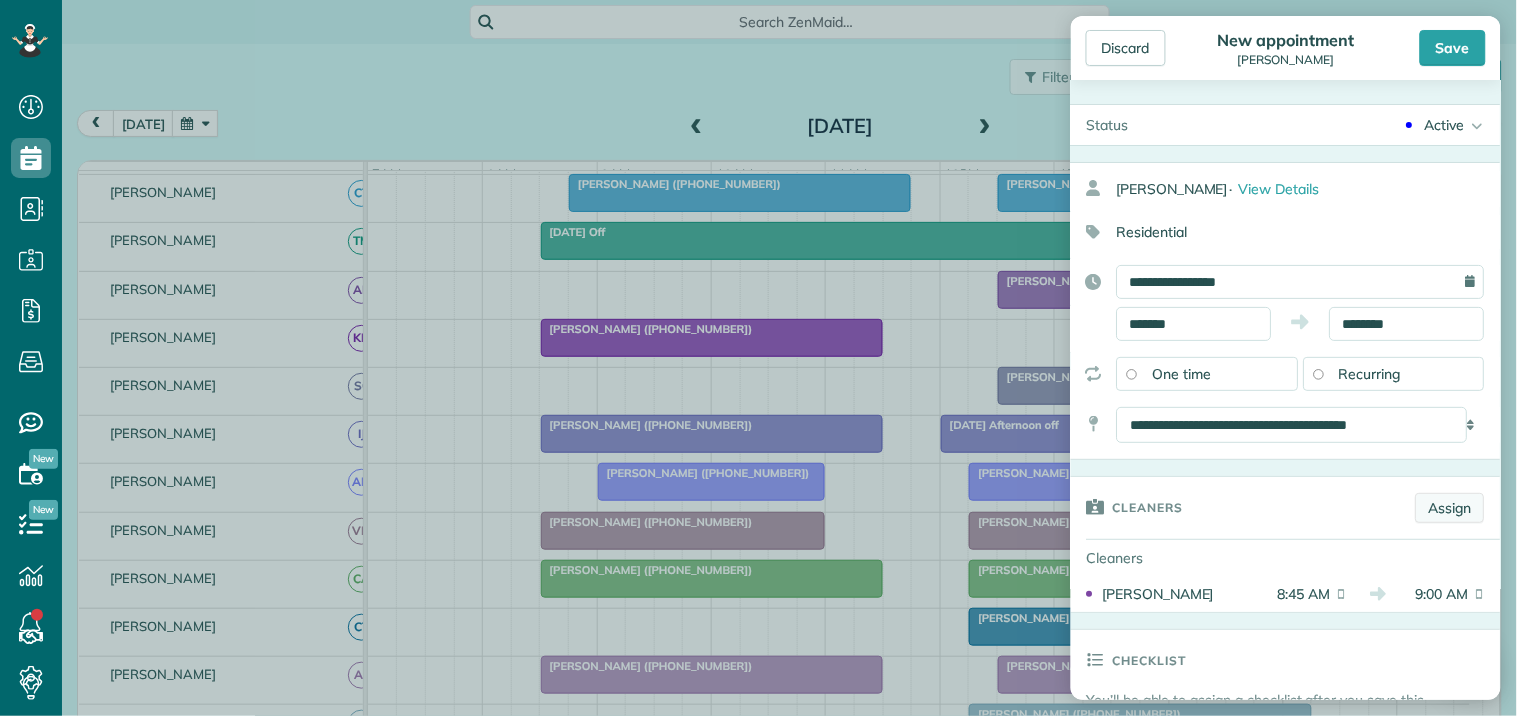 click on "Assign" at bounding box center (1450, 508) 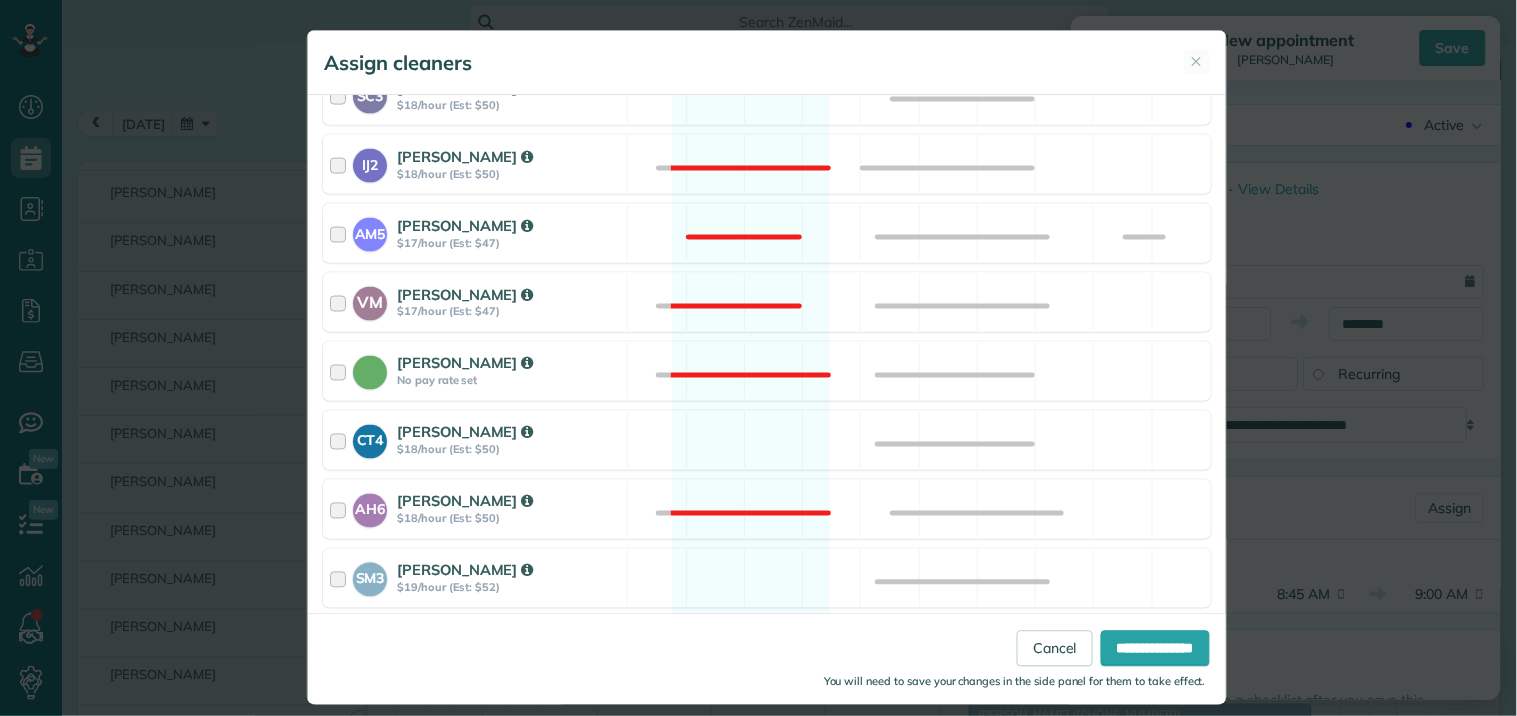 scroll, scrollTop: 836, scrollLeft: 0, axis: vertical 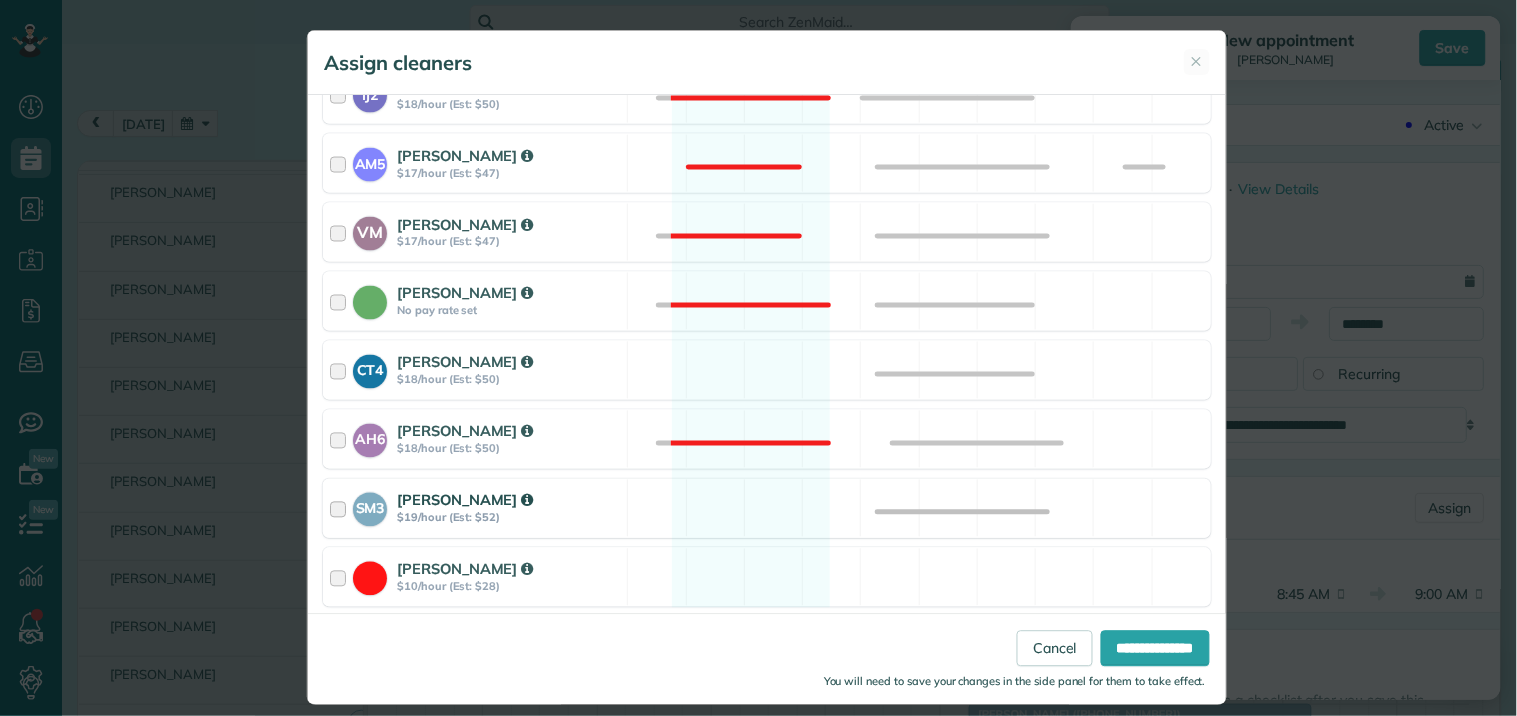 click on "SM3
Shae Morris
$19/hour (Est: $52)
Available" at bounding box center [767, 508] 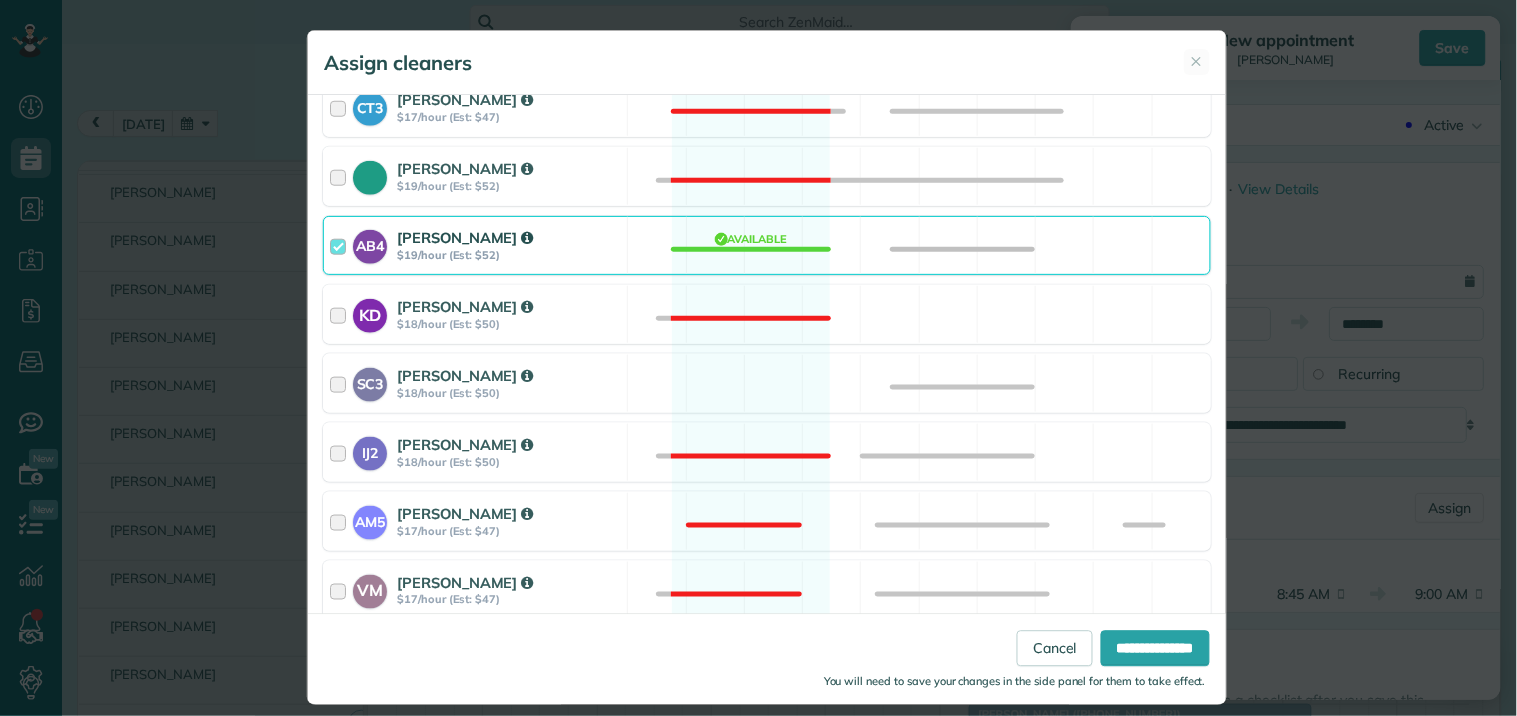 scroll, scrollTop: 392, scrollLeft: 0, axis: vertical 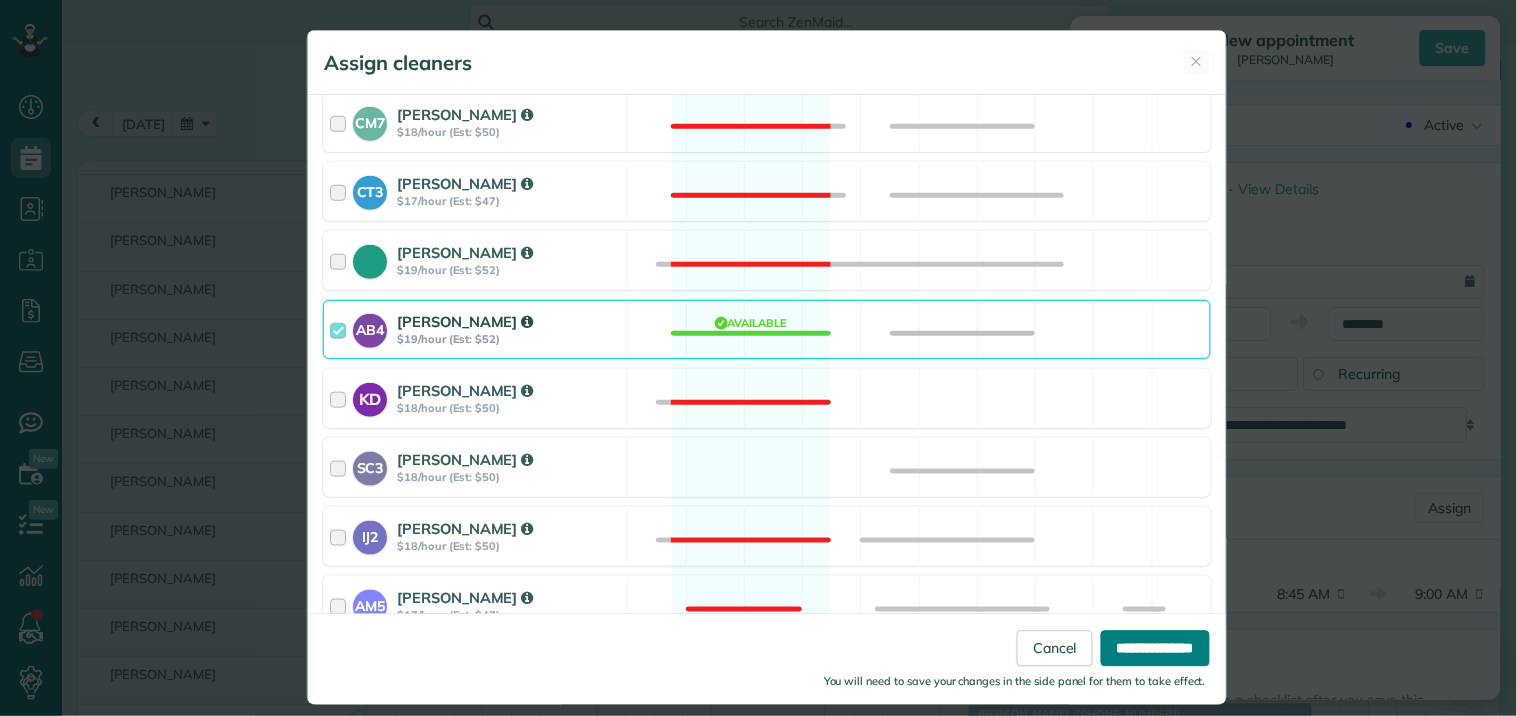 click on "**********" at bounding box center (1155, 649) 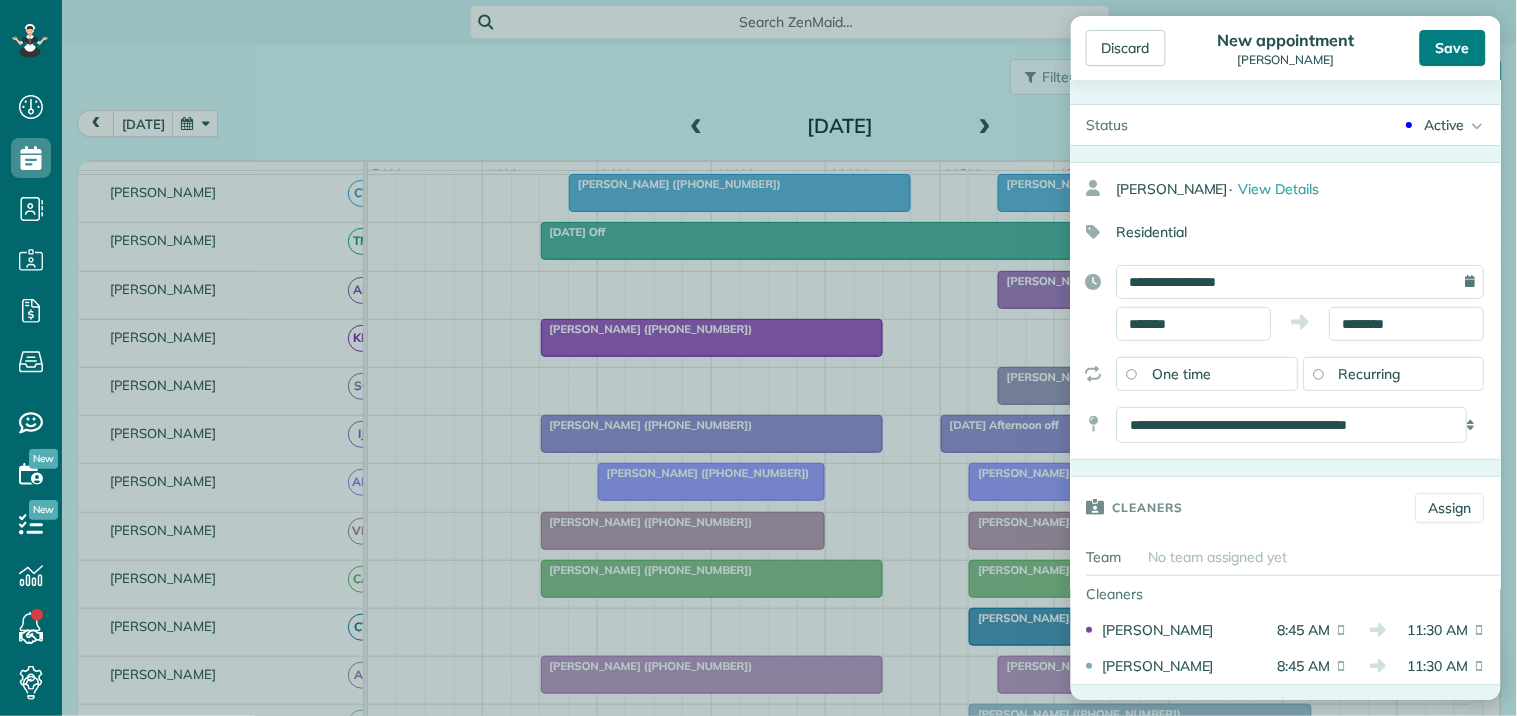 click on "Save" at bounding box center (1453, 48) 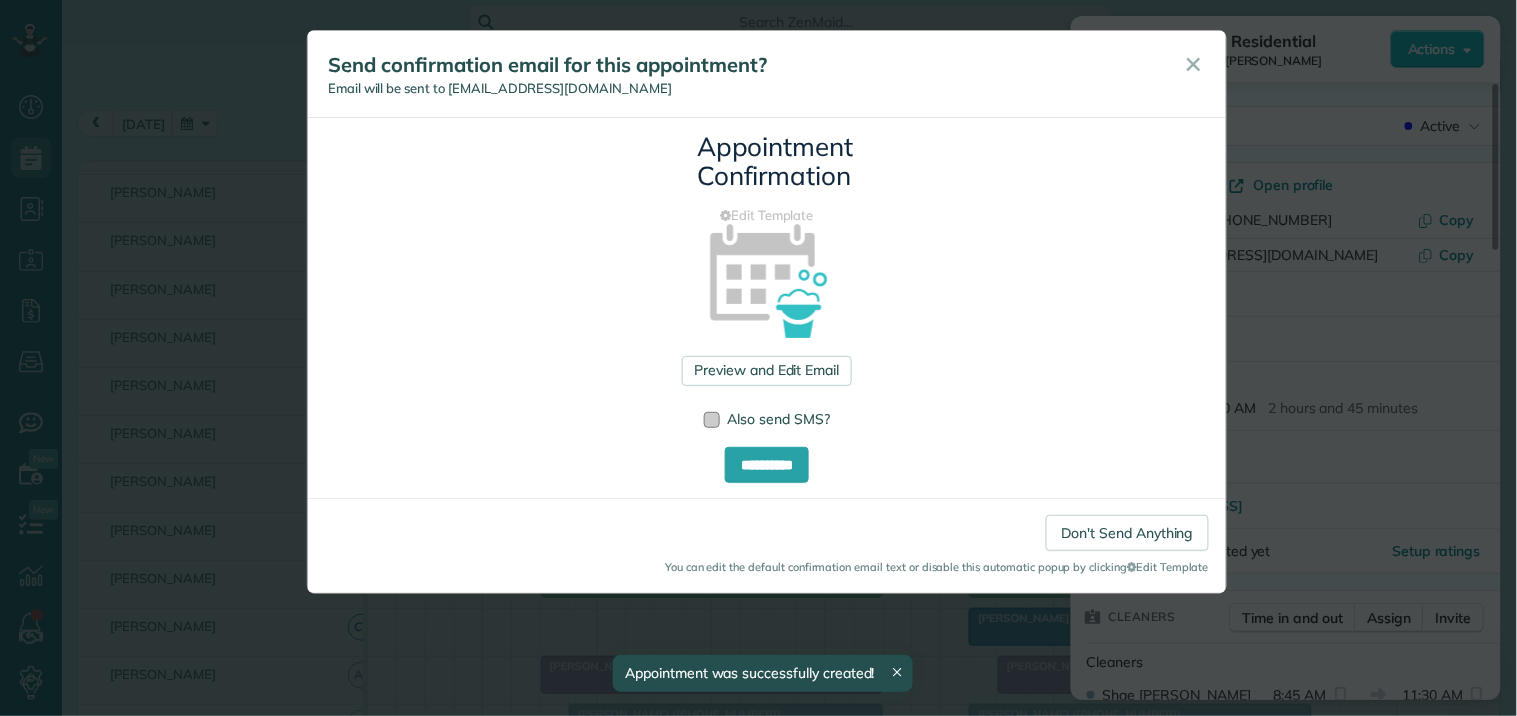 click at bounding box center (712, 420) 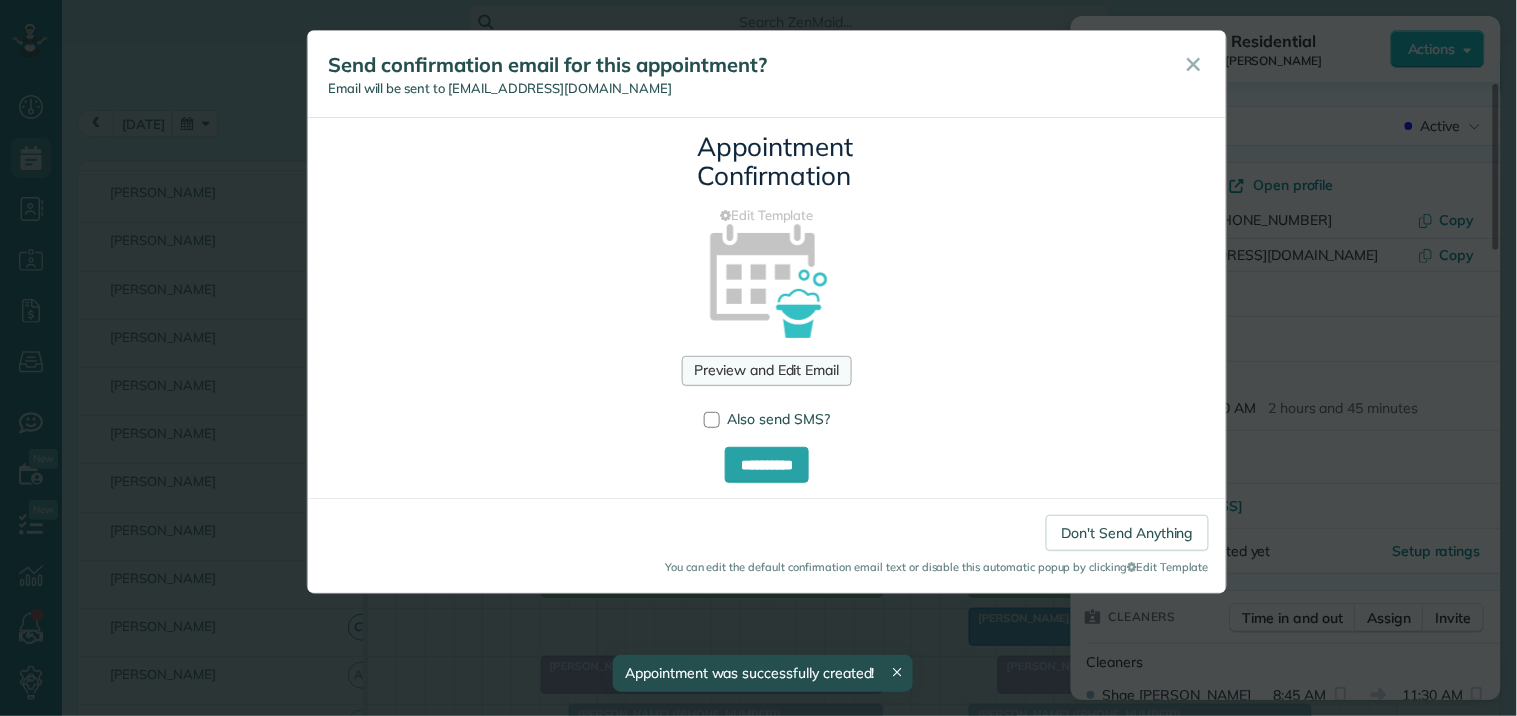 click on "Preview and Edit Email" at bounding box center (766, 371) 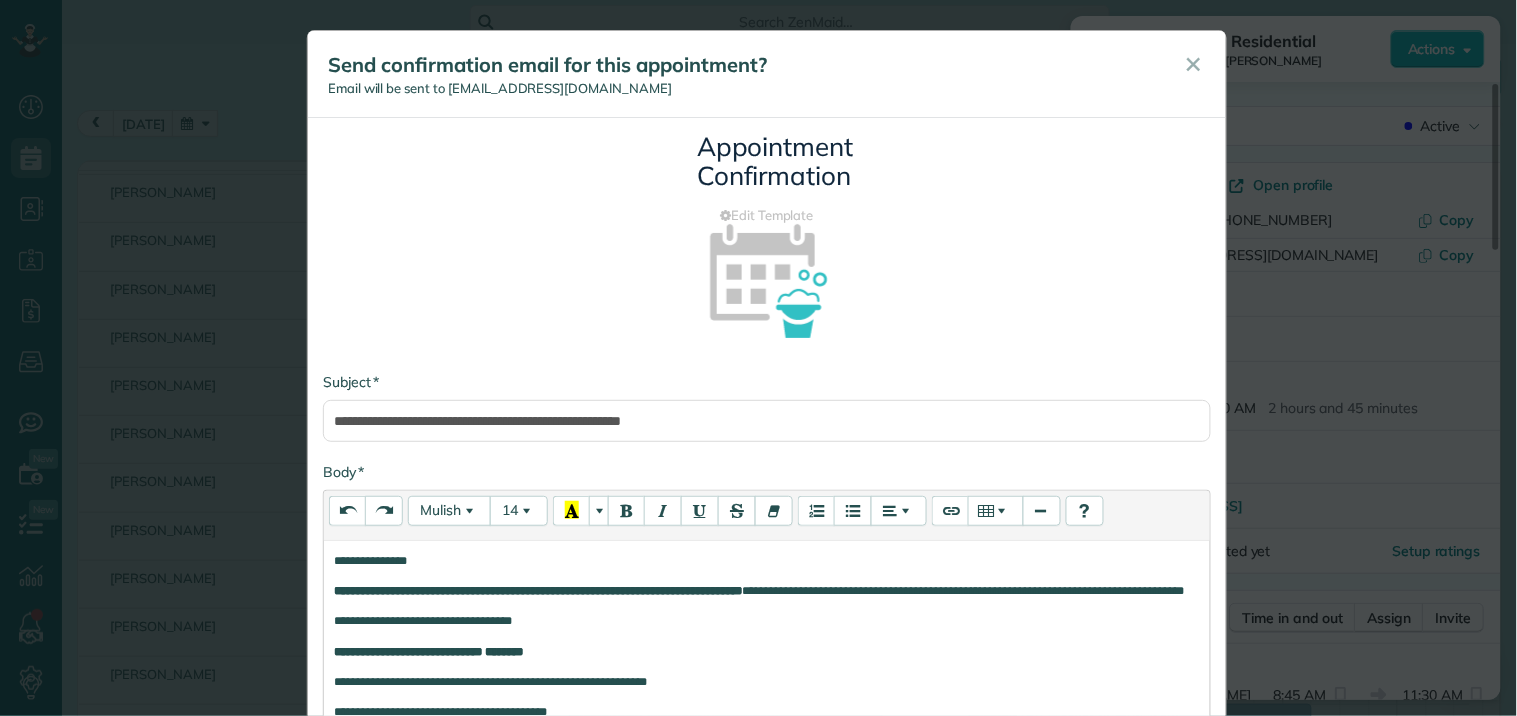scroll, scrollTop: 333, scrollLeft: 0, axis: vertical 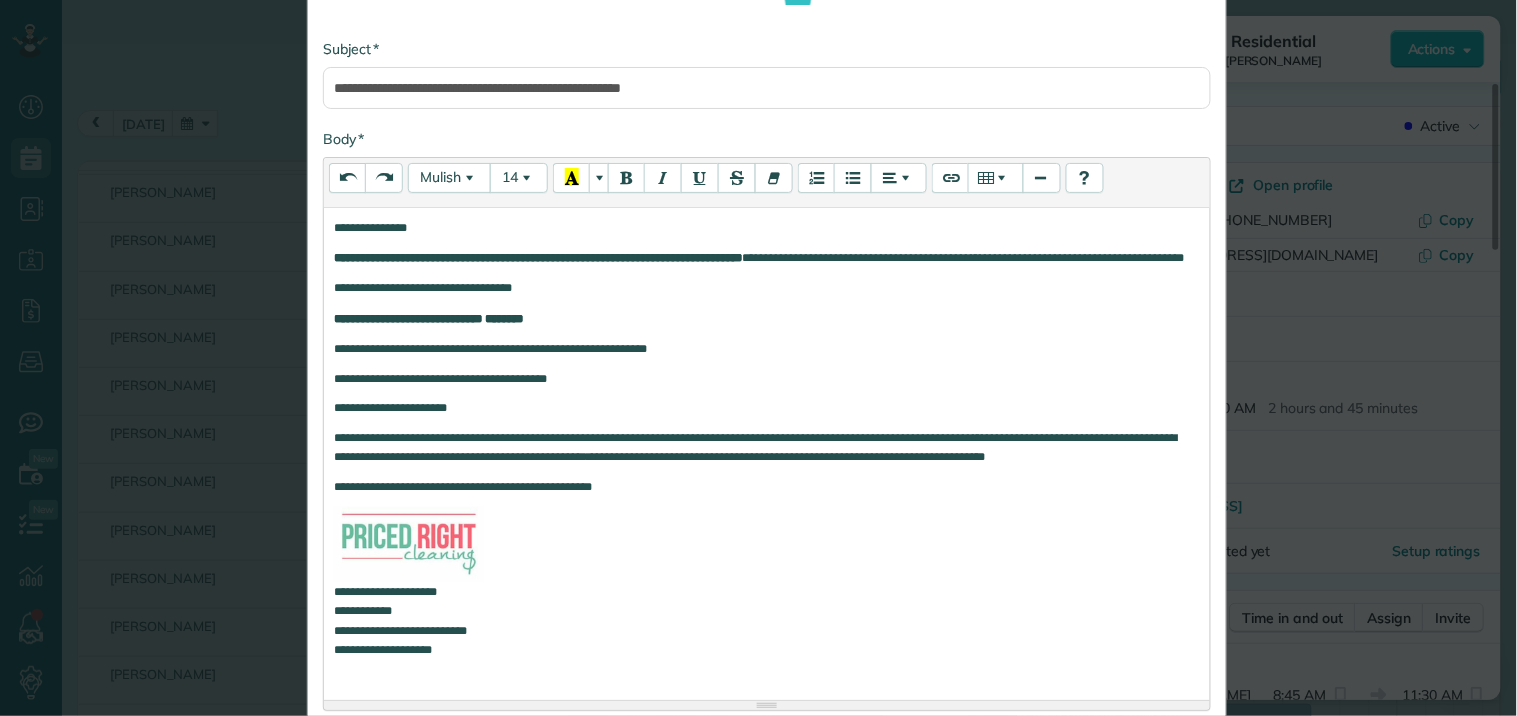 click on "**********" at bounding box center [423, 288] 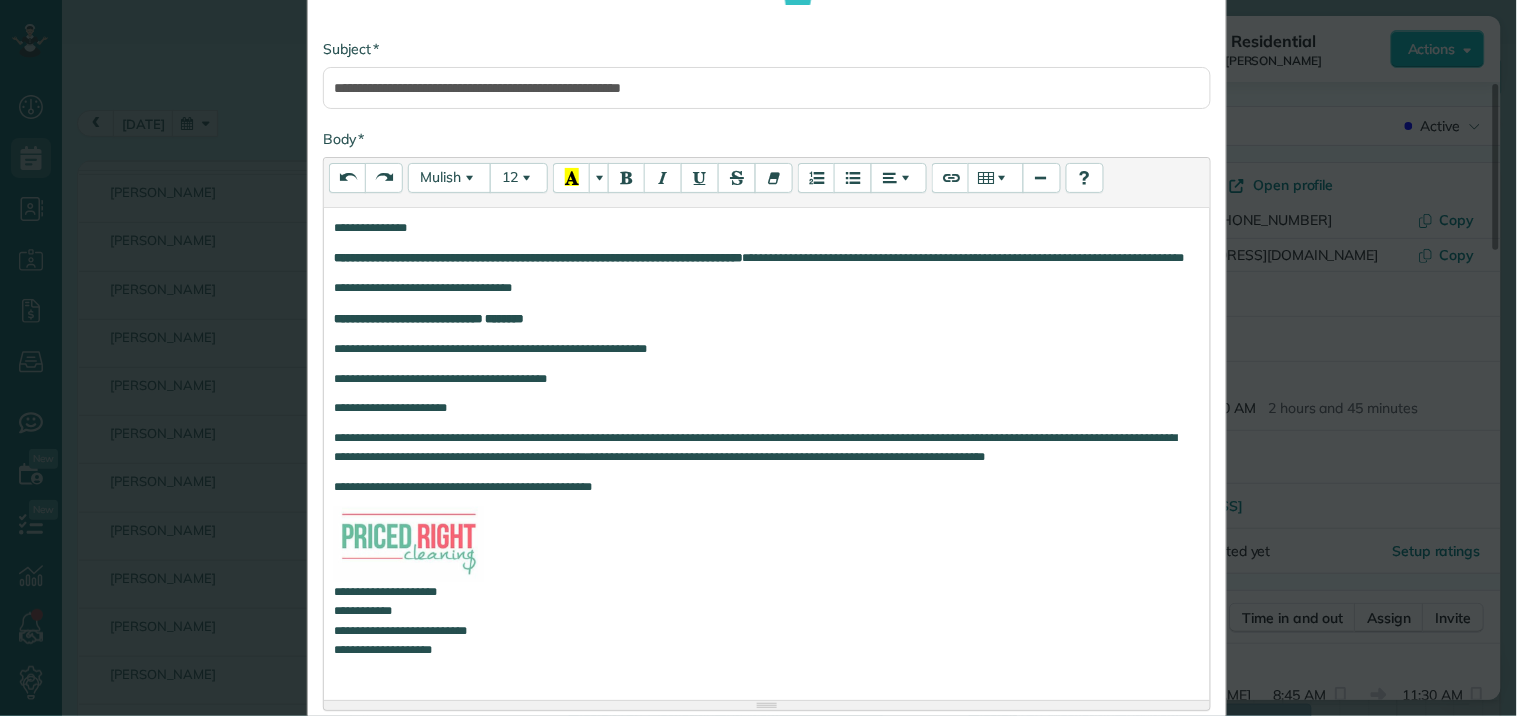 type 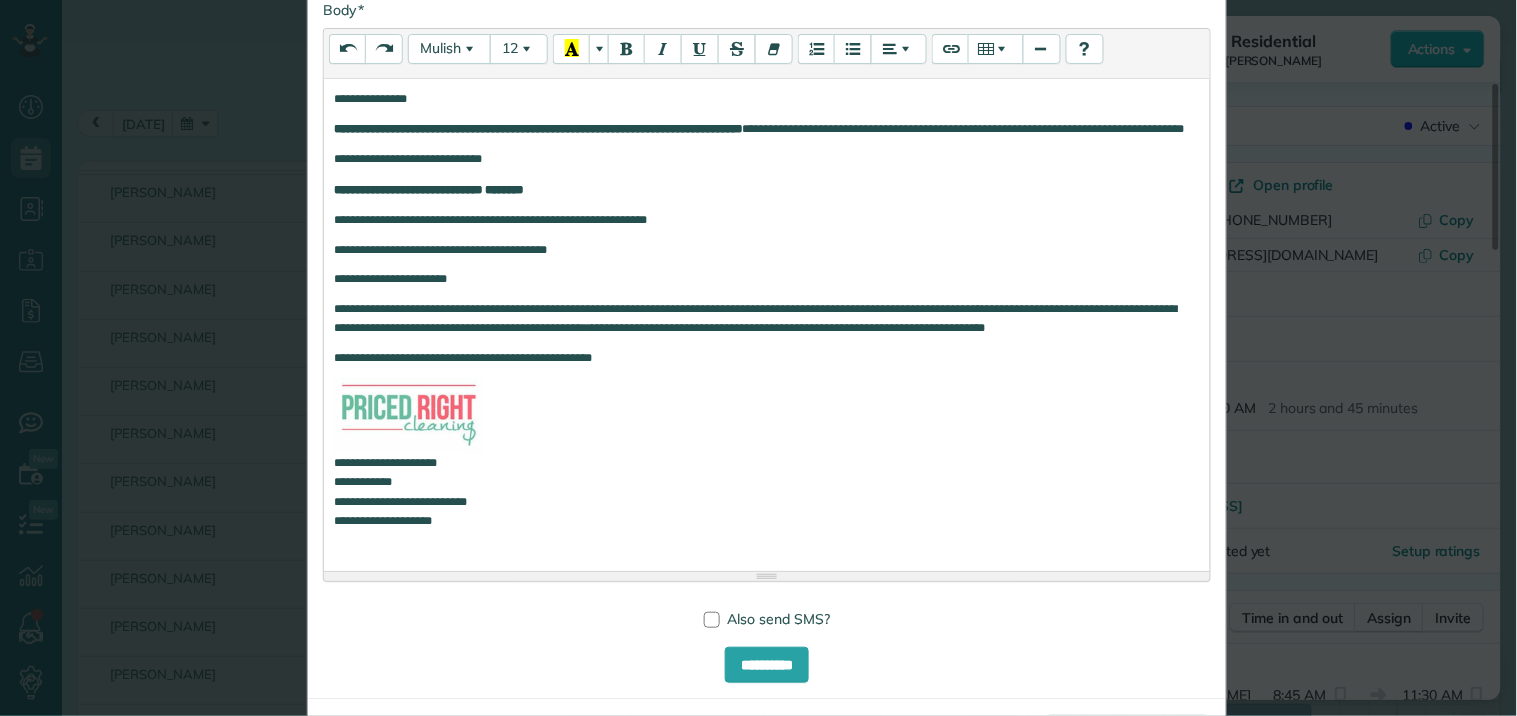 scroll, scrollTop: 568, scrollLeft: 0, axis: vertical 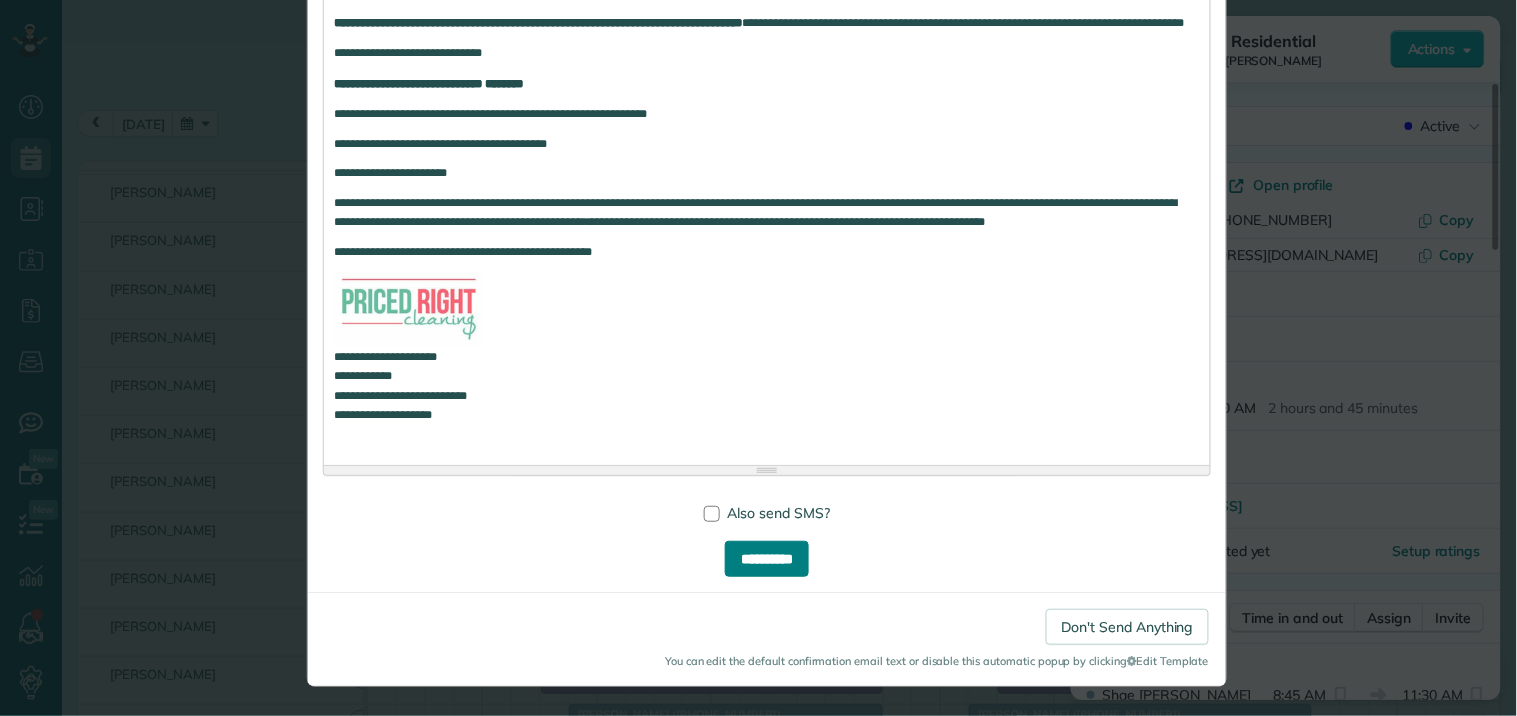 click on "**********" at bounding box center [767, 559] 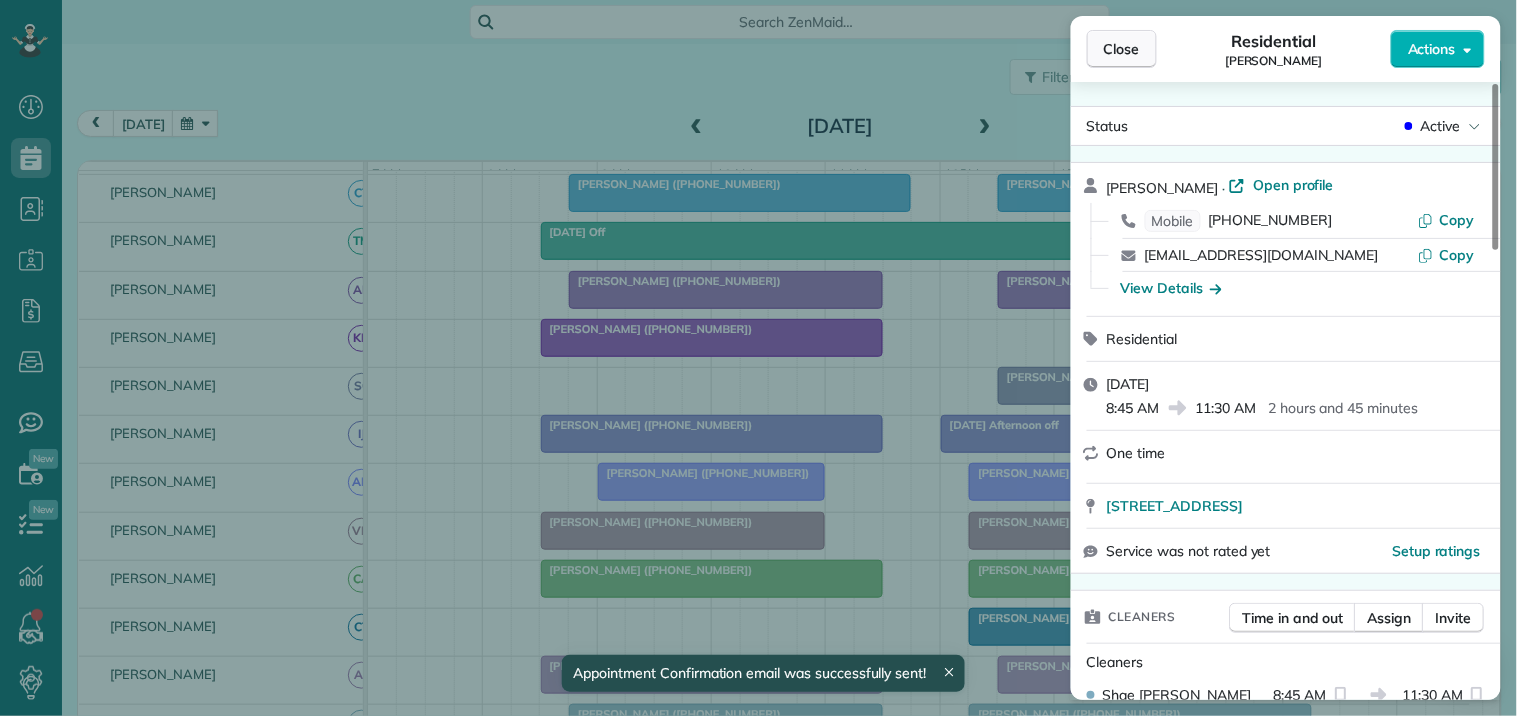 click on "Close" at bounding box center [1122, 49] 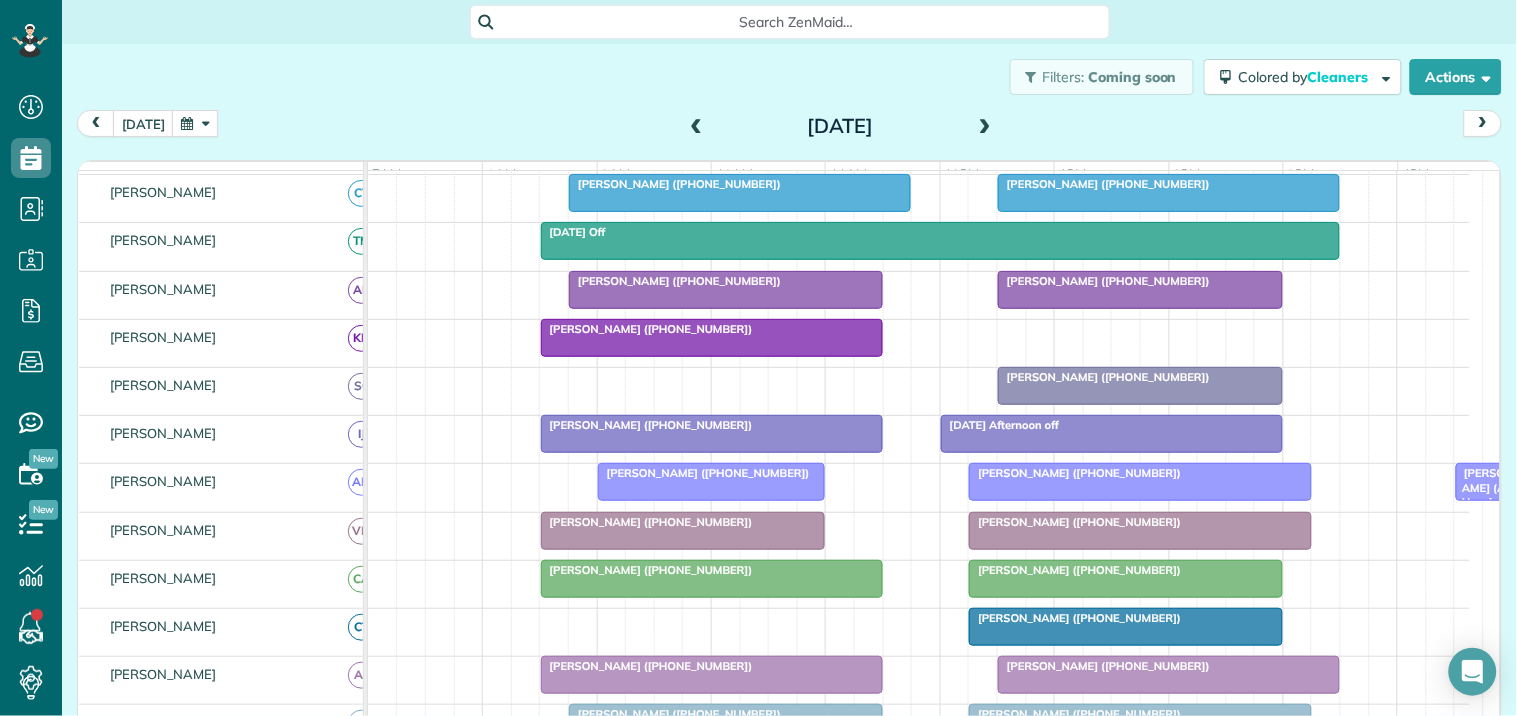 click at bounding box center [195, 123] 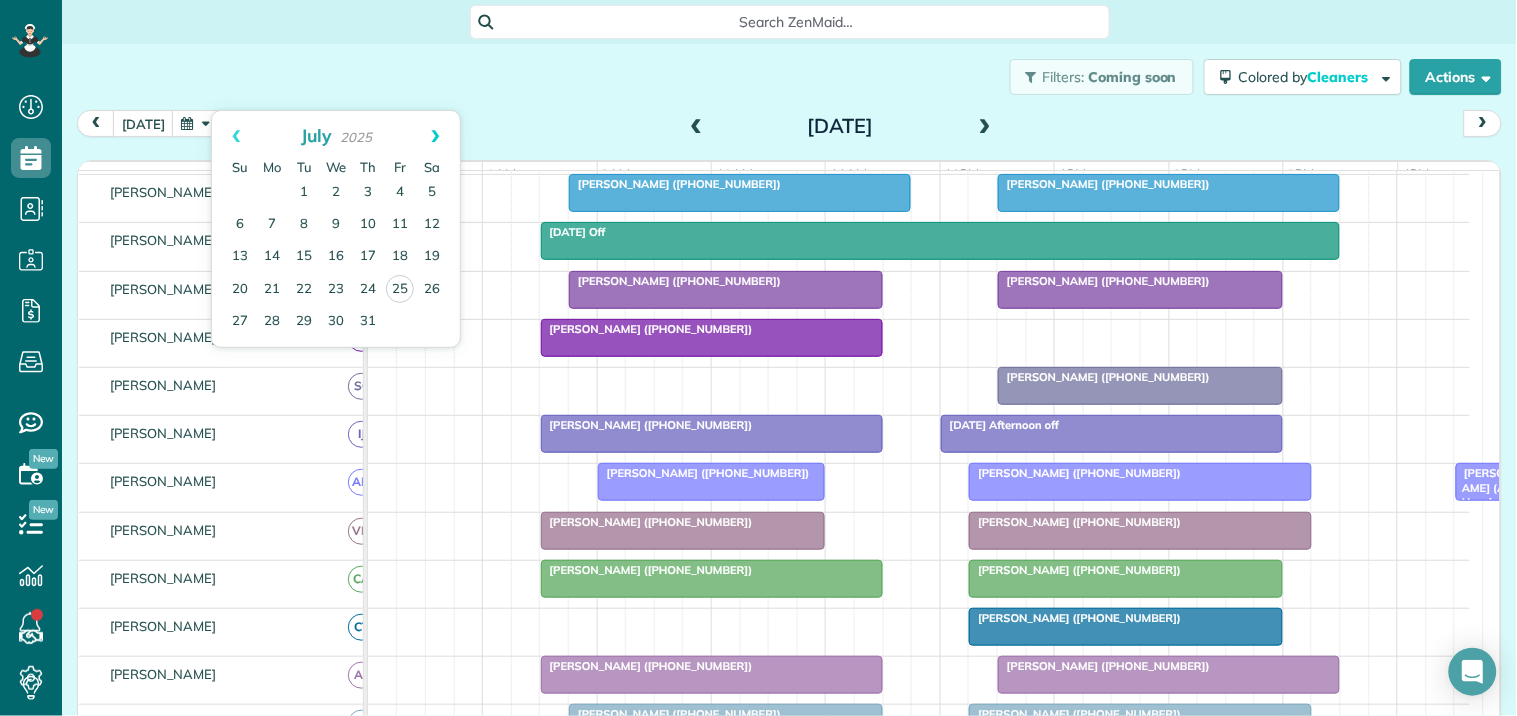 click on "Next" at bounding box center [435, 136] 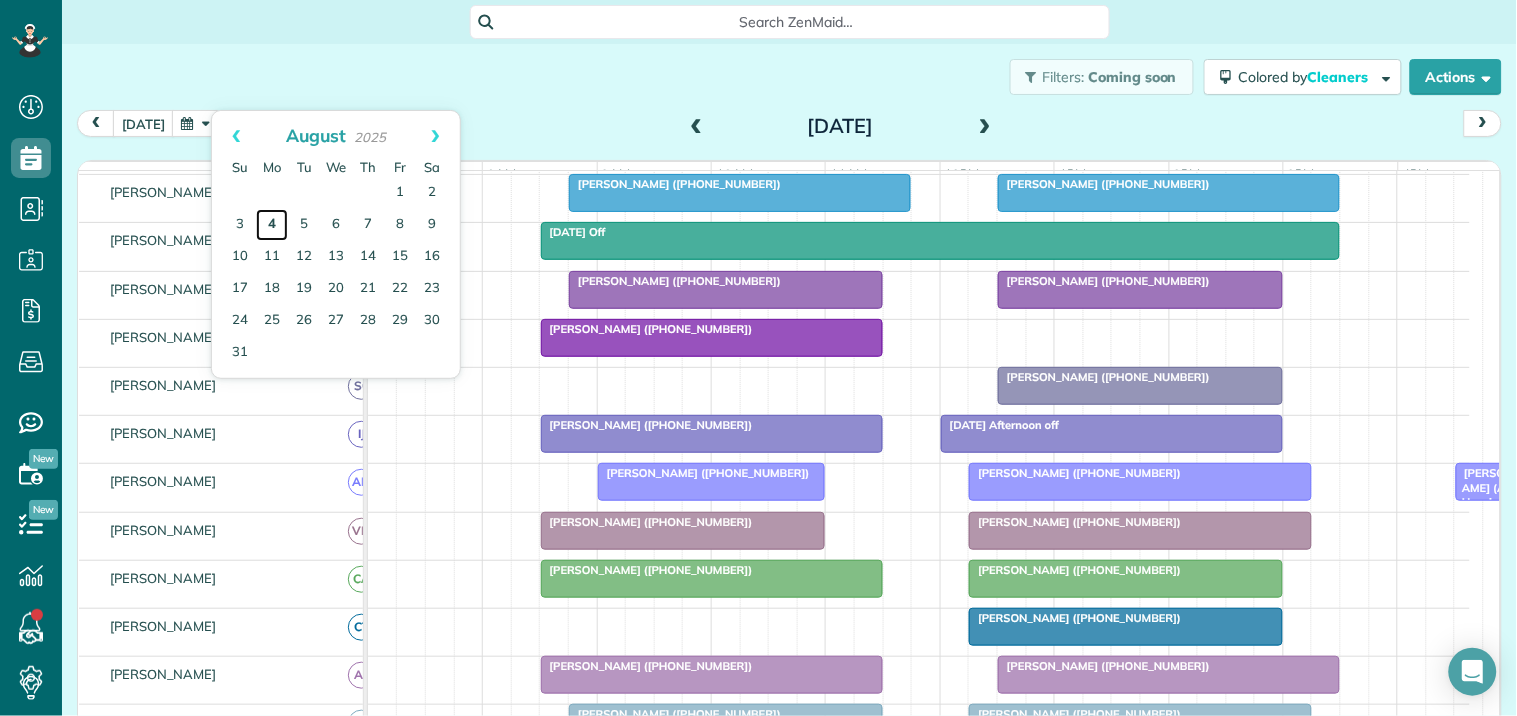 click on "4" at bounding box center (272, 225) 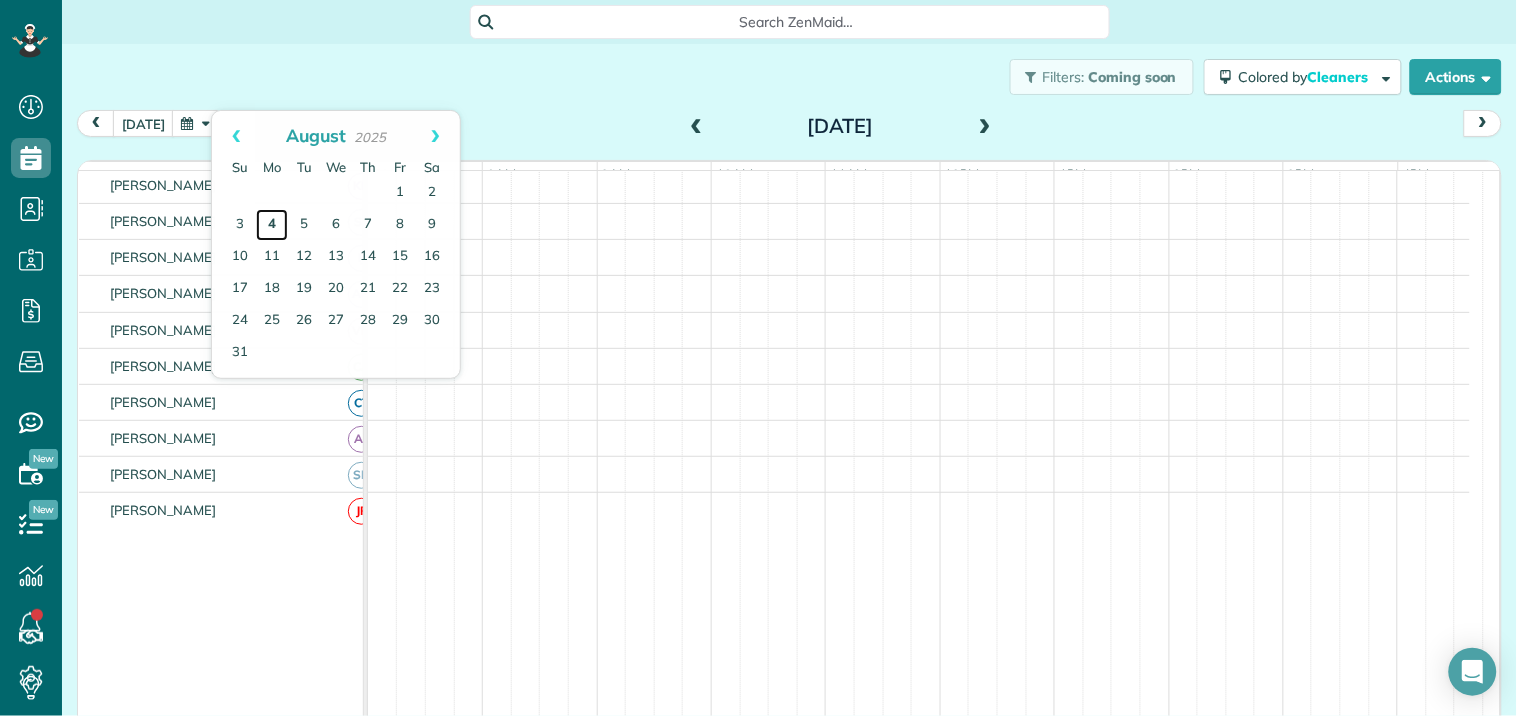 scroll, scrollTop: 218, scrollLeft: 0, axis: vertical 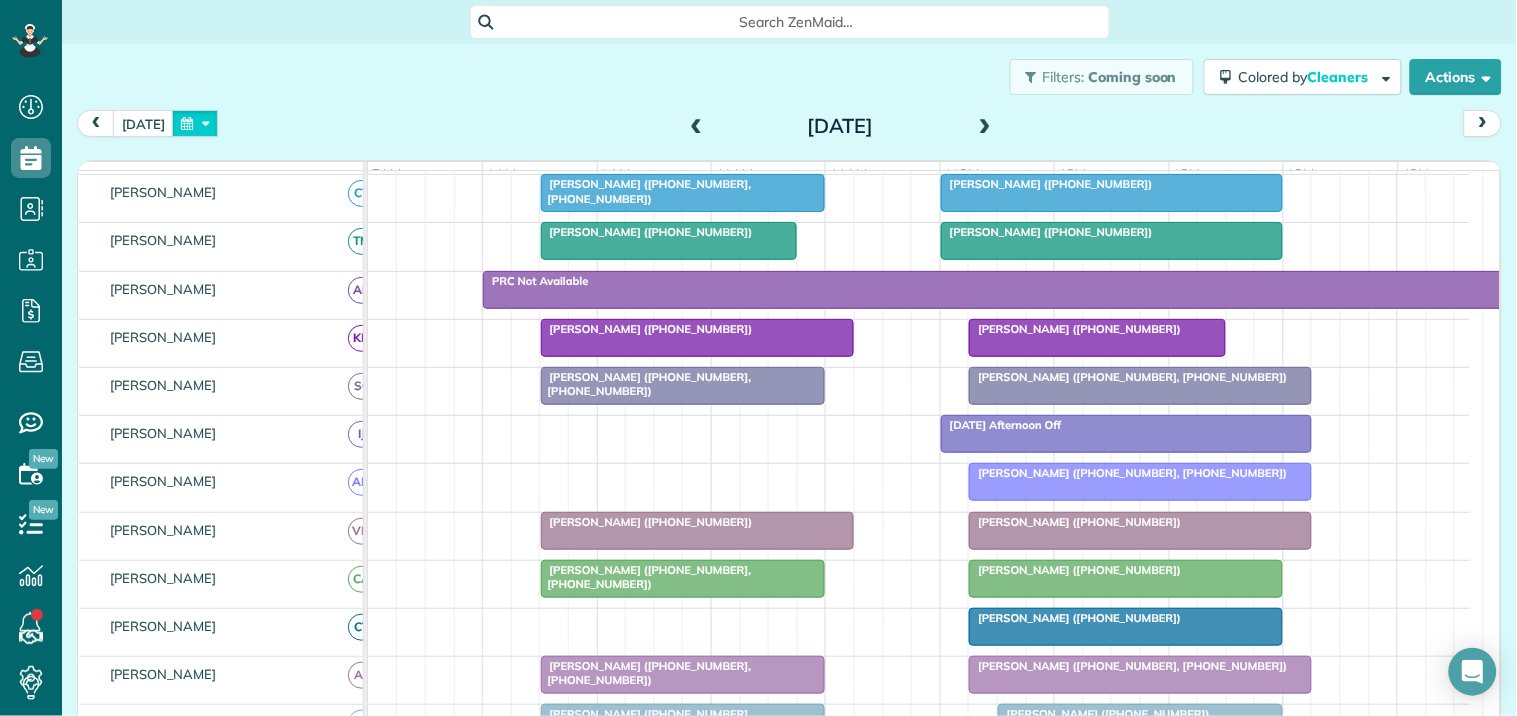 click at bounding box center [195, 123] 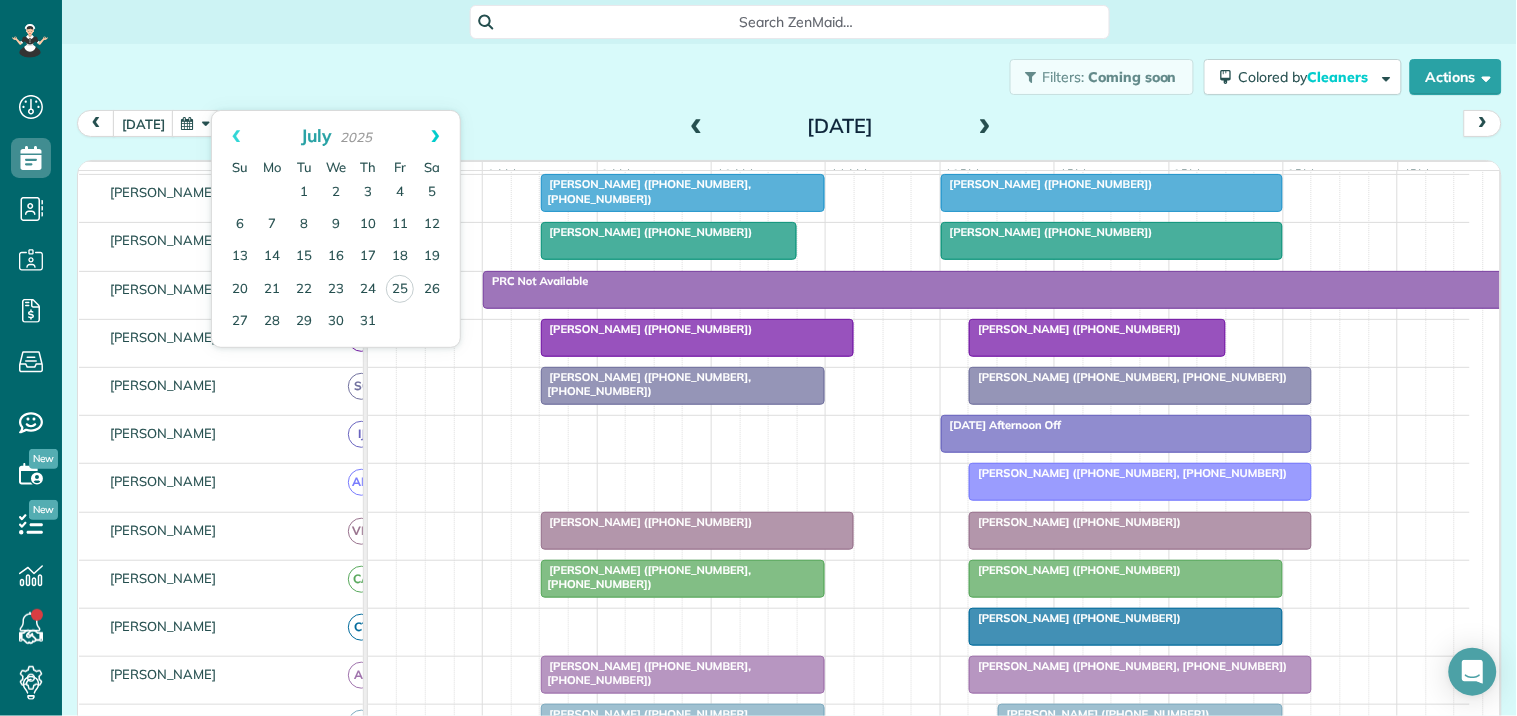 click on "Next" at bounding box center [435, 136] 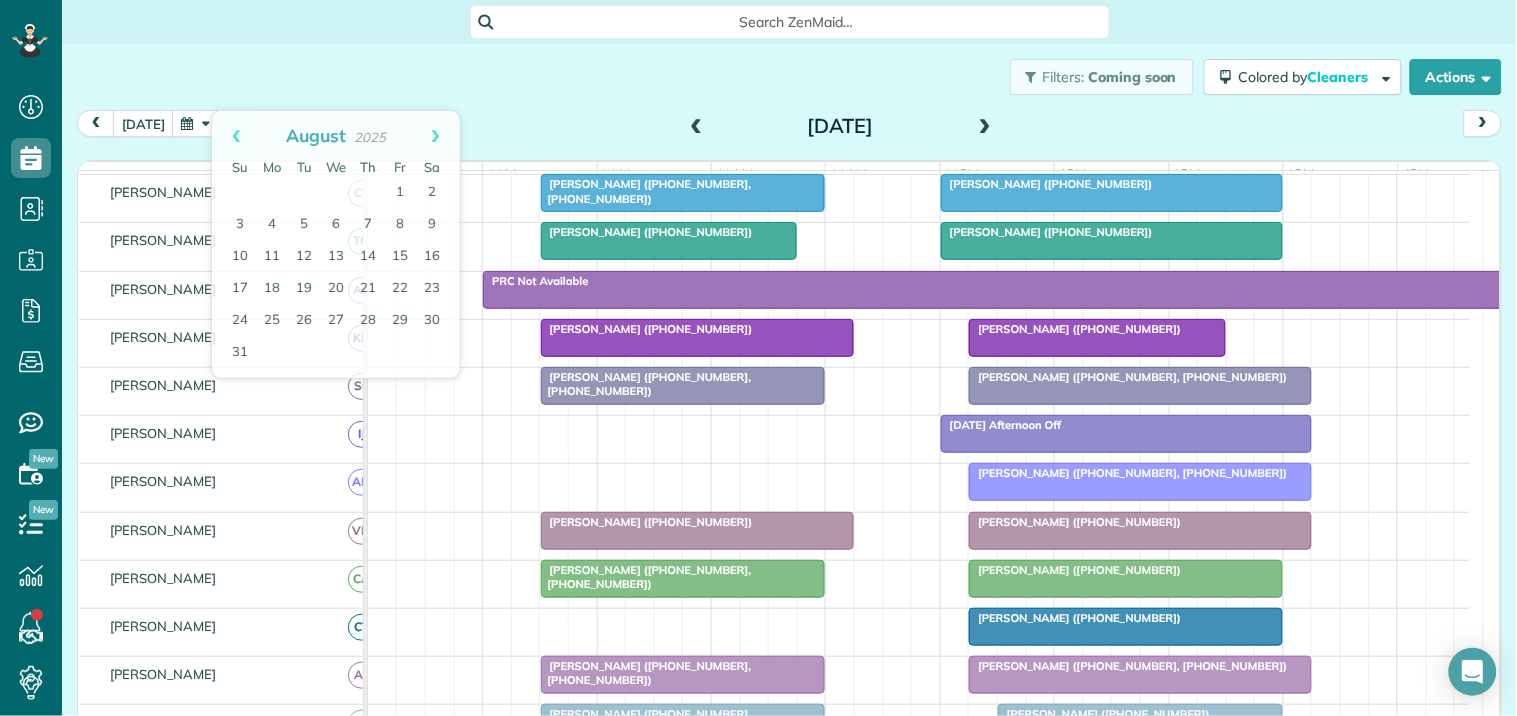 click on "Filters:   Coming soon
Colored by  Cleaners
Color by Cleaner
Color by Team
Color by Status
Color by Recurrence
Color by Paid/Unpaid
Filters  Default
Schedule Changes
Actions
Create Appointment
Create Task
Clock In/Out
Send Work Orders
Print Route Sheets
Today's Emails/Texts
Export data.." at bounding box center (789, 77) 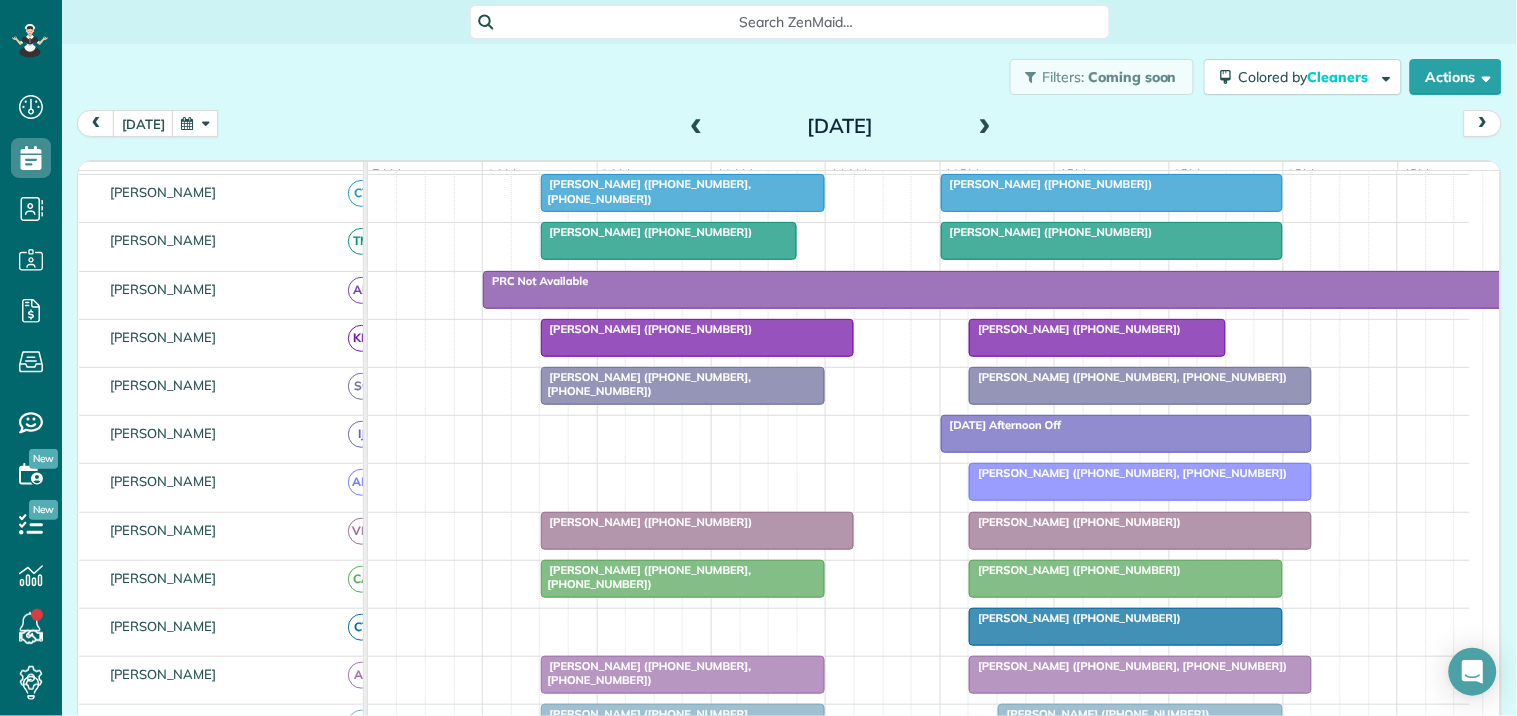 scroll, scrollTop: 427, scrollLeft: 0, axis: vertical 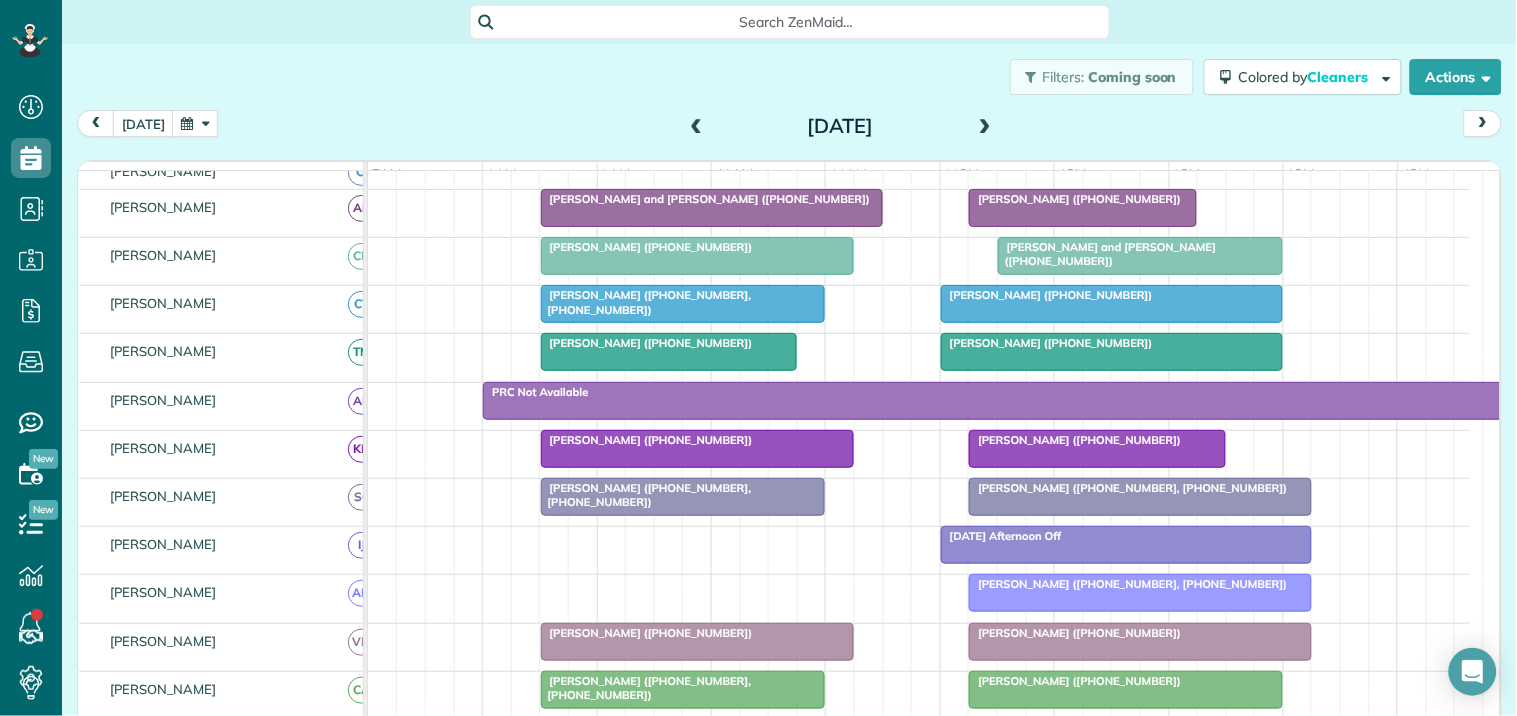 click at bounding box center [985, 127] 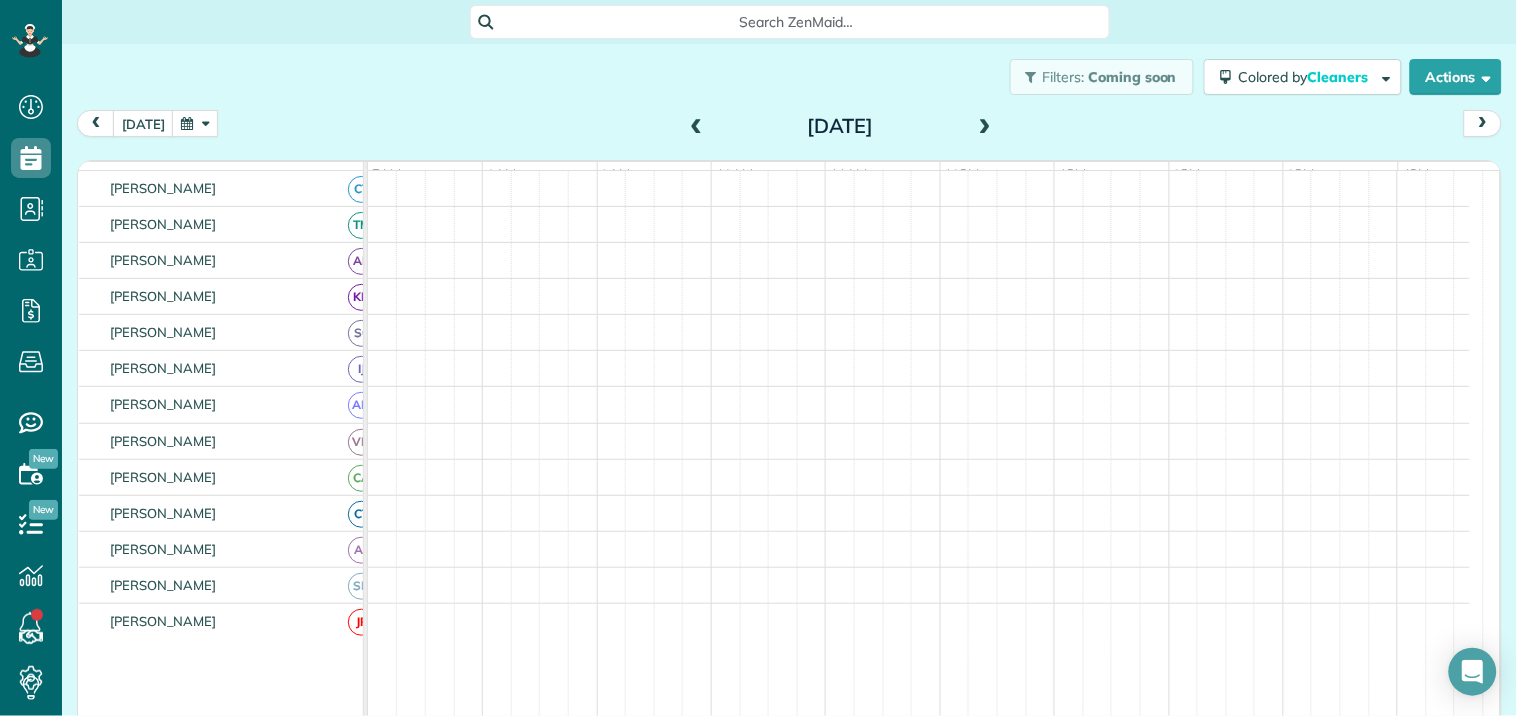 scroll, scrollTop: 131, scrollLeft: 0, axis: vertical 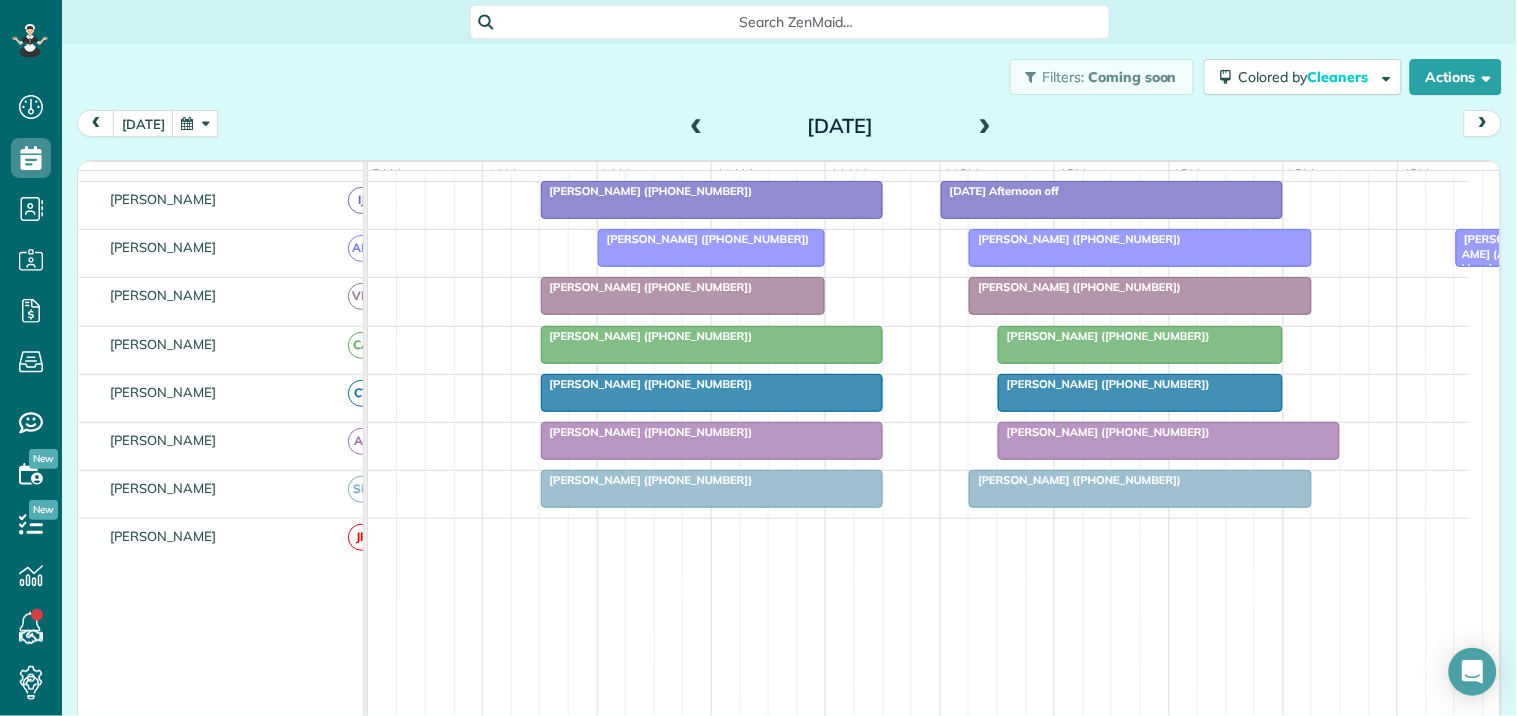 click at bounding box center (985, 127) 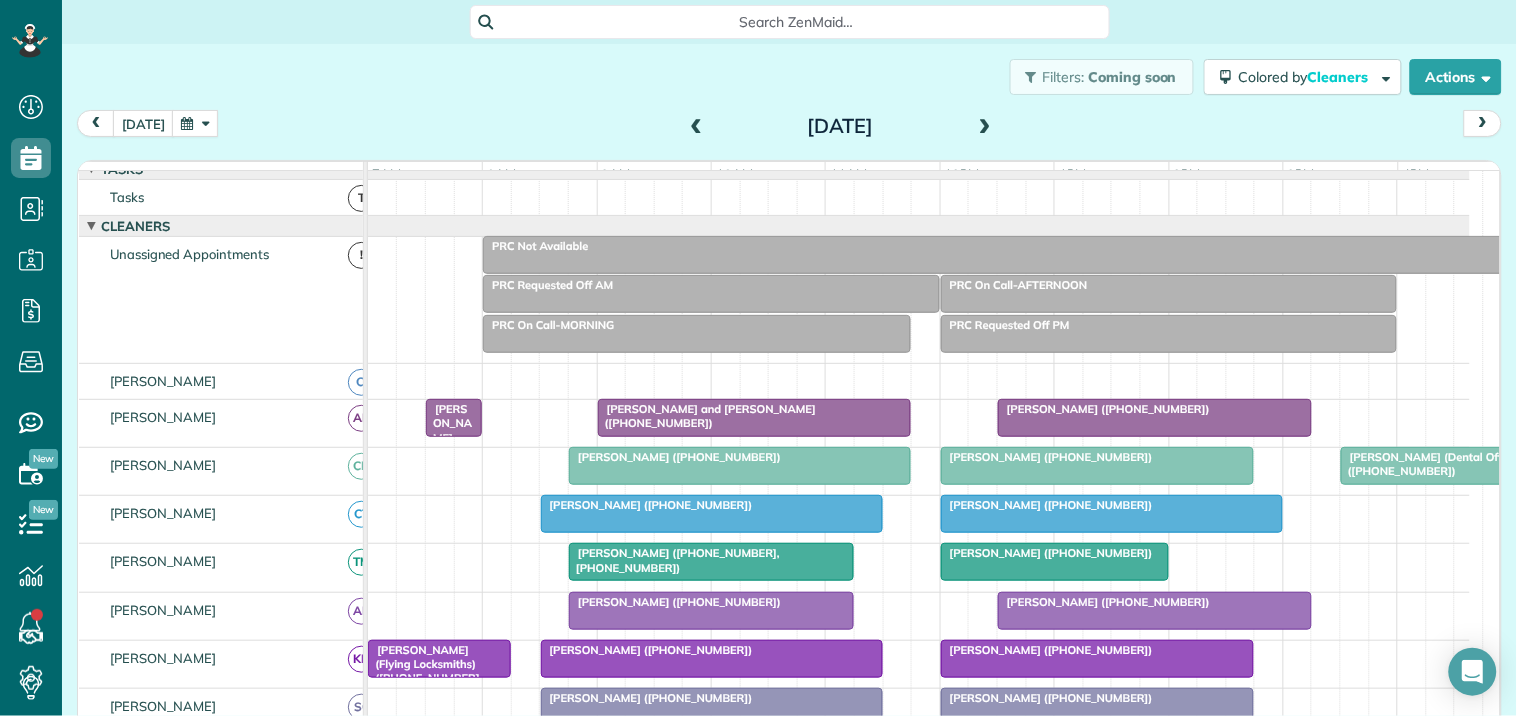 click at bounding box center [985, 127] 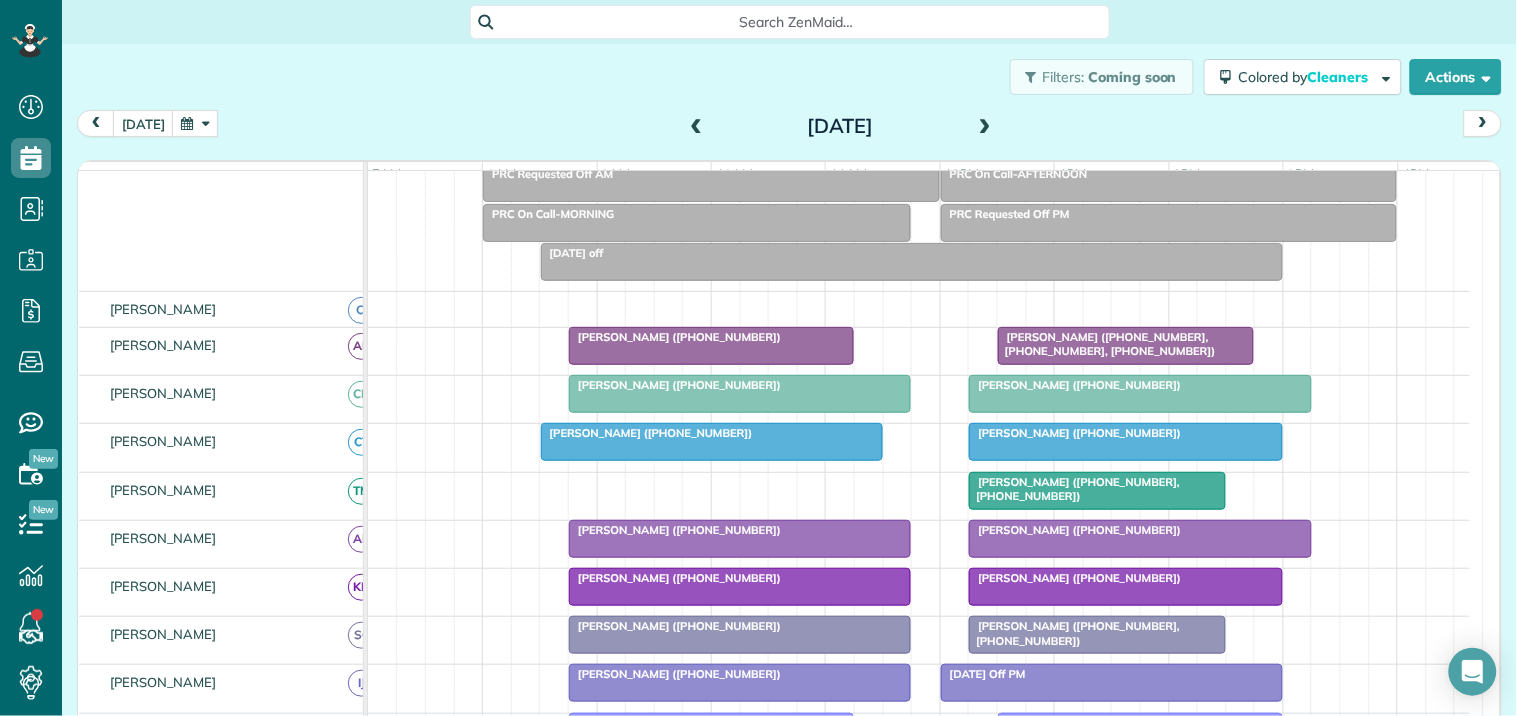click at bounding box center (985, 127) 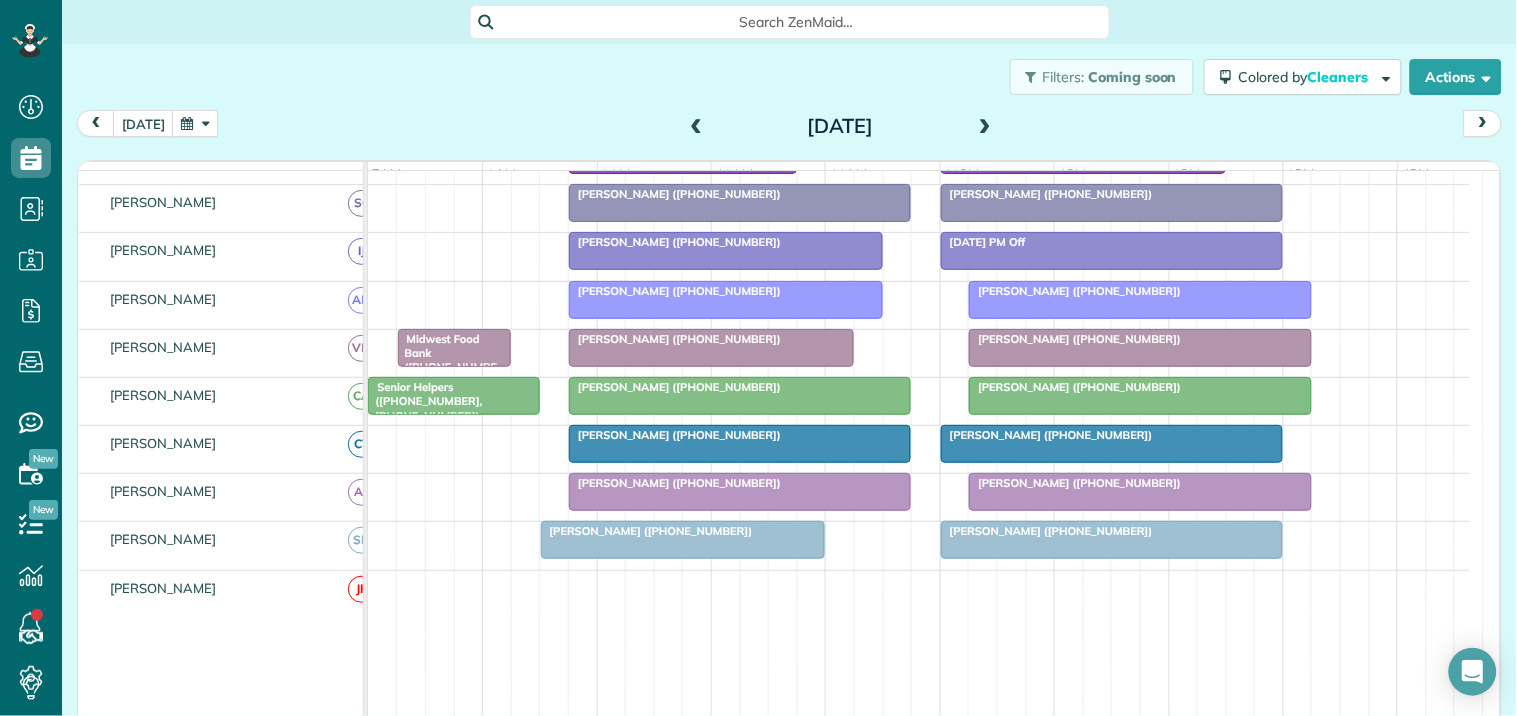 click at bounding box center (195, 123) 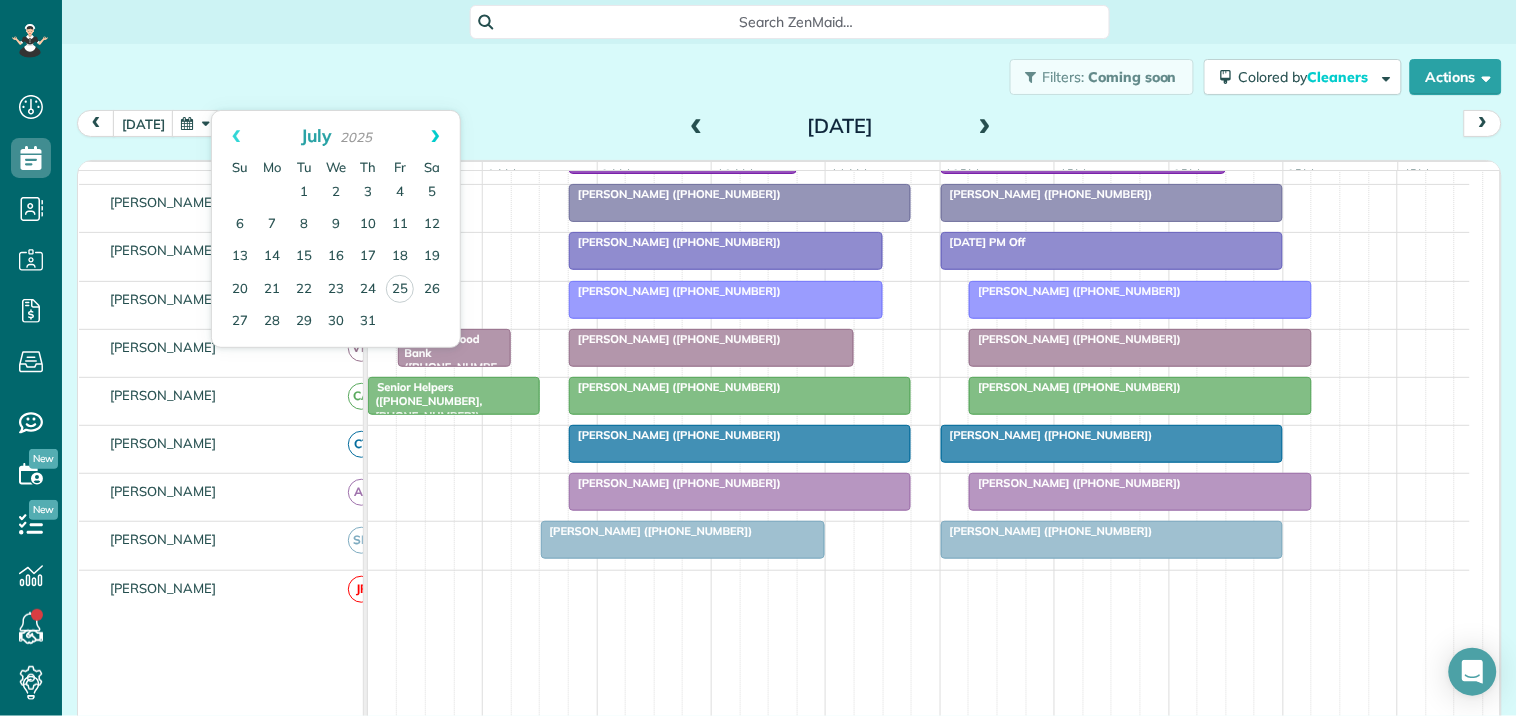 click on "Next" at bounding box center (435, 136) 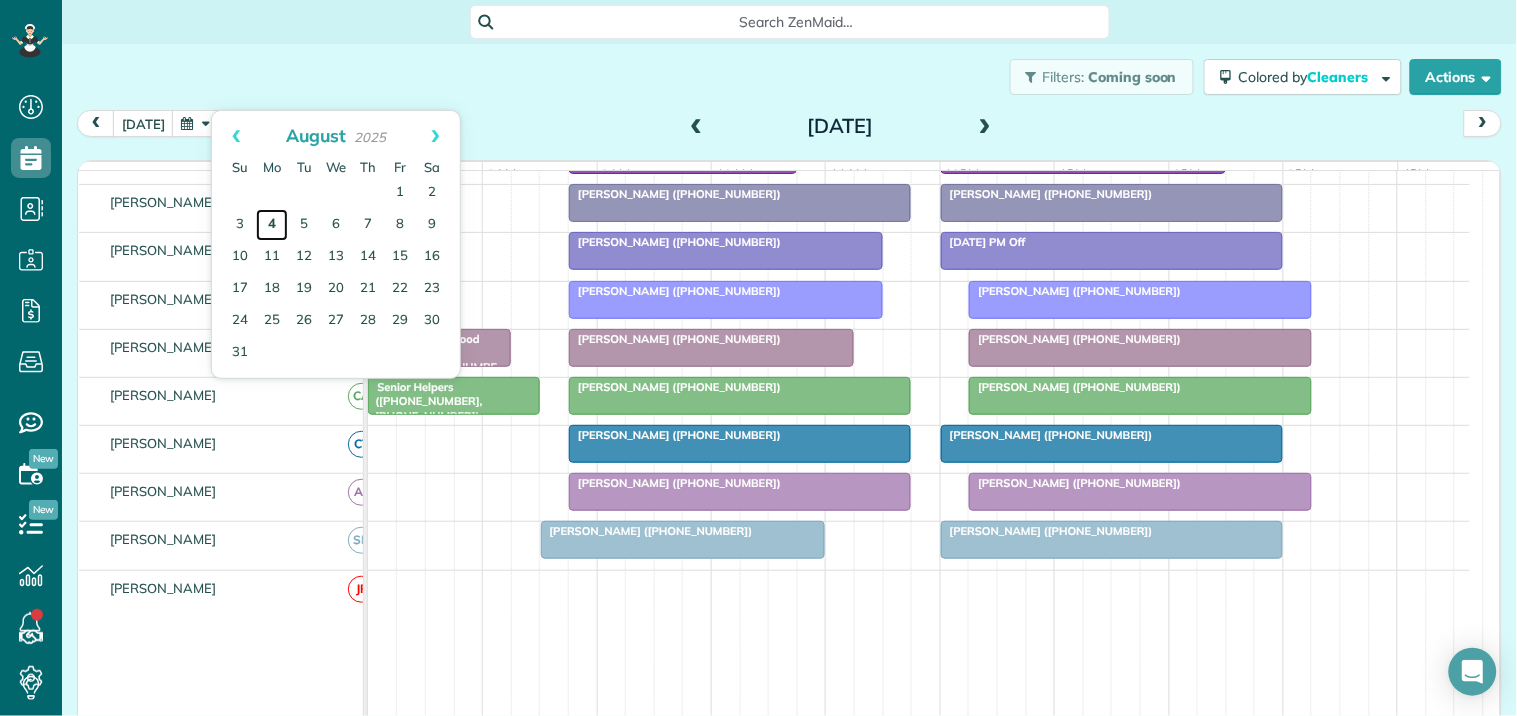 click on "4" at bounding box center [272, 225] 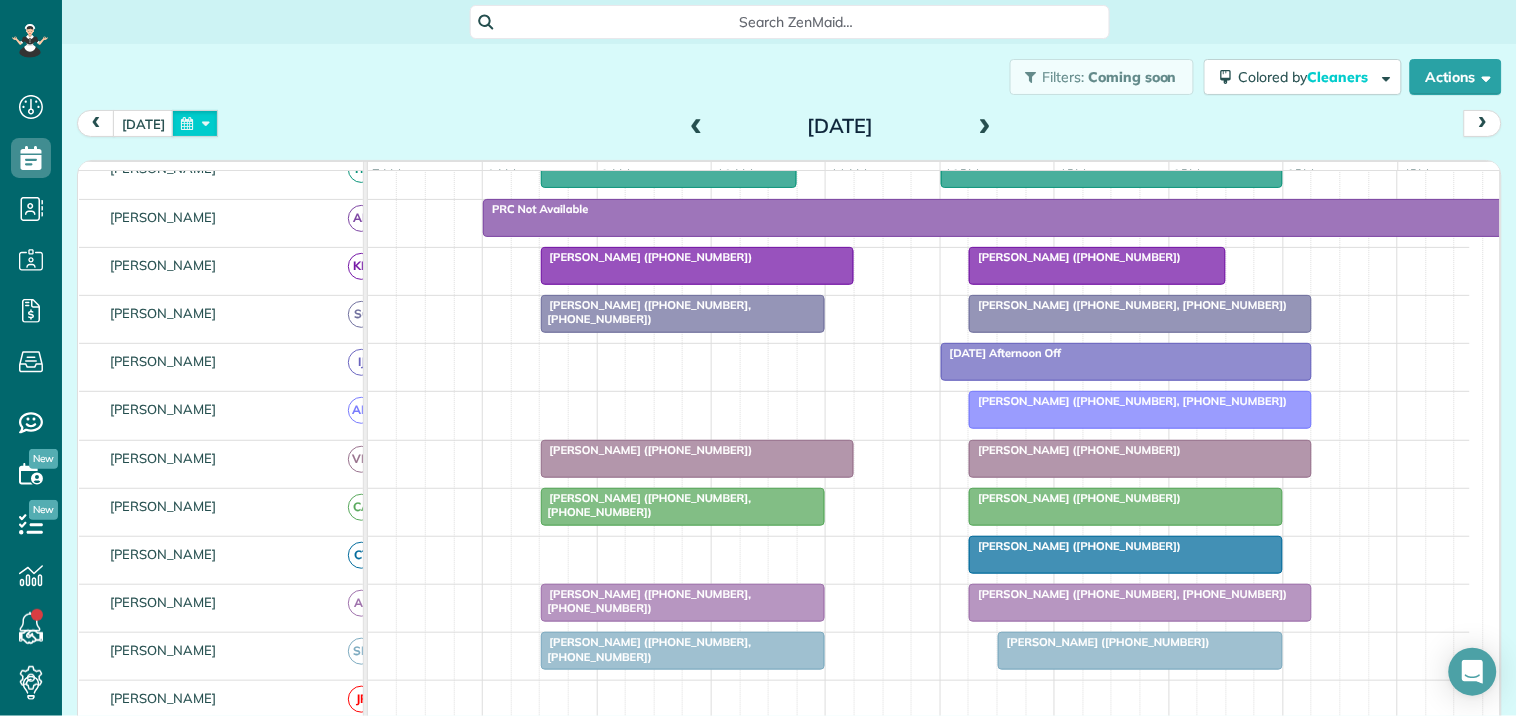 click at bounding box center [195, 123] 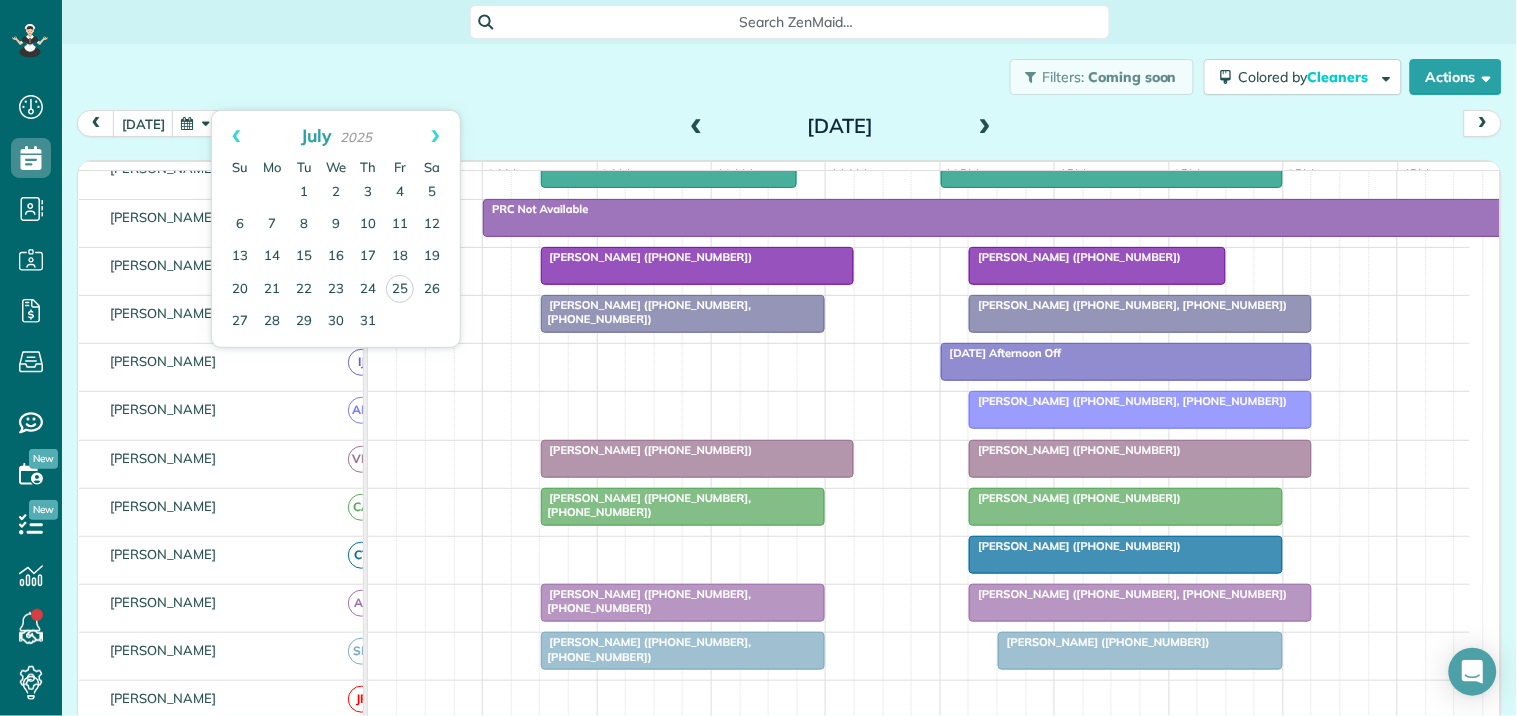 click on "Filters:   Coming soon
Colored by  Cleaners
Color by Cleaner
Color by Team
Color by Status
Color by Recurrence
Color by Paid/Unpaid
Filters  Default
Schedule Changes
Actions
Create Appointment
Create Task
Clock In/Out
Send Work Orders
Print Route Sheets
Today's Emails/Texts
Export data.." at bounding box center [789, 77] 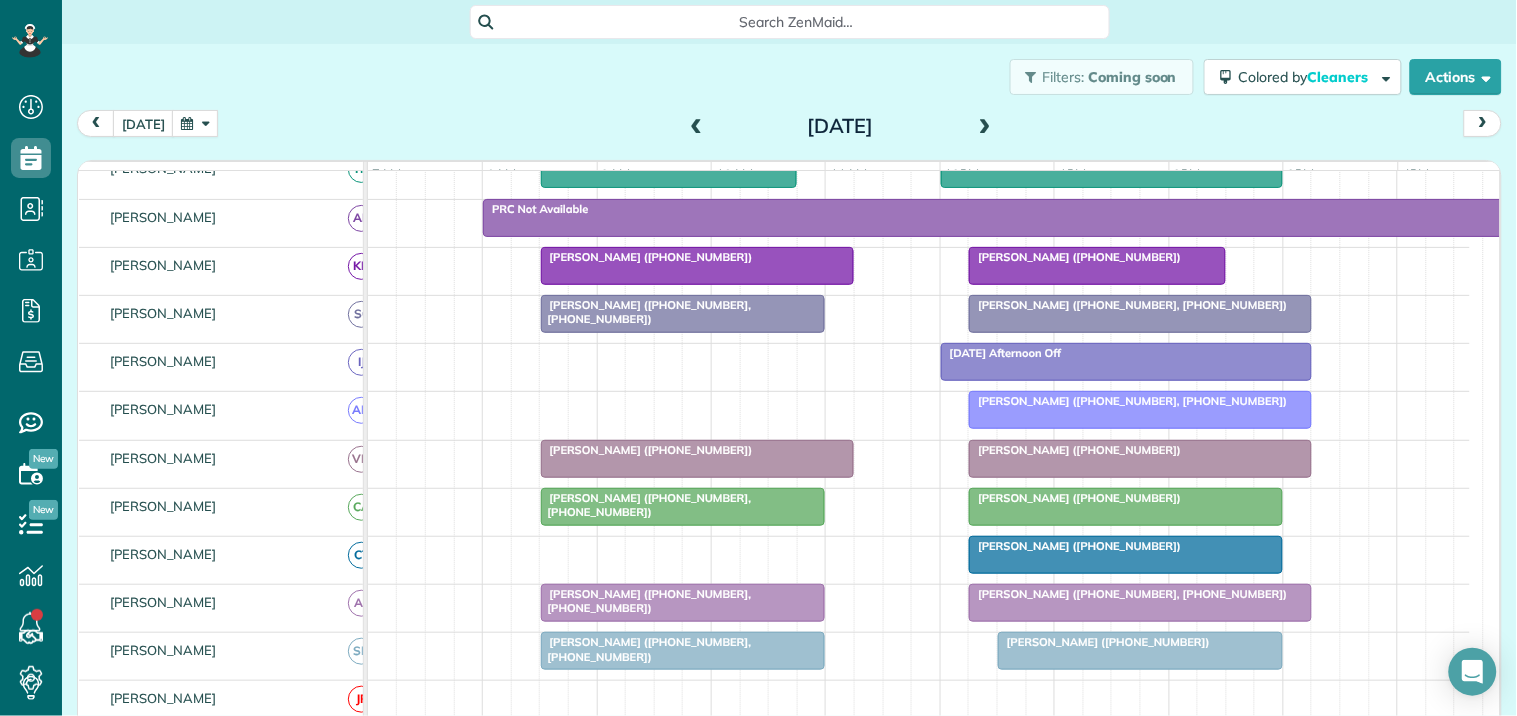 drag, startPoint x: 970, startPoint y: 122, endPoint x: 1007, endPoint y: 113, distance: 38.078865 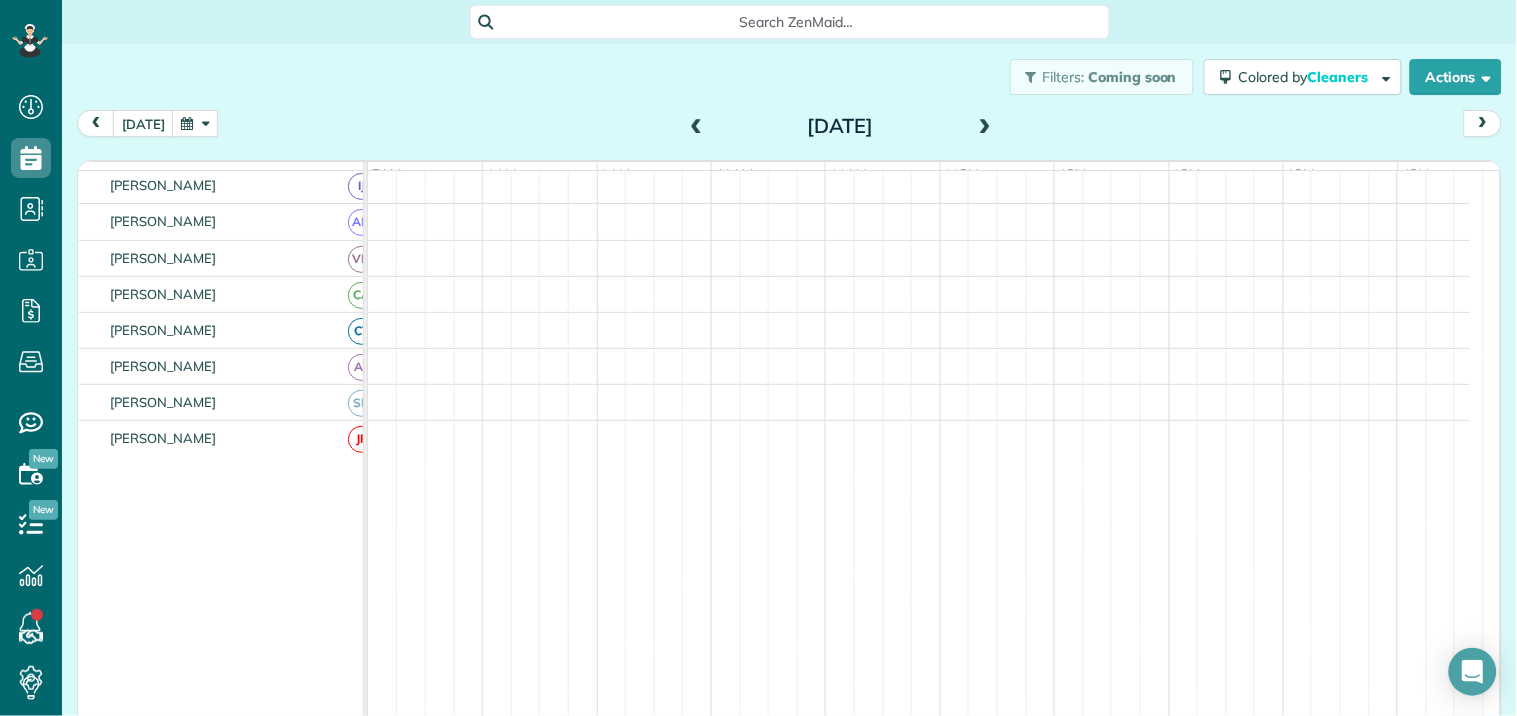 scroll, scrollTop: 266, scrollLeft: 0, axis: vertical 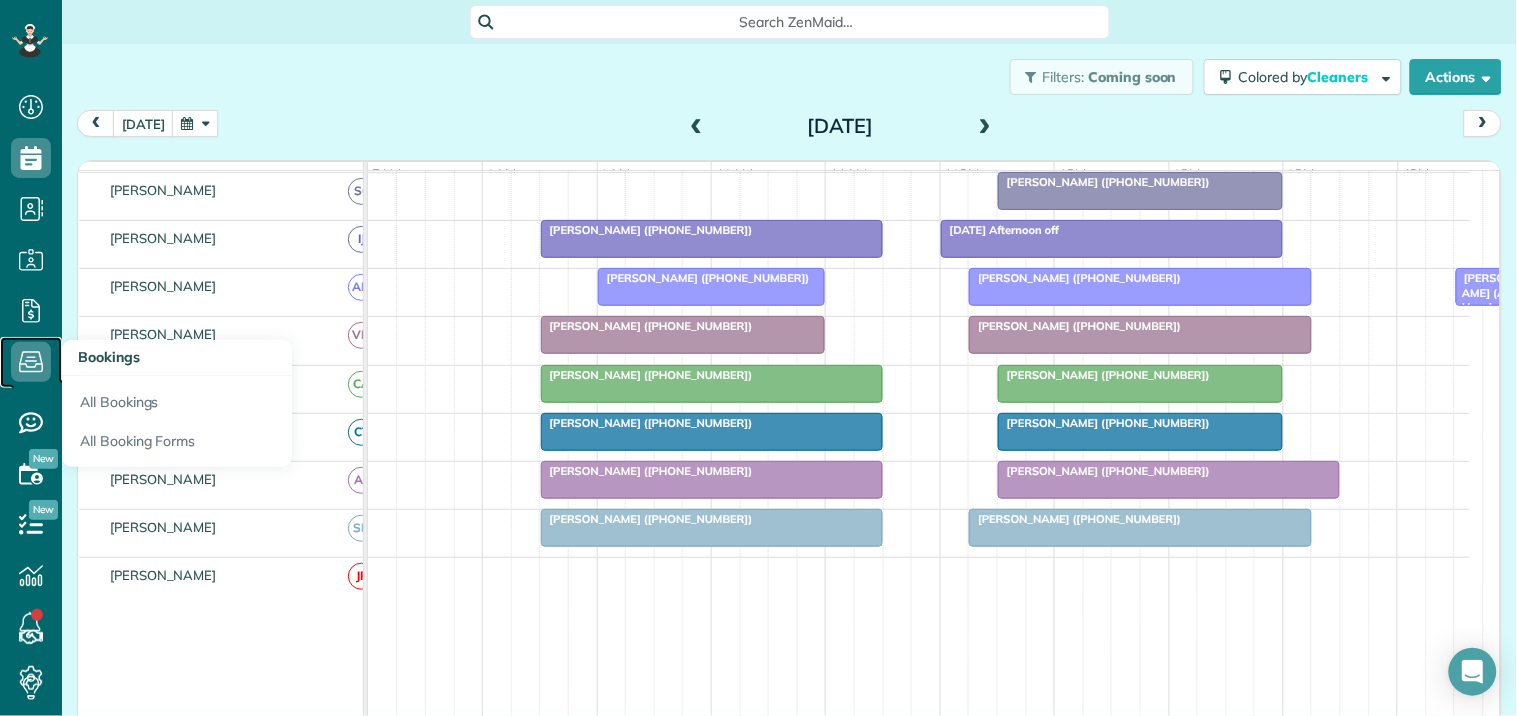 click 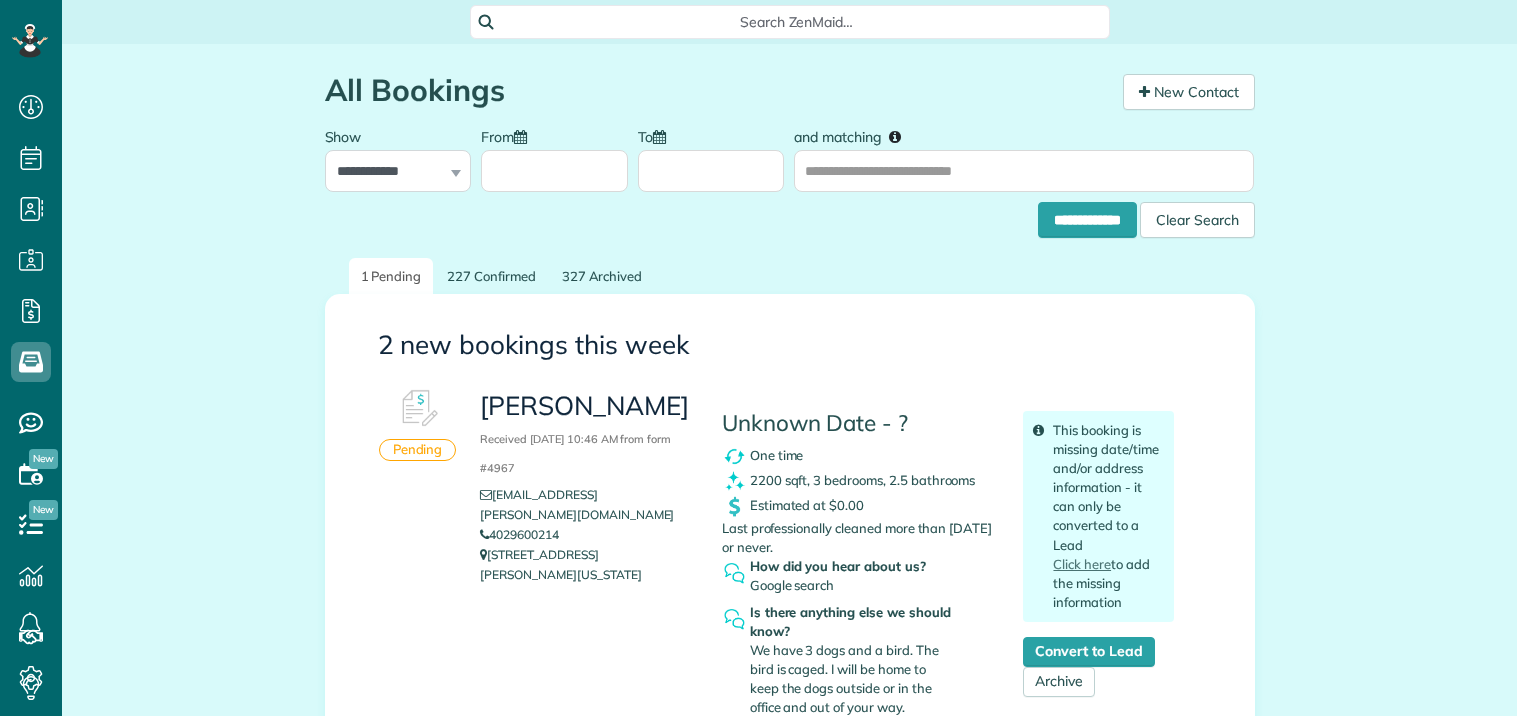 scroll, scrollTop: 0, scrollLeft: 0, axis: both 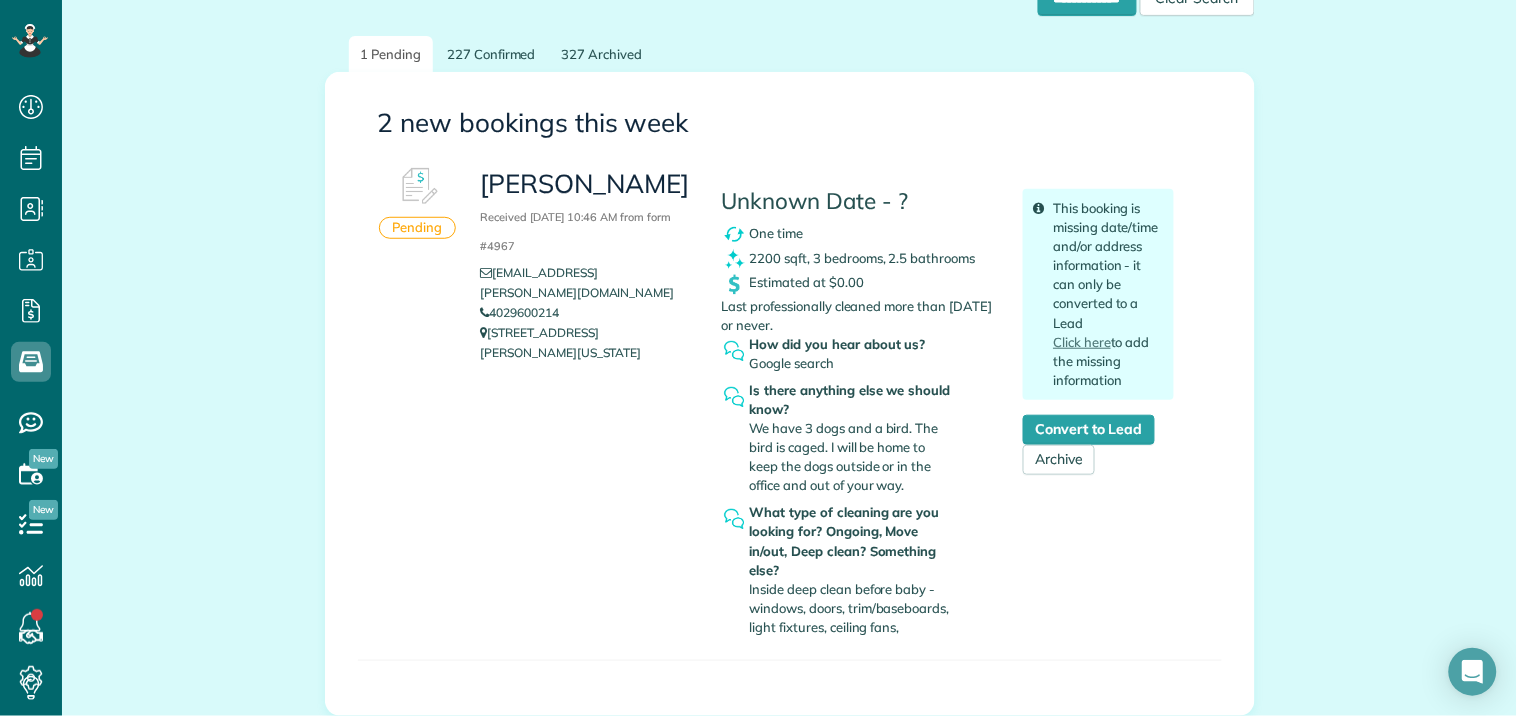 drag, startPoint x: 235, startPoint y: 368, endPoint x: 277, endPoint y: 344, distance: 48.373547 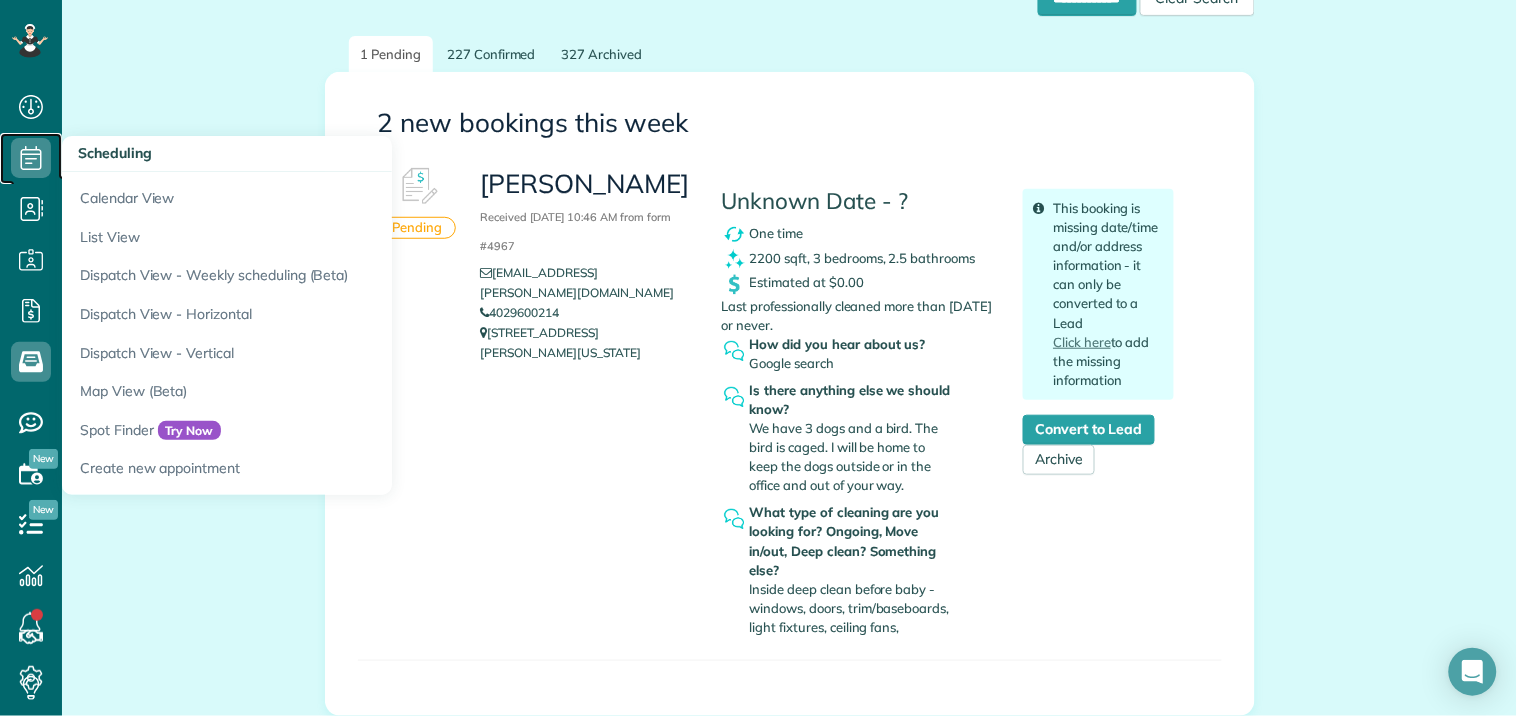 click 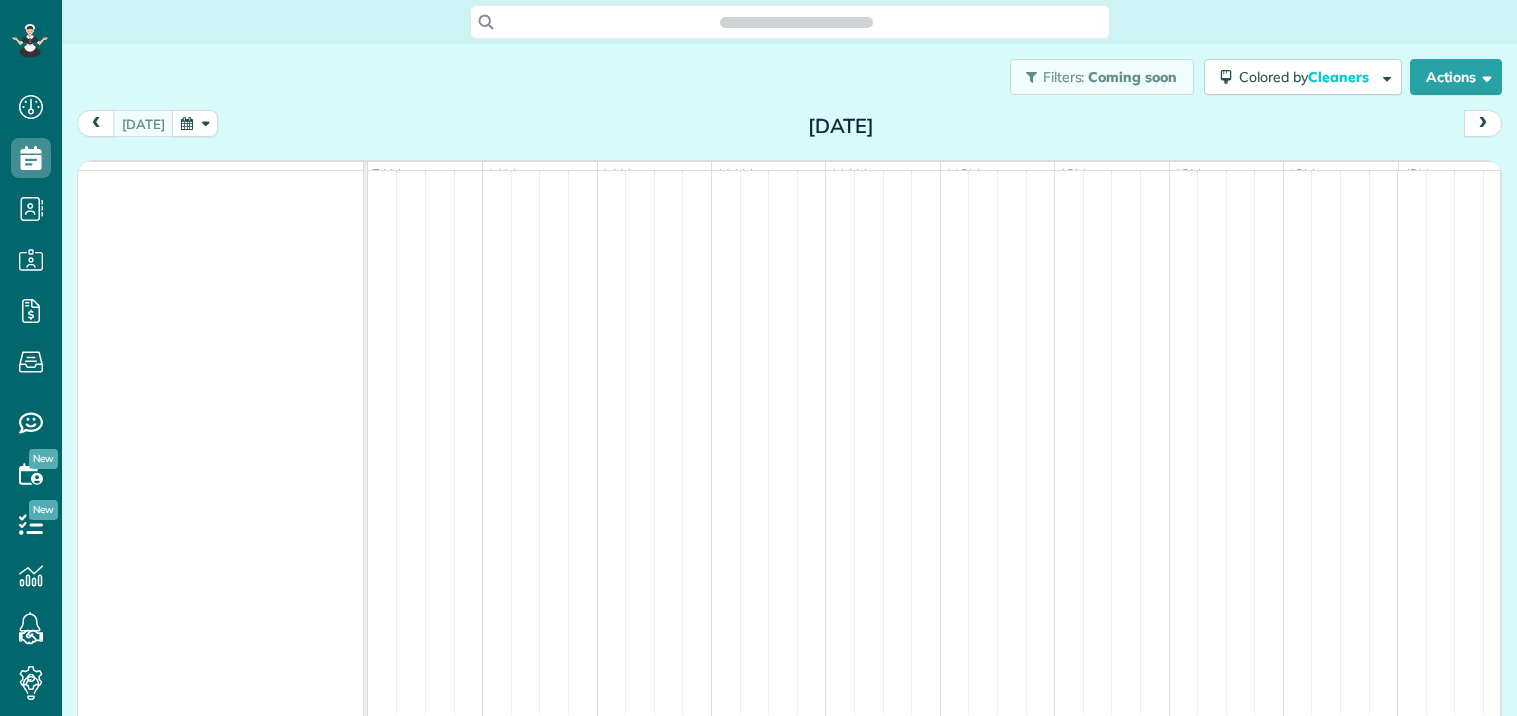 scroll, scrollTop: 0, scrollLeft: 0, axis: both 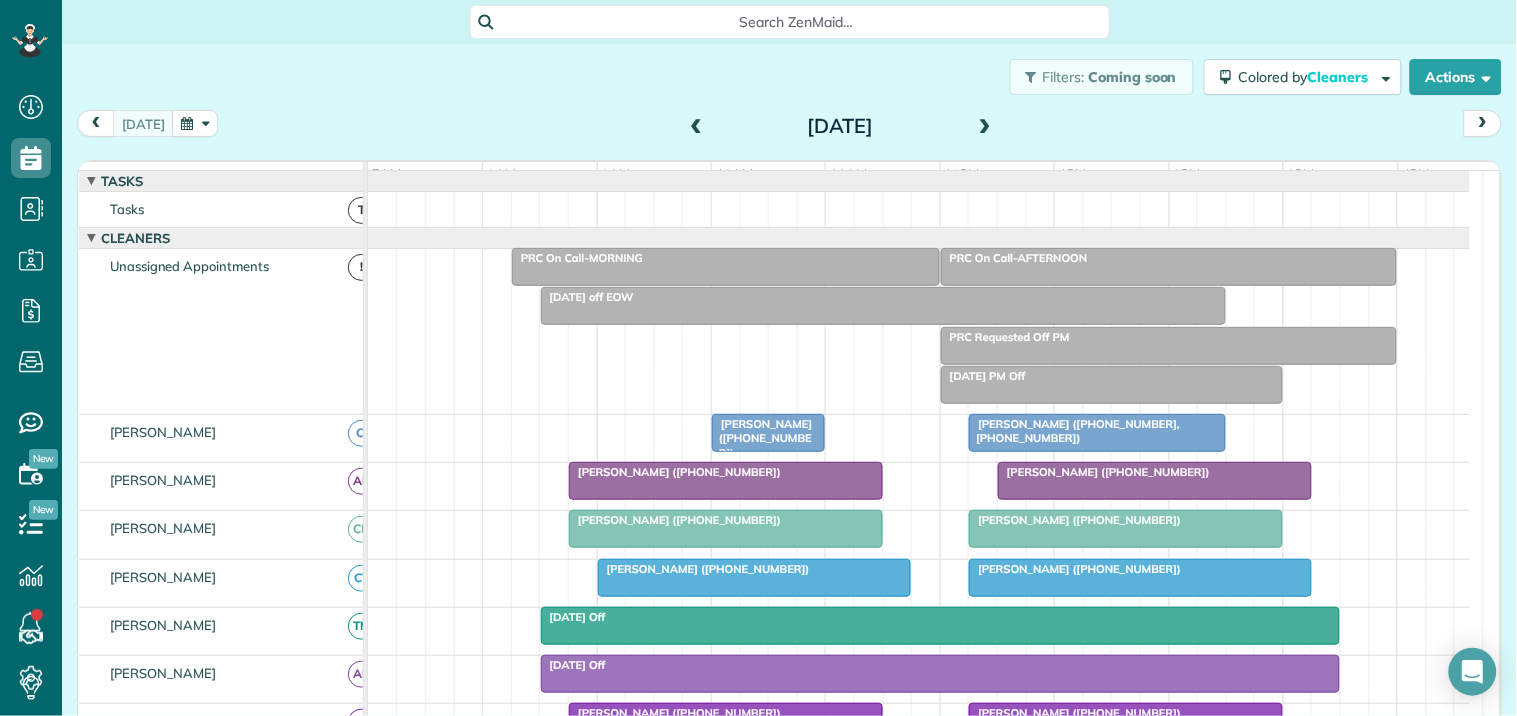 click on "[DATE]   [DATE]" at bounding box center [789, 128] 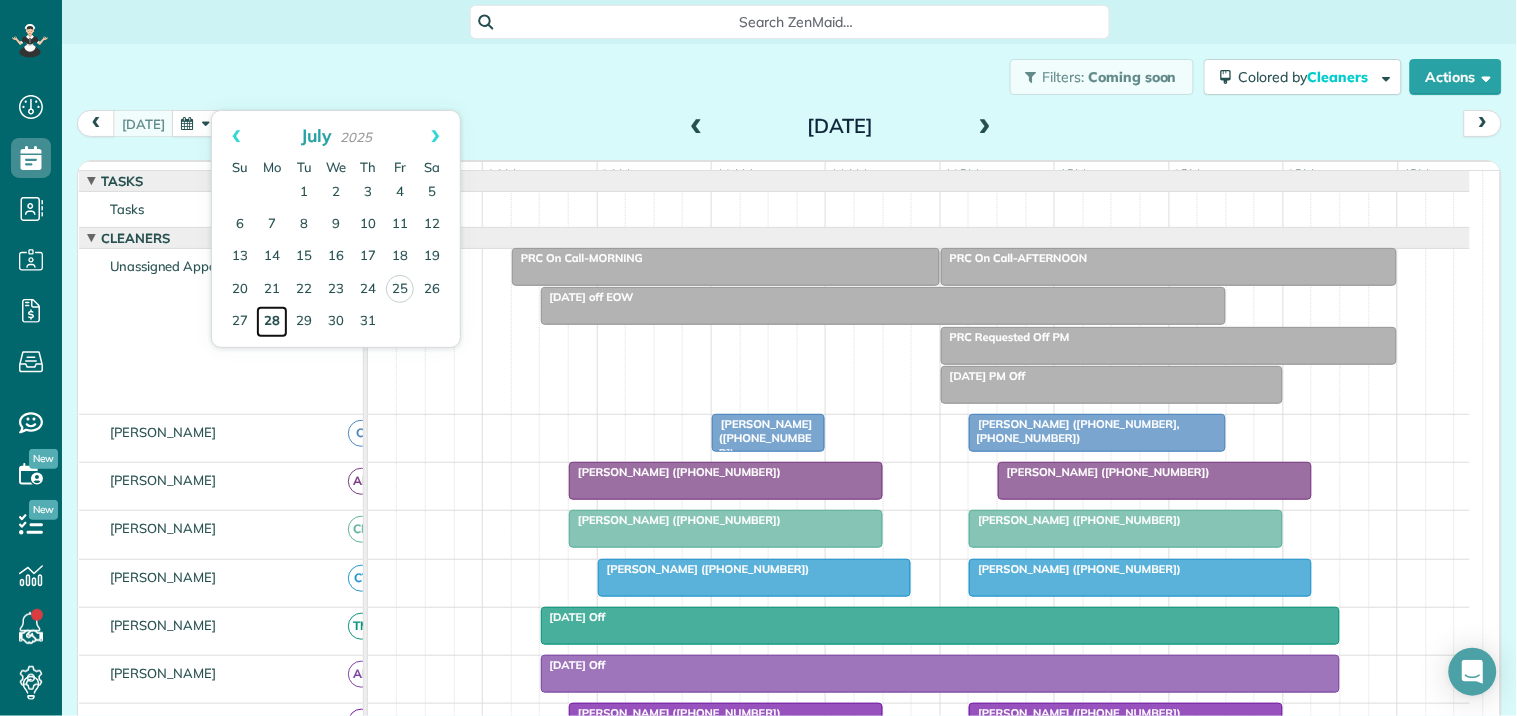click on "28" at bounding box center (272, 322) 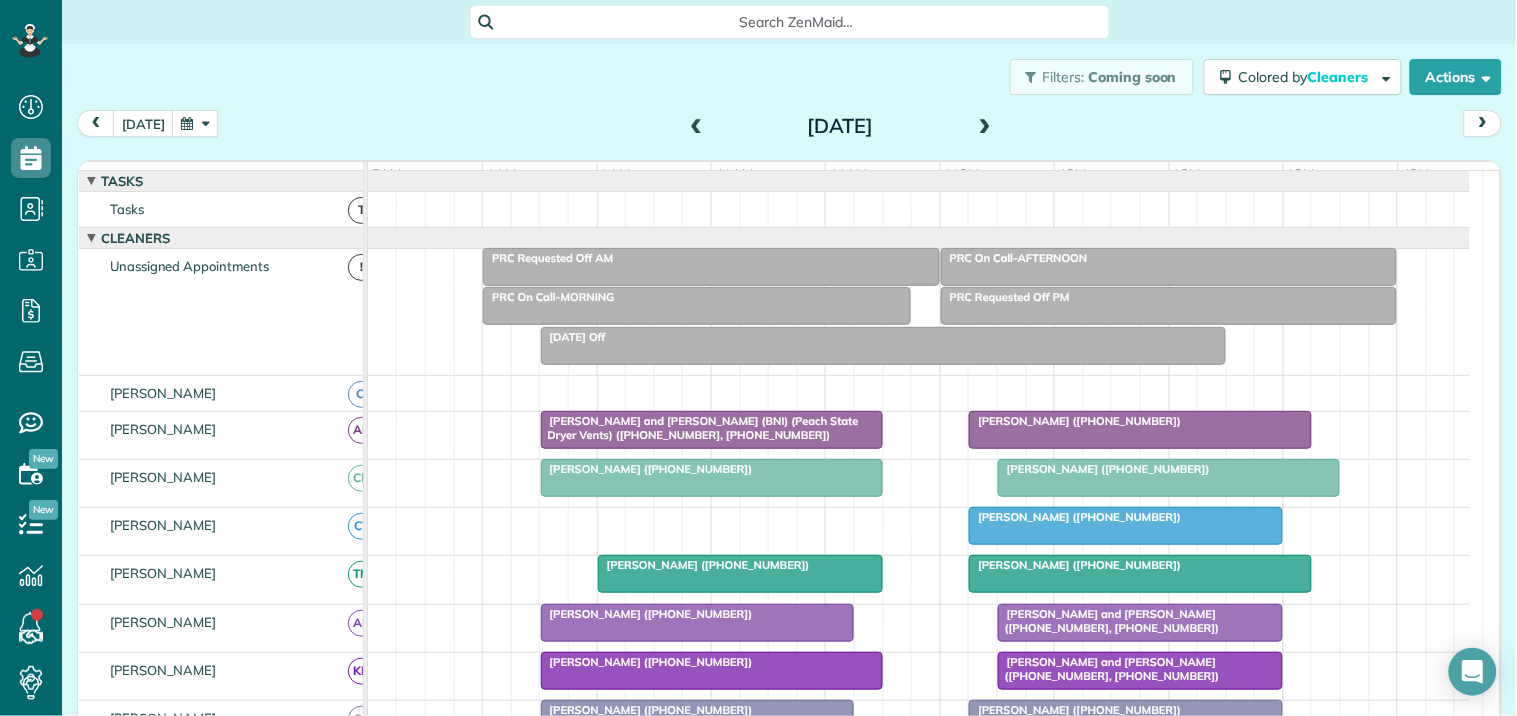 scroll, scrollTop: 108, scrollLeft: 0, axis: vertical 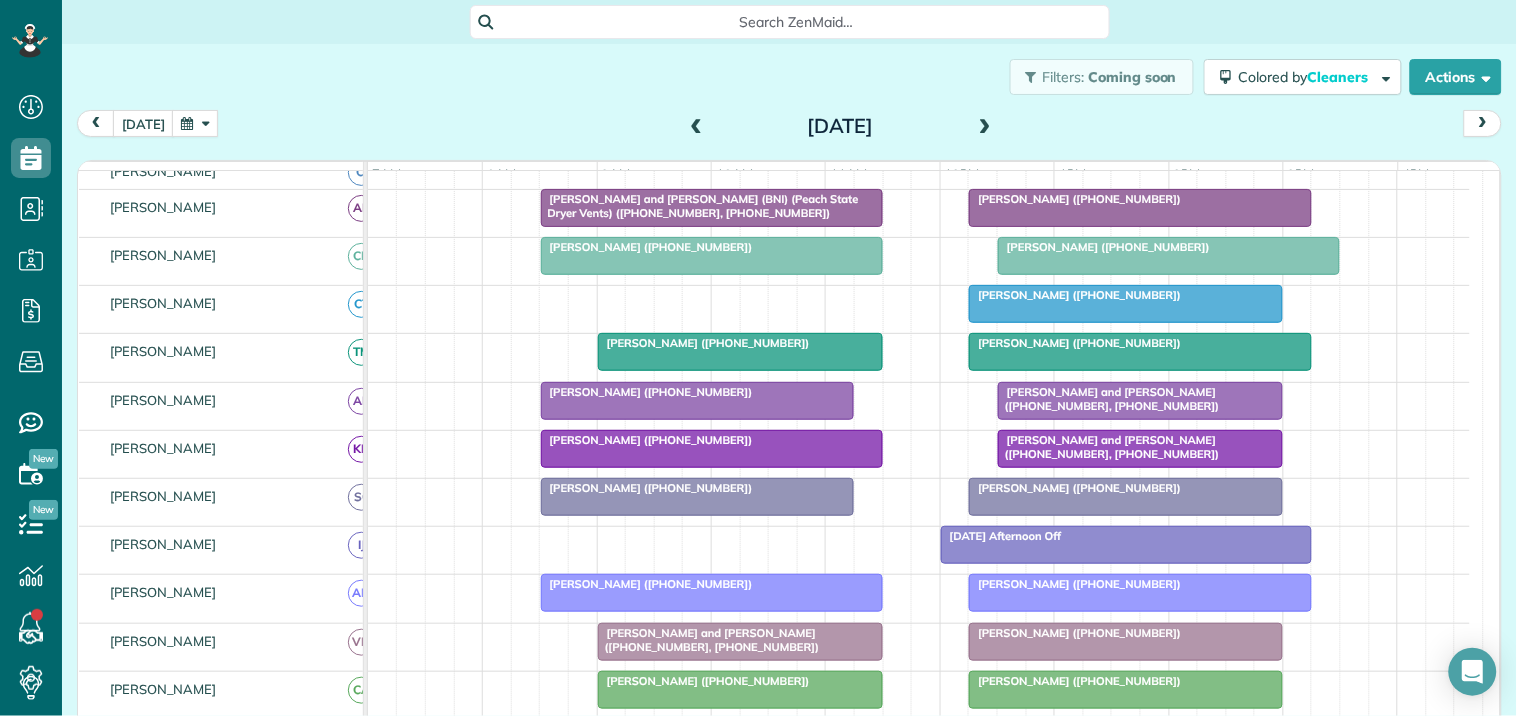 click at bounding box center (985, 127) 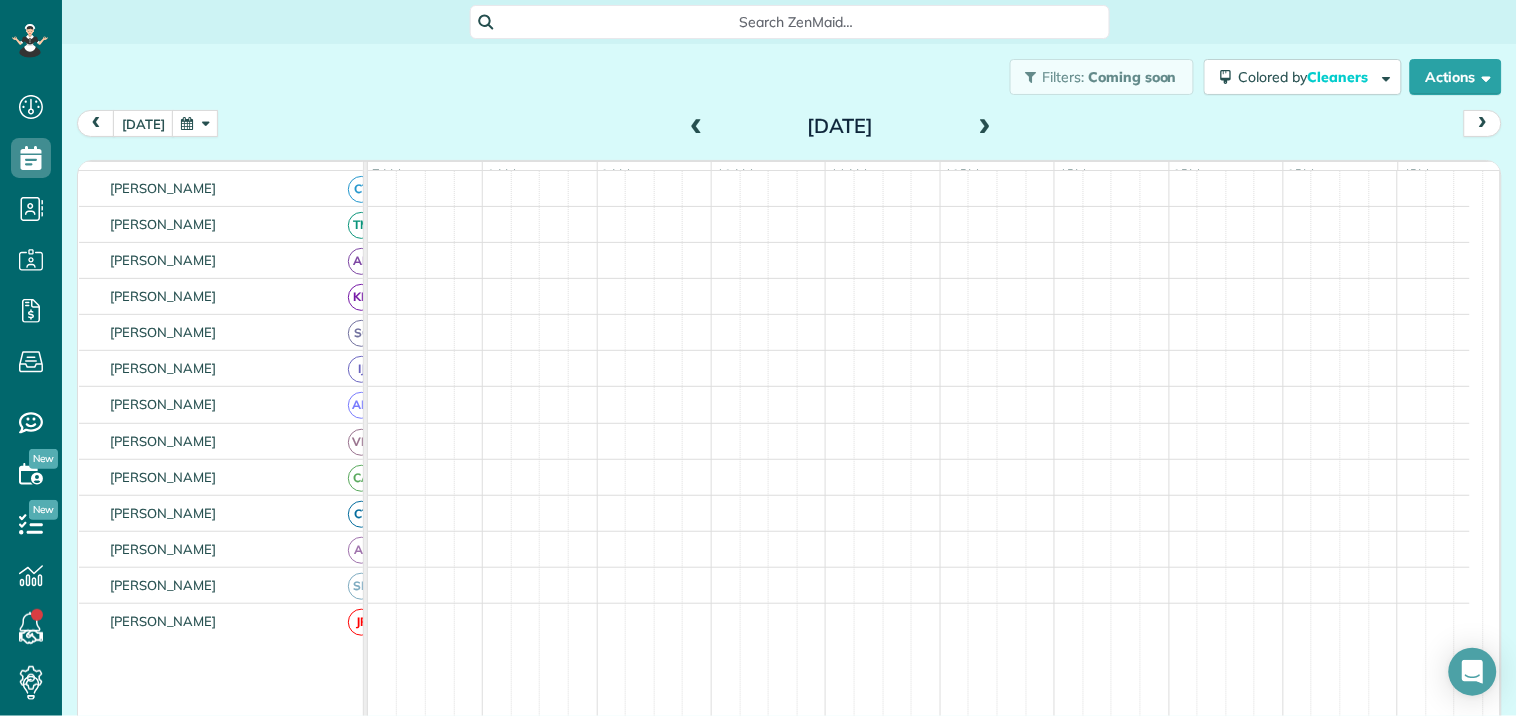 scroll, scrollTop: 131, scrollLeft: 0, axis: vertical 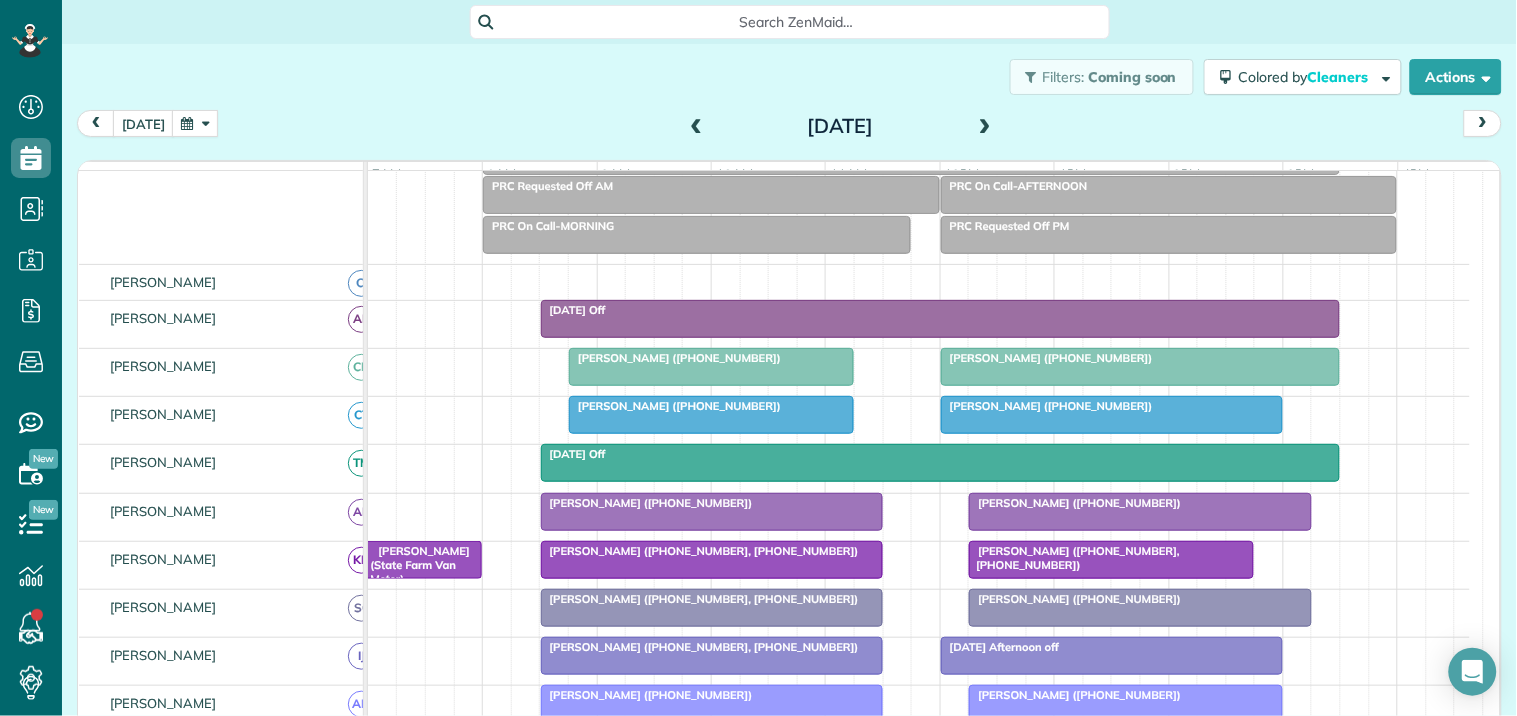 click at bounding box center [697, 127] 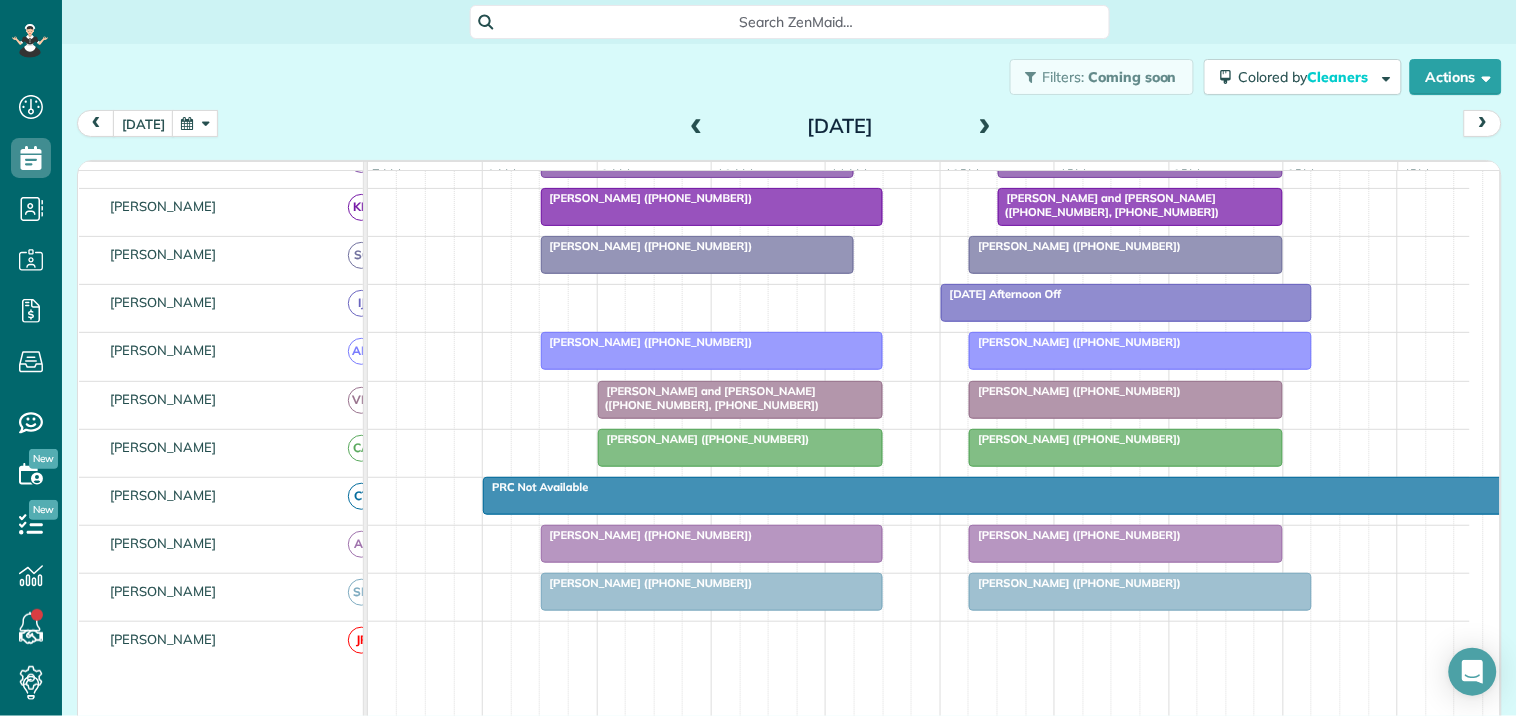 click at bounding box center [985, 127] 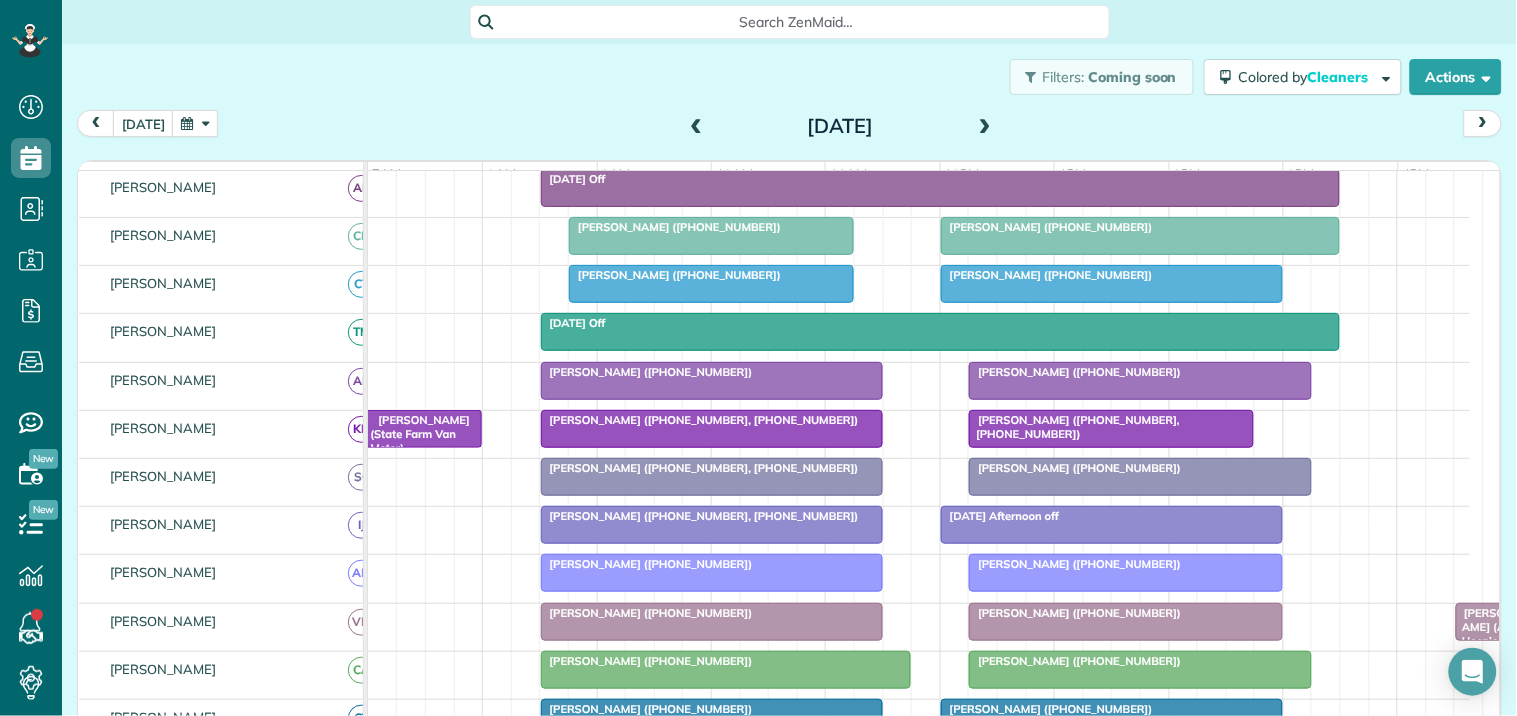 click at bounding box center (985, 127) 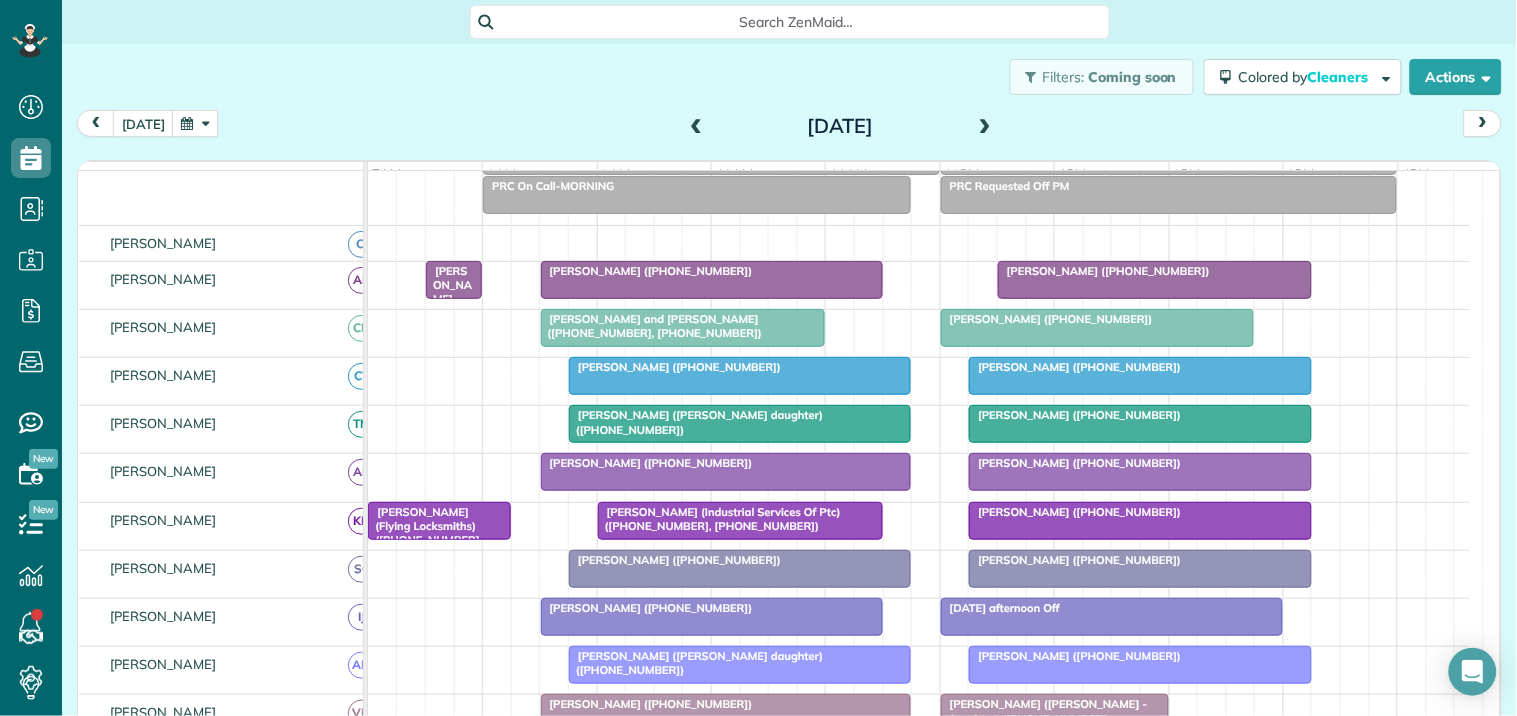click at bounding box center (985, 127) 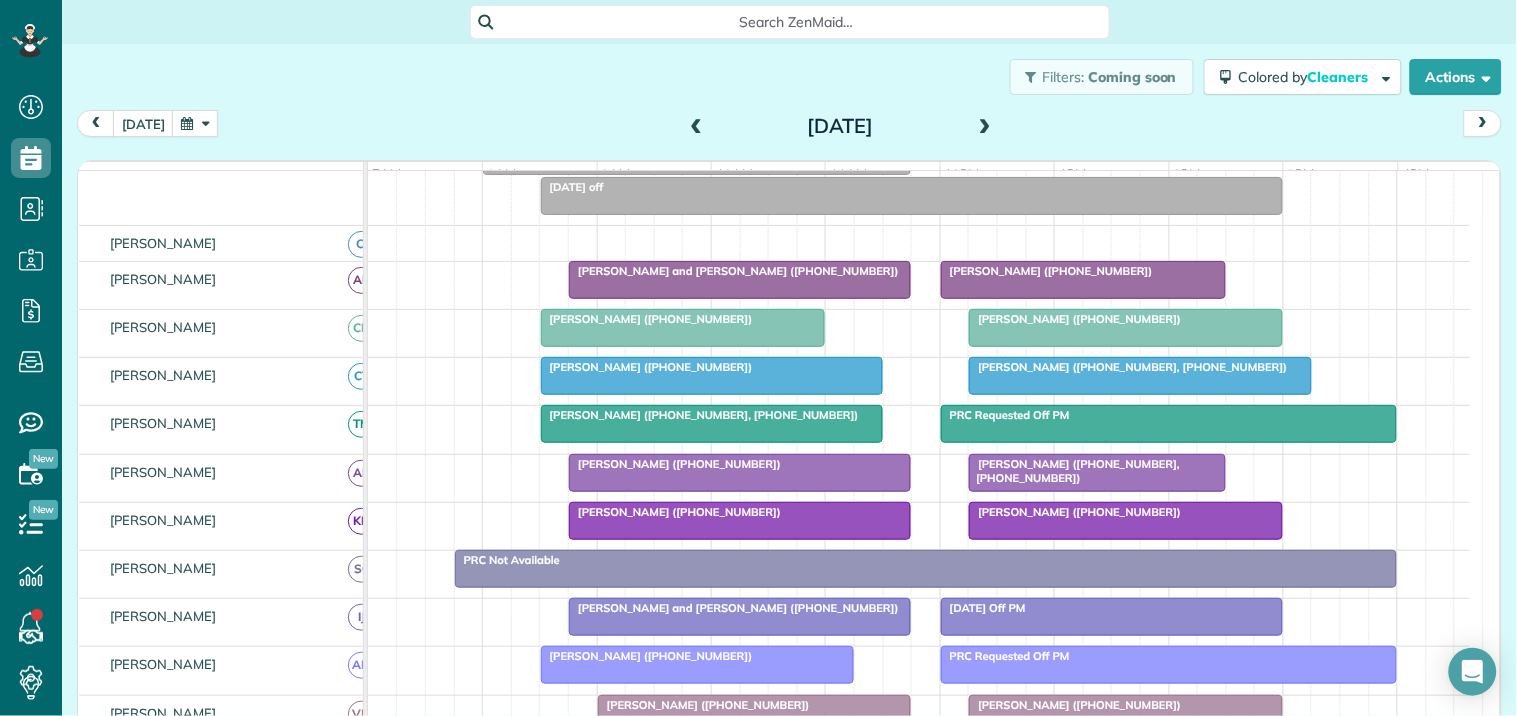 click at bounding box center [985, 127] 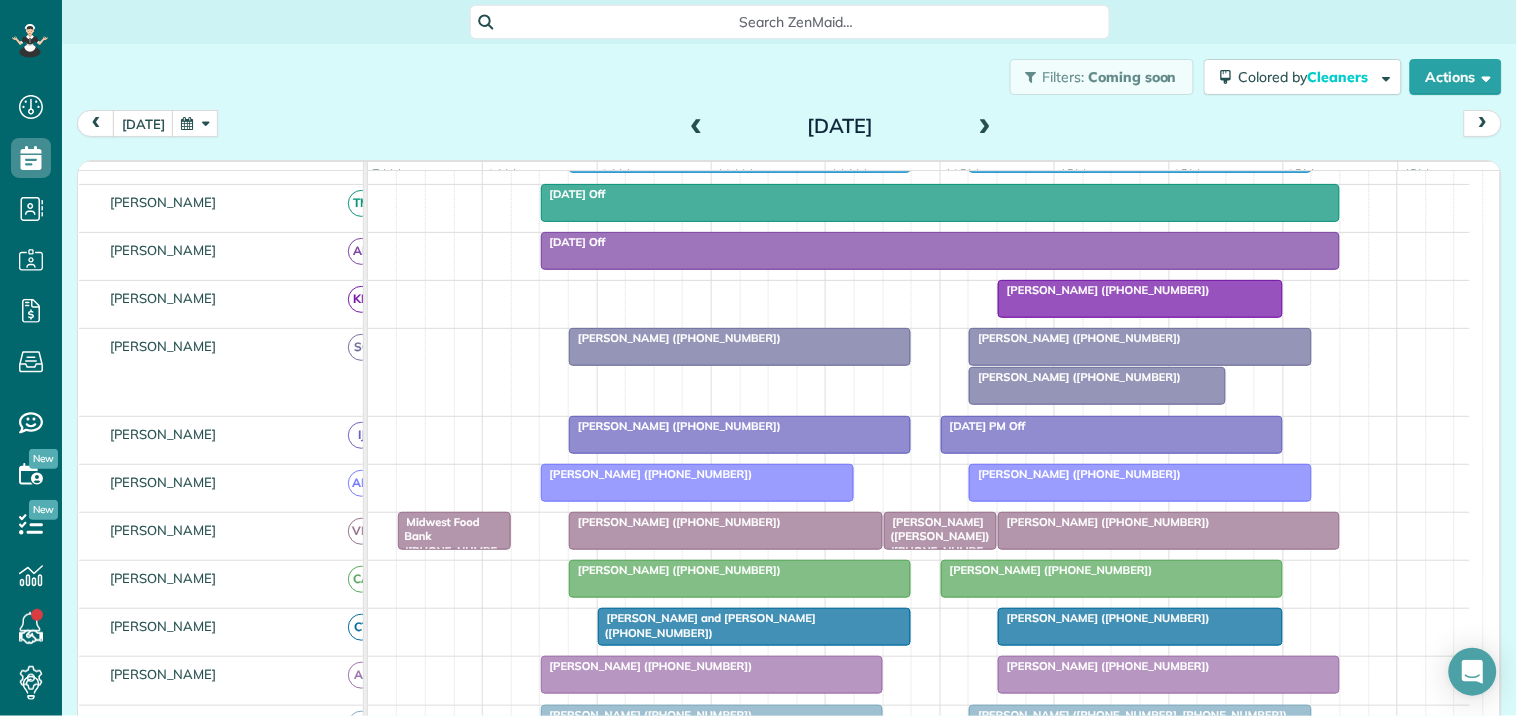 click at bounding box center (195, 123) 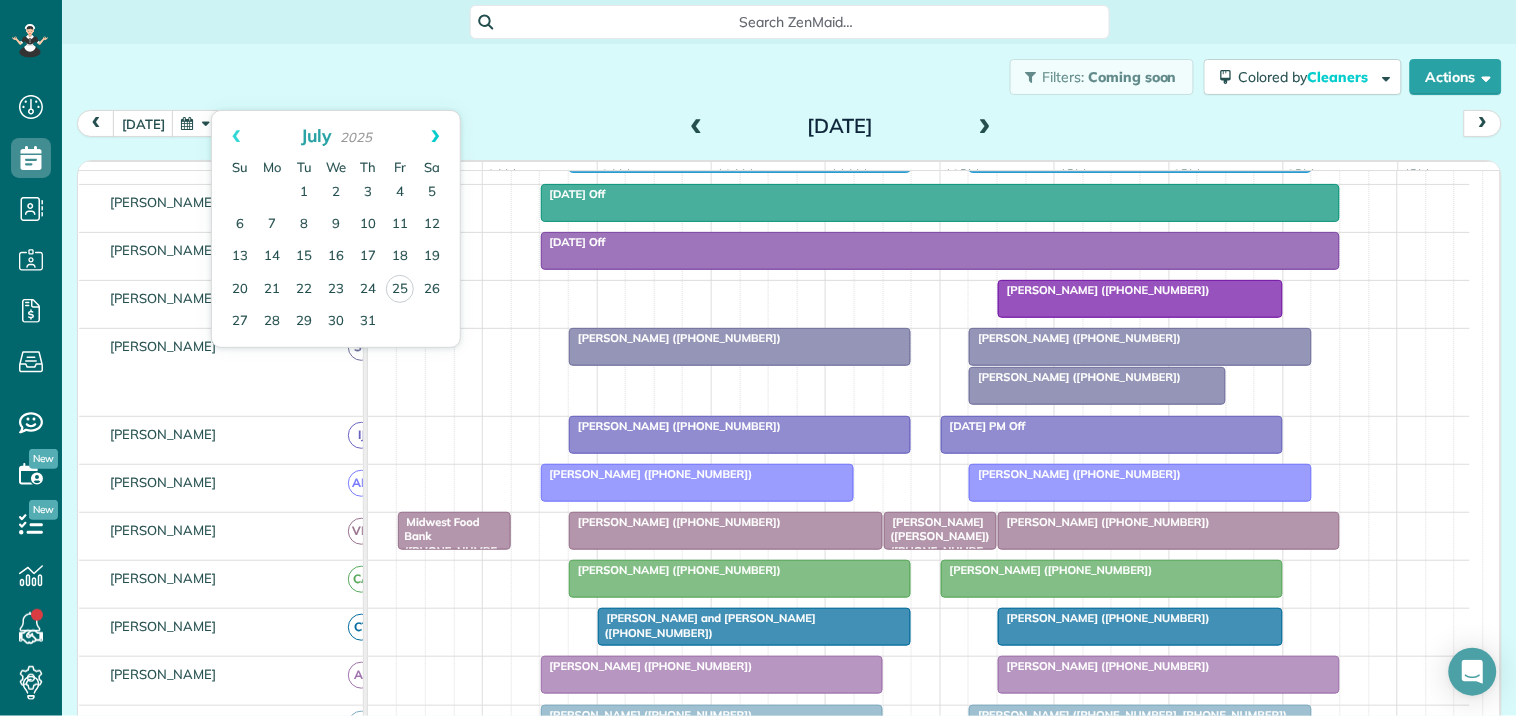 click on "Next" at bounding box center (435, 136) 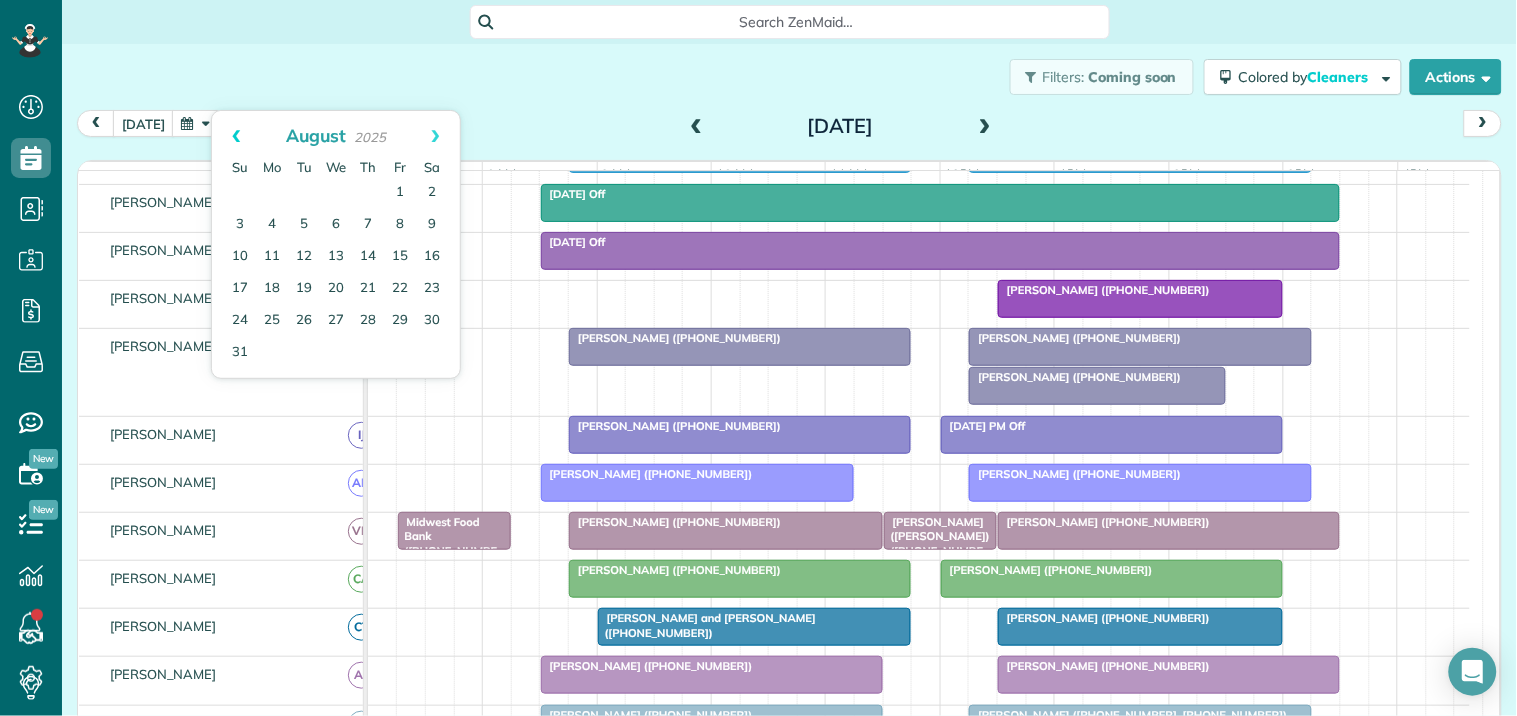 click on "Prev" at bounding box center (236, 136) 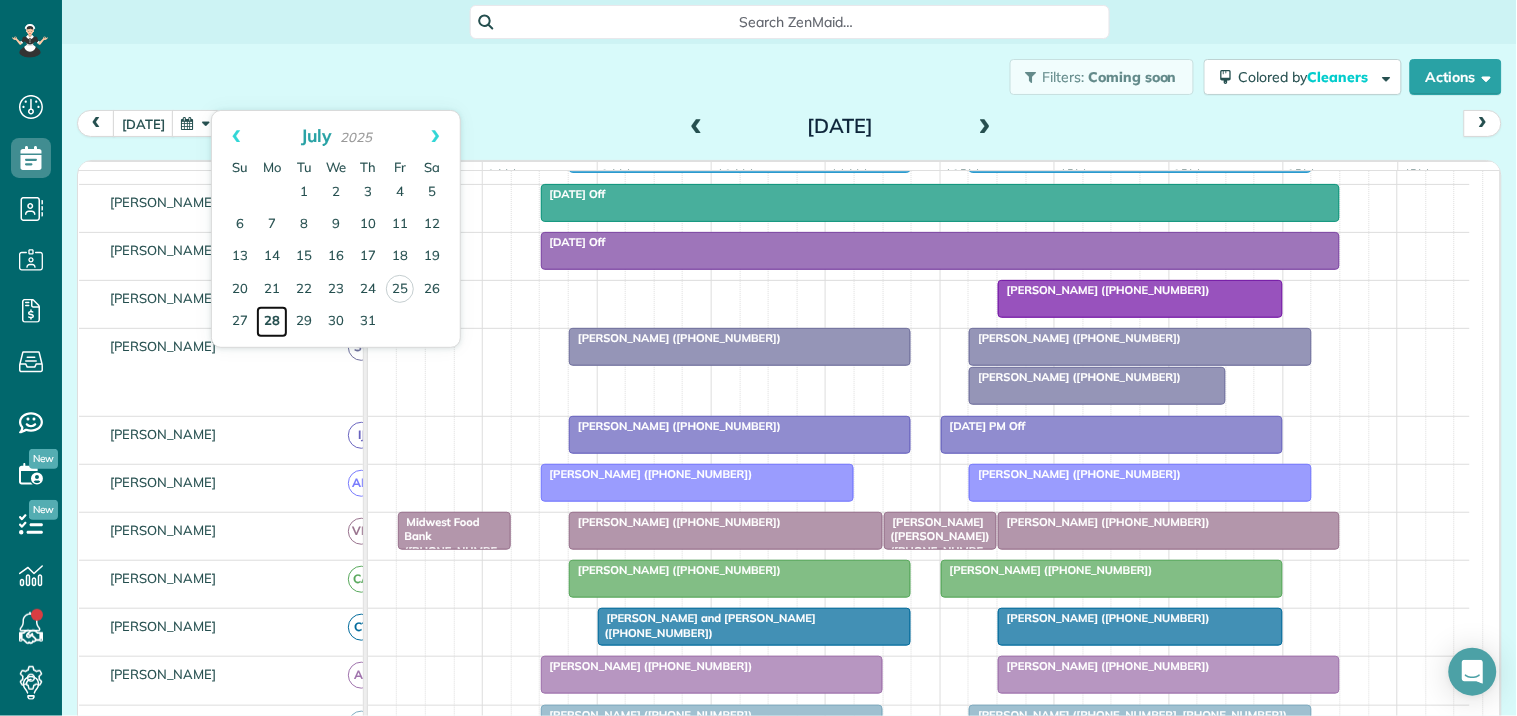 click on "28" at bounding box center [272, 322] 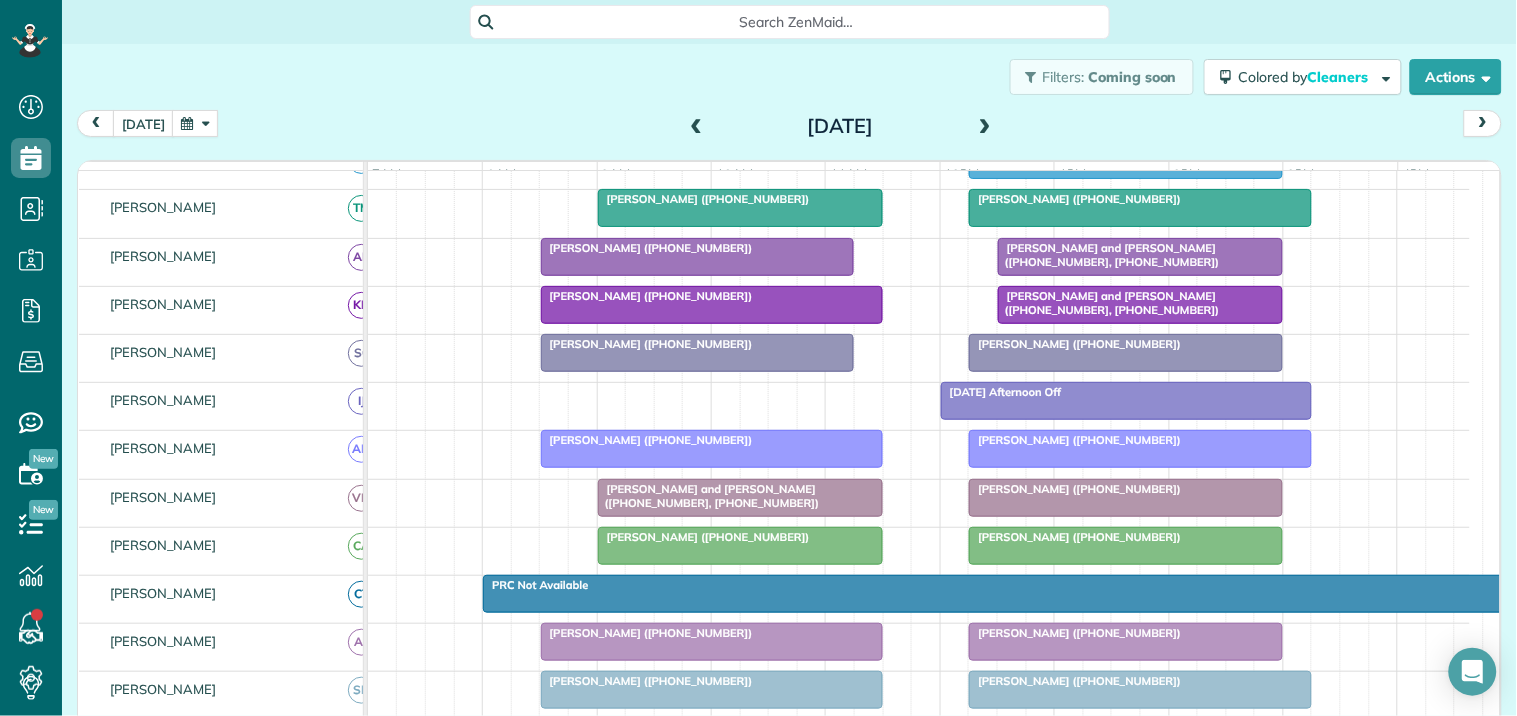 click at bounding box center (985, 127) 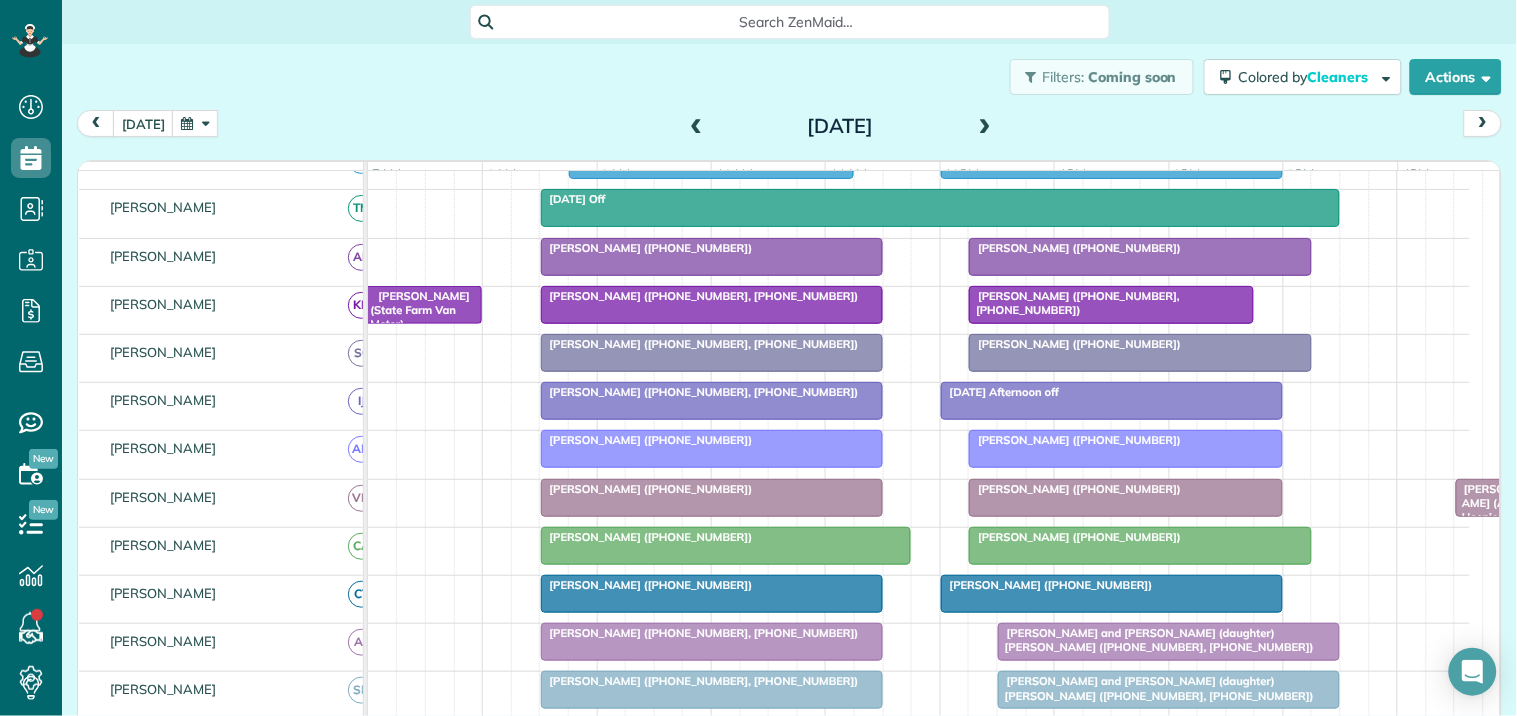 click at bounding box center (985, 127) 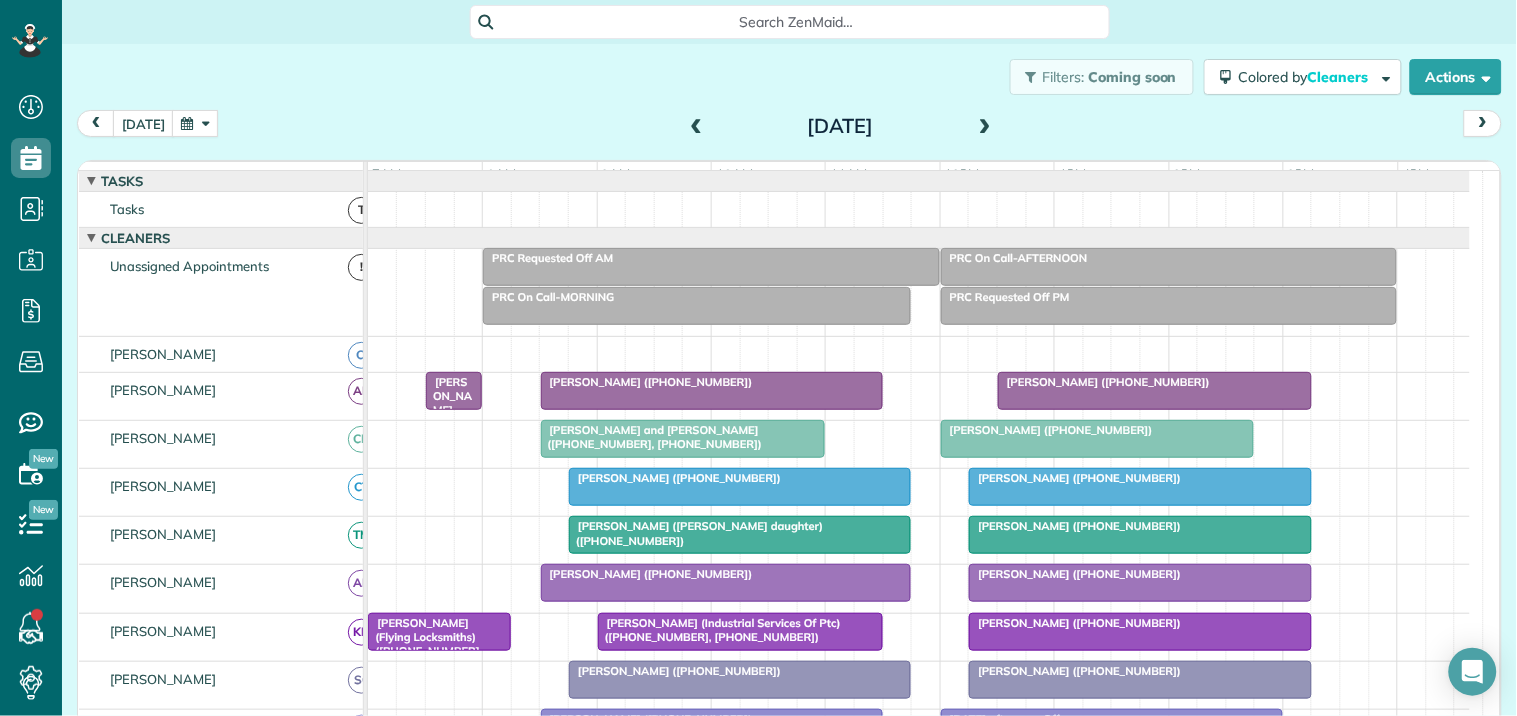 click at bounding box center (985, 127) 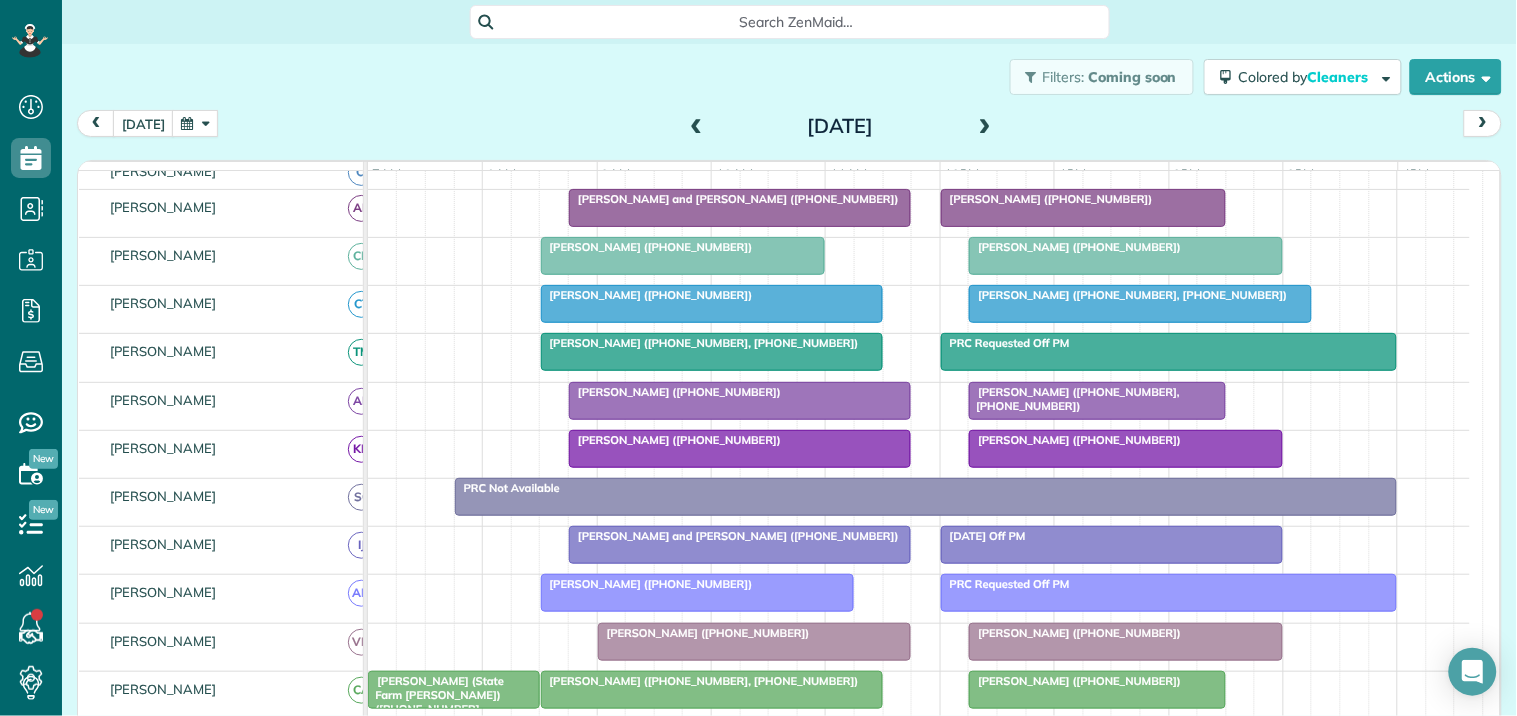 click at bounding box center [985, 127] 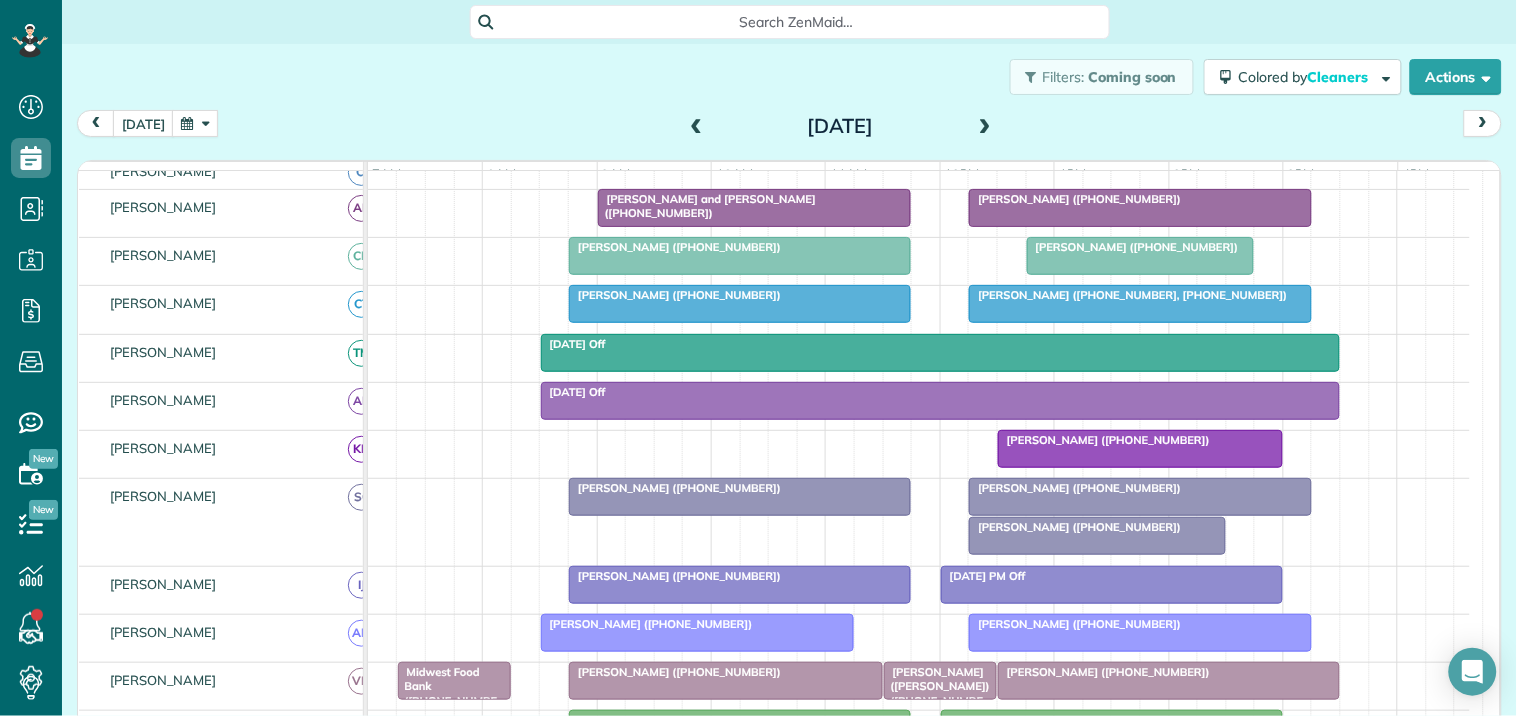click on "today   Friday Aug 1, 2025" at bounding box center (789, 128) 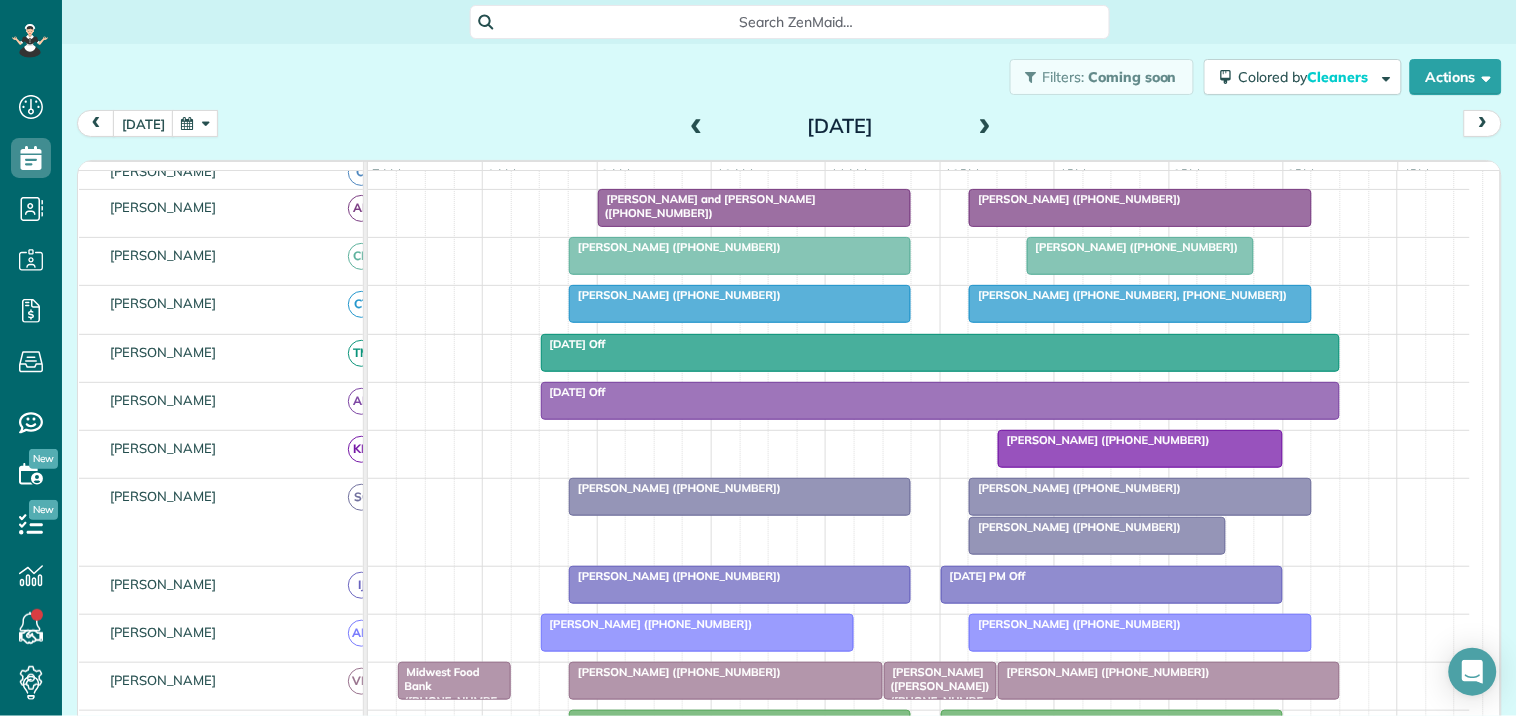 scroll, scrollTop: 16, scrollLeft: 0, axis: vertical 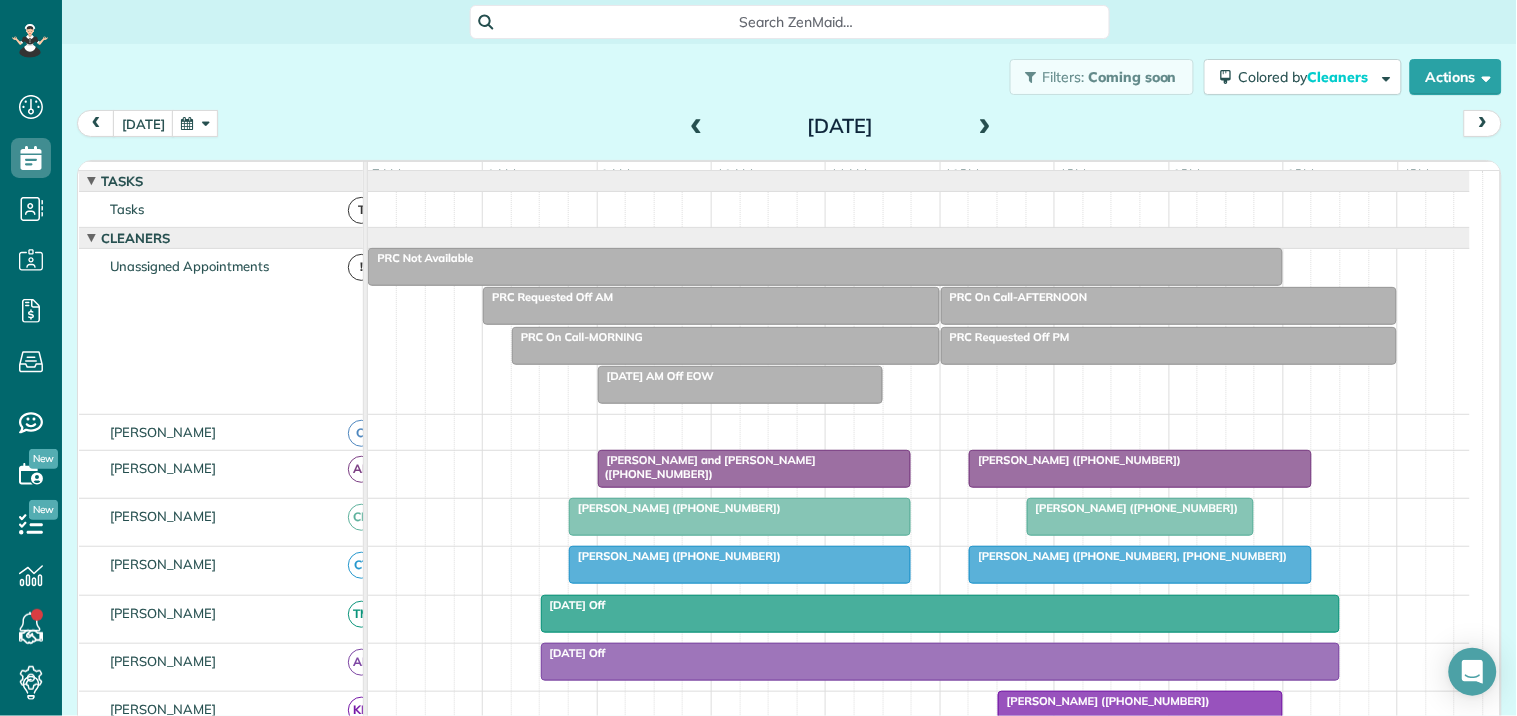 click at bounding box center (825, 267) 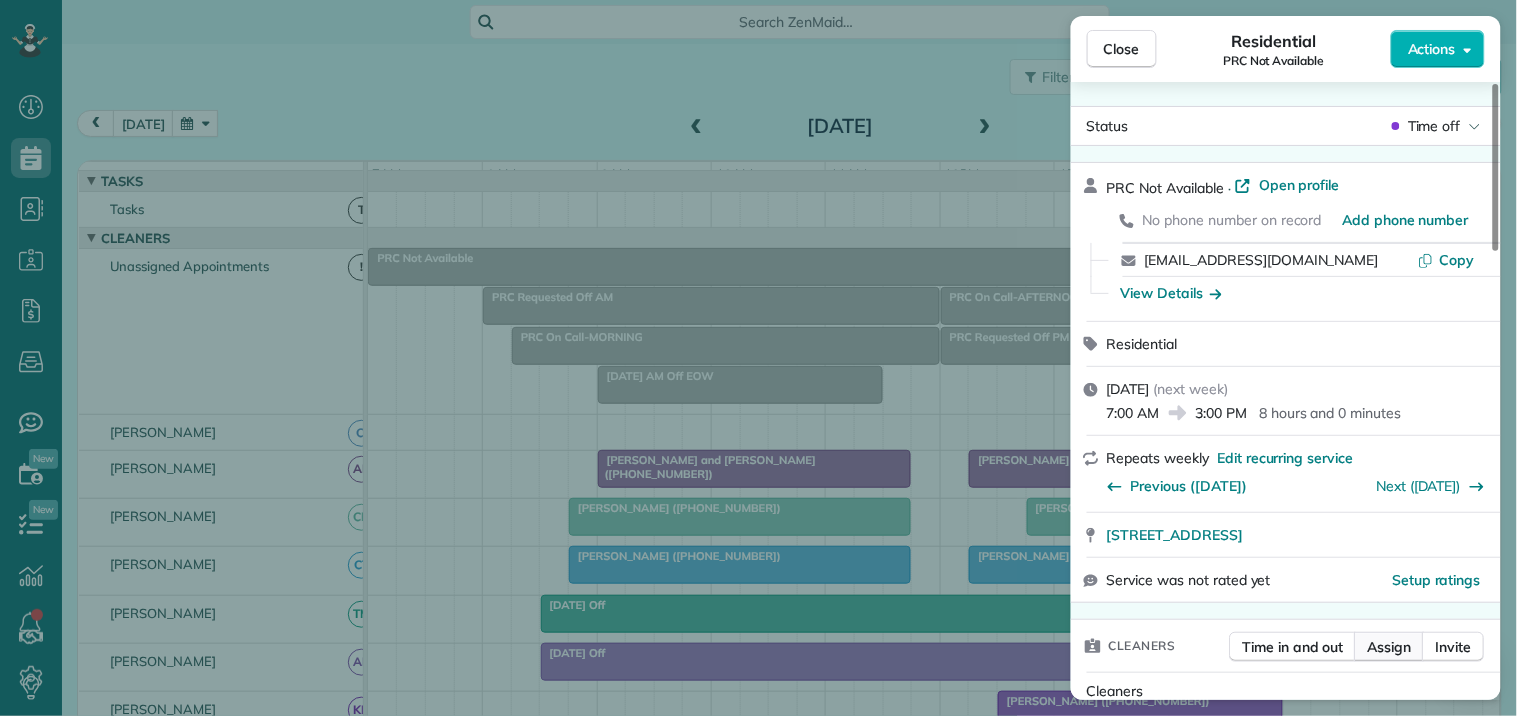 click on "Assign" at bounding box center [1390, 647] 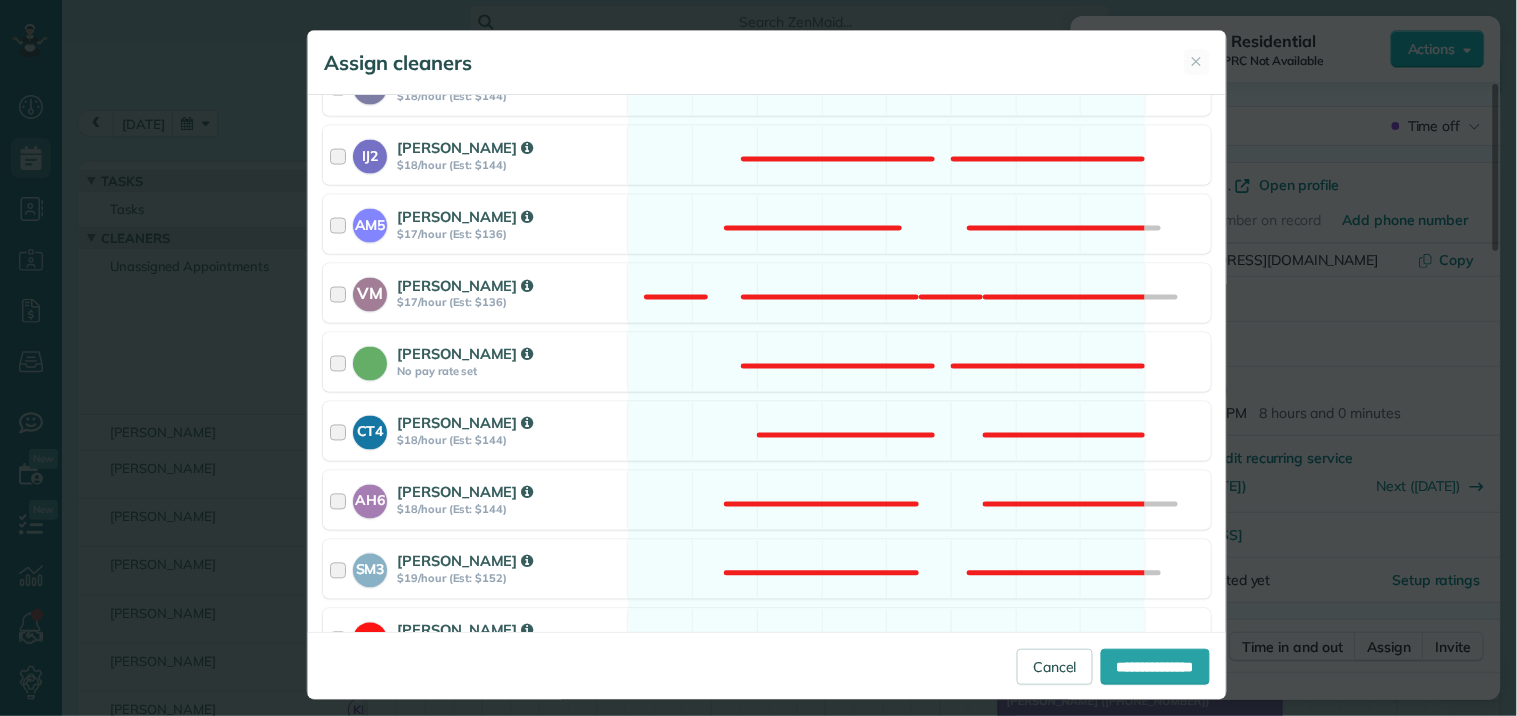 scroll, scrollTop: 662, scrollLeft: 0, axis: vertical 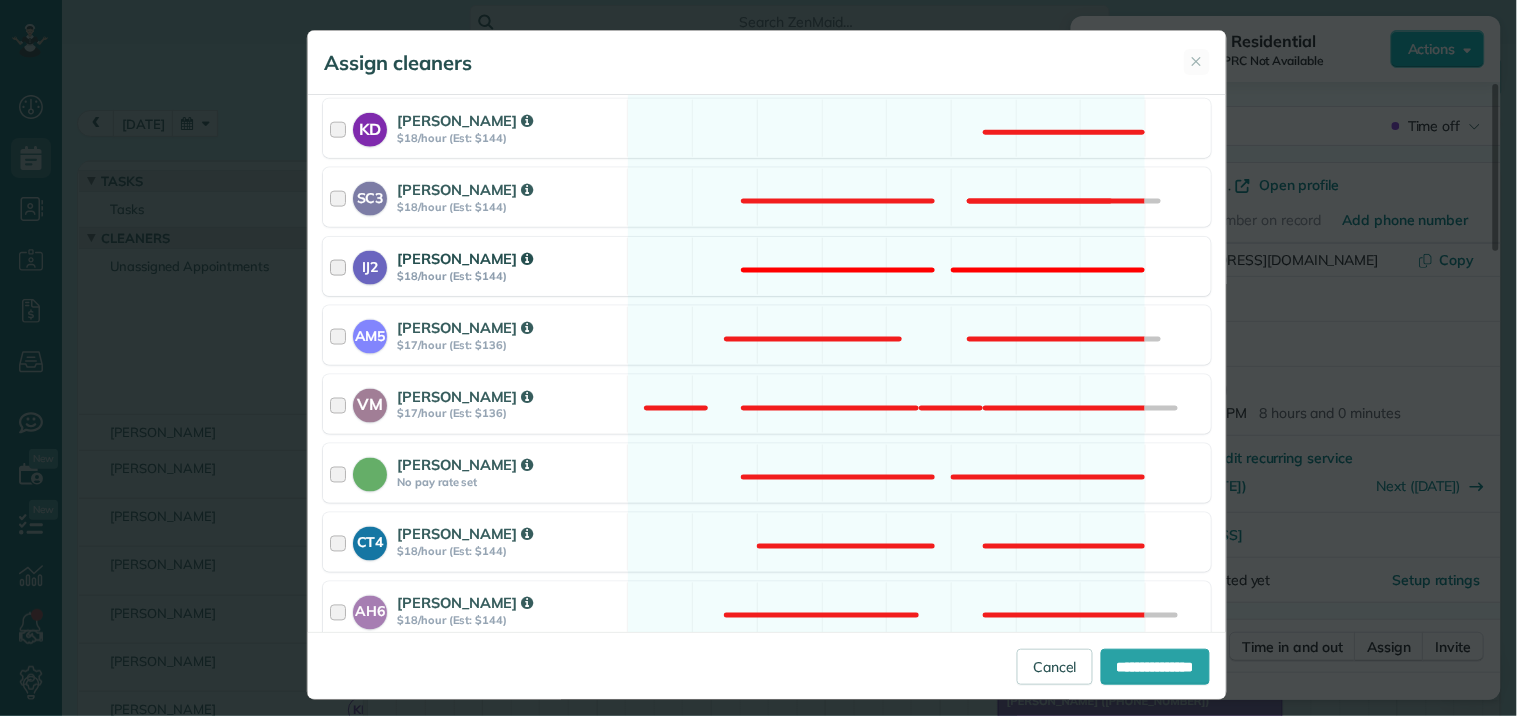 click on "IJ2
Imiah Jackson
$18/hour (Est: $144)
Not available" at bounding box center [767, 266] 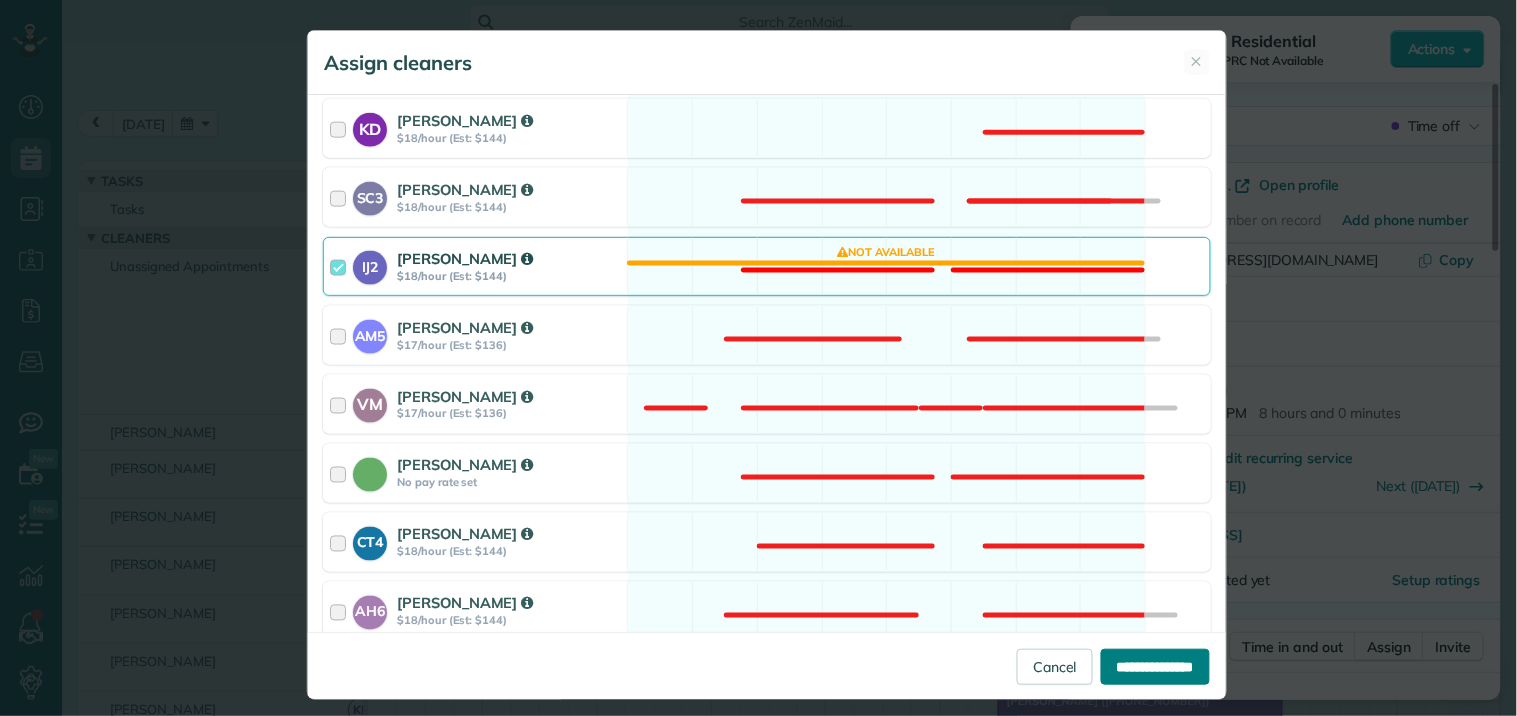 click on "**********" at bounding box center (1155, 667) 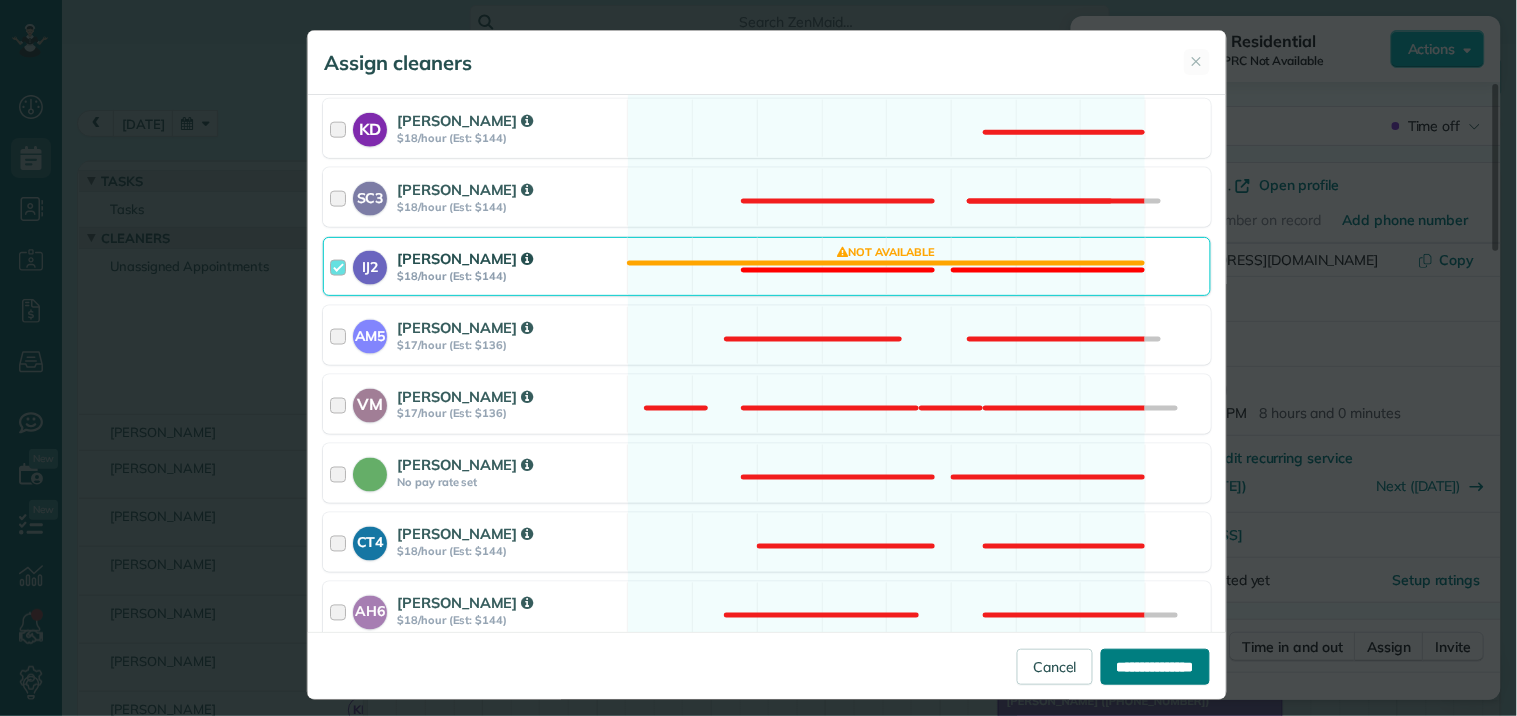 type on "**********" 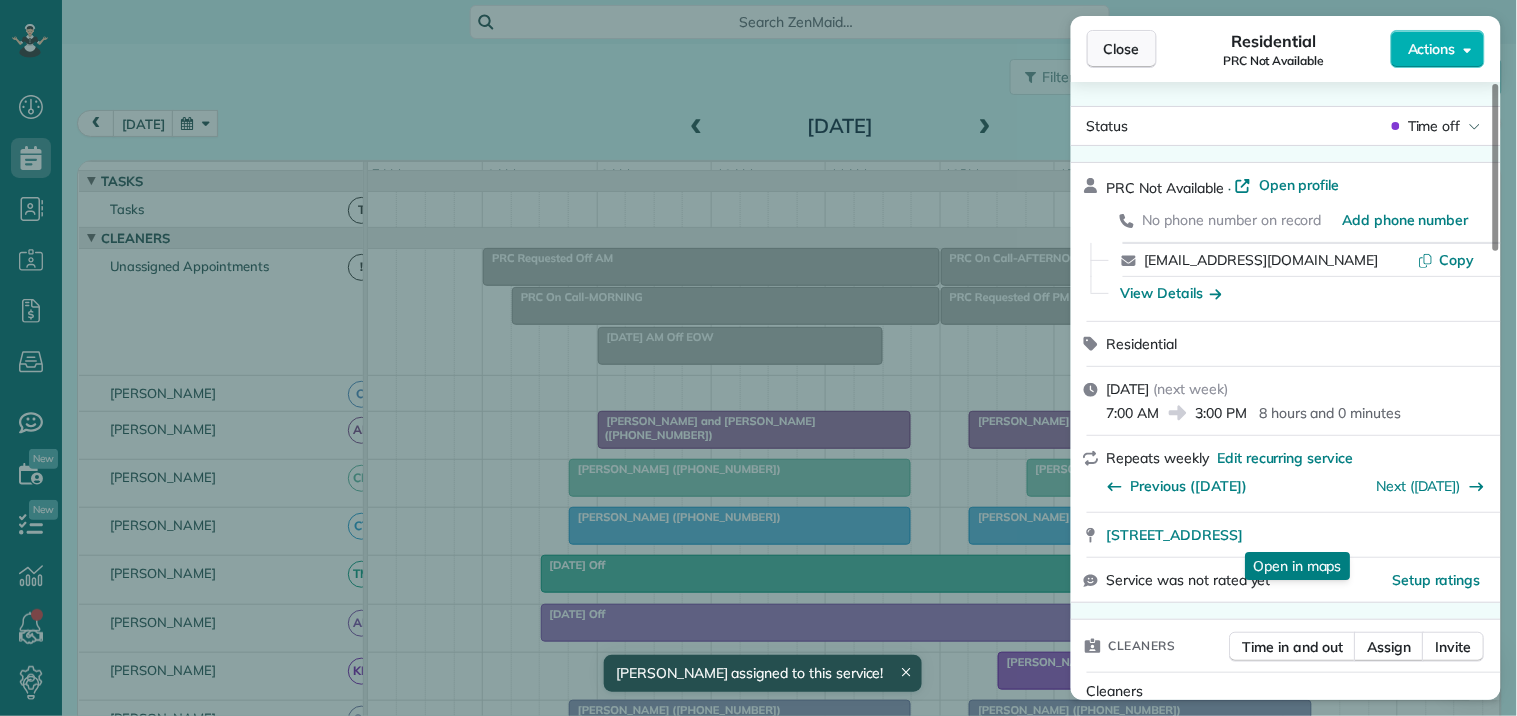 click on "Close" at bounding box center [1122, 49] 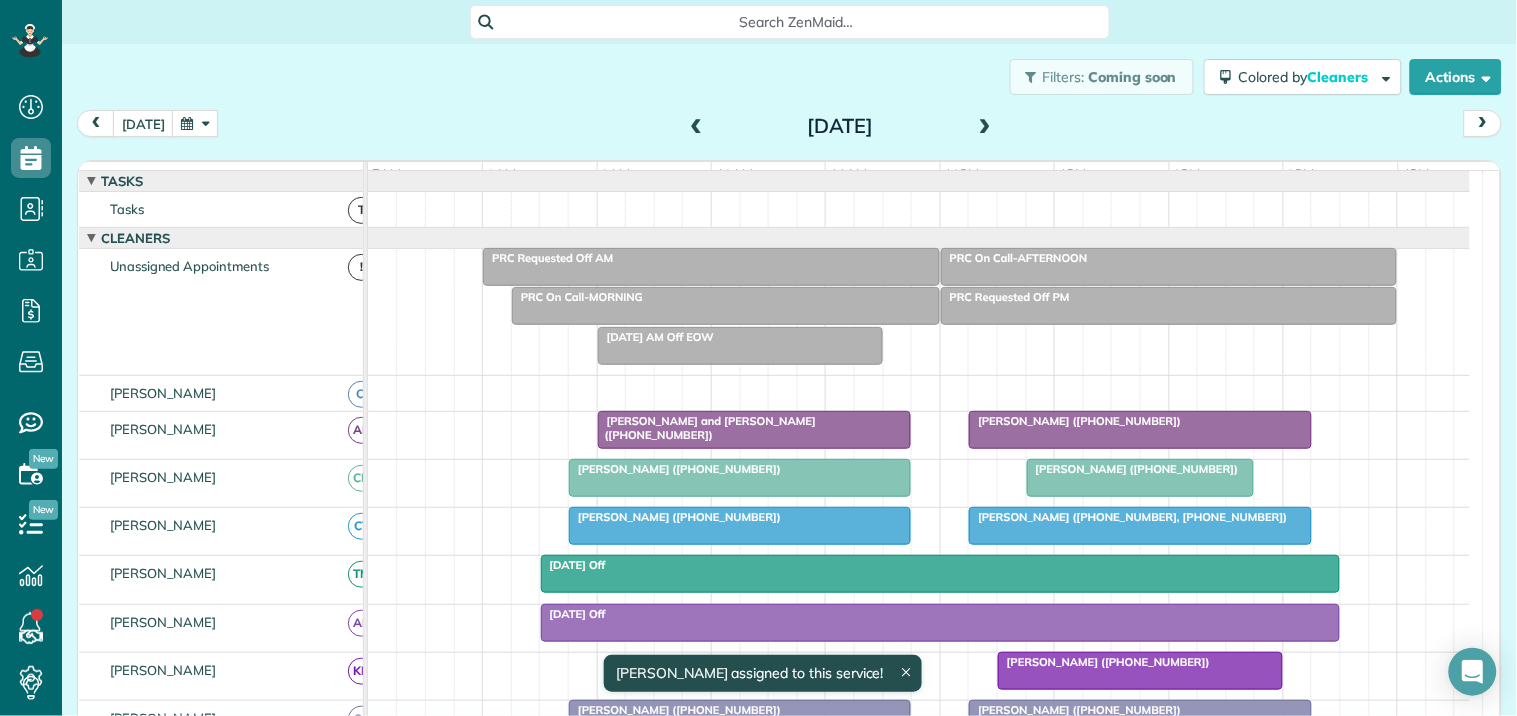 scroll, scrollTop: 555, scrollLeft: 0, axis: vertical 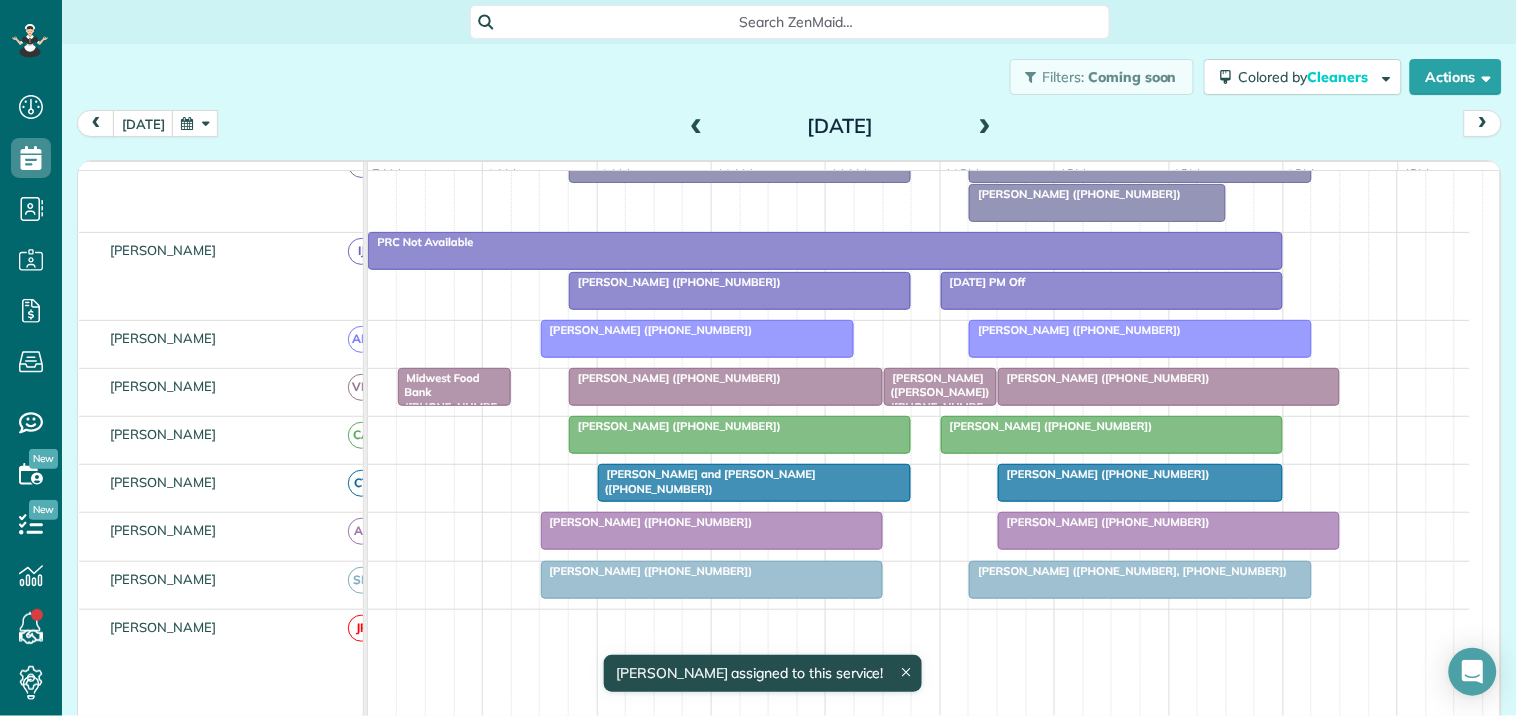 click at bounding box center [740, 291] 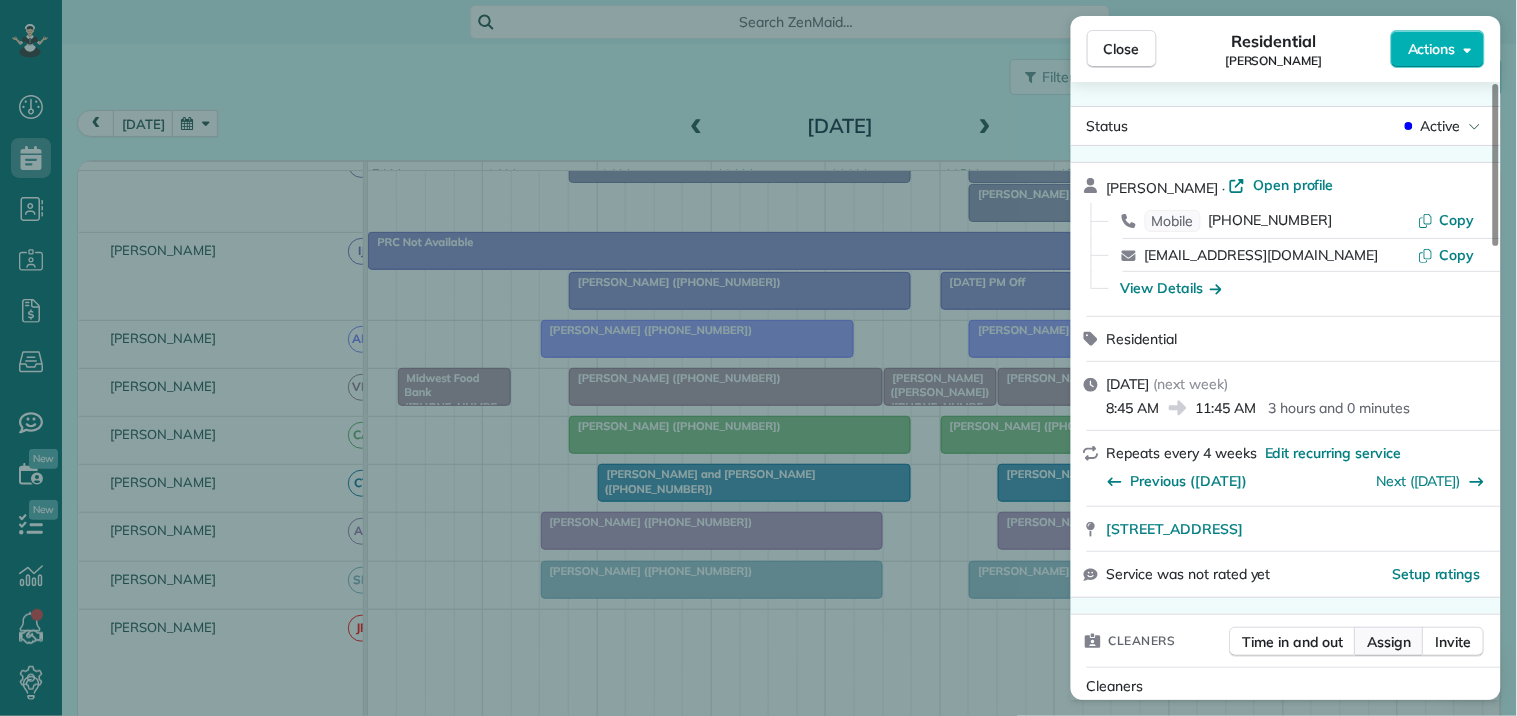 click on "Assign" at bounding box center (1390, 642) 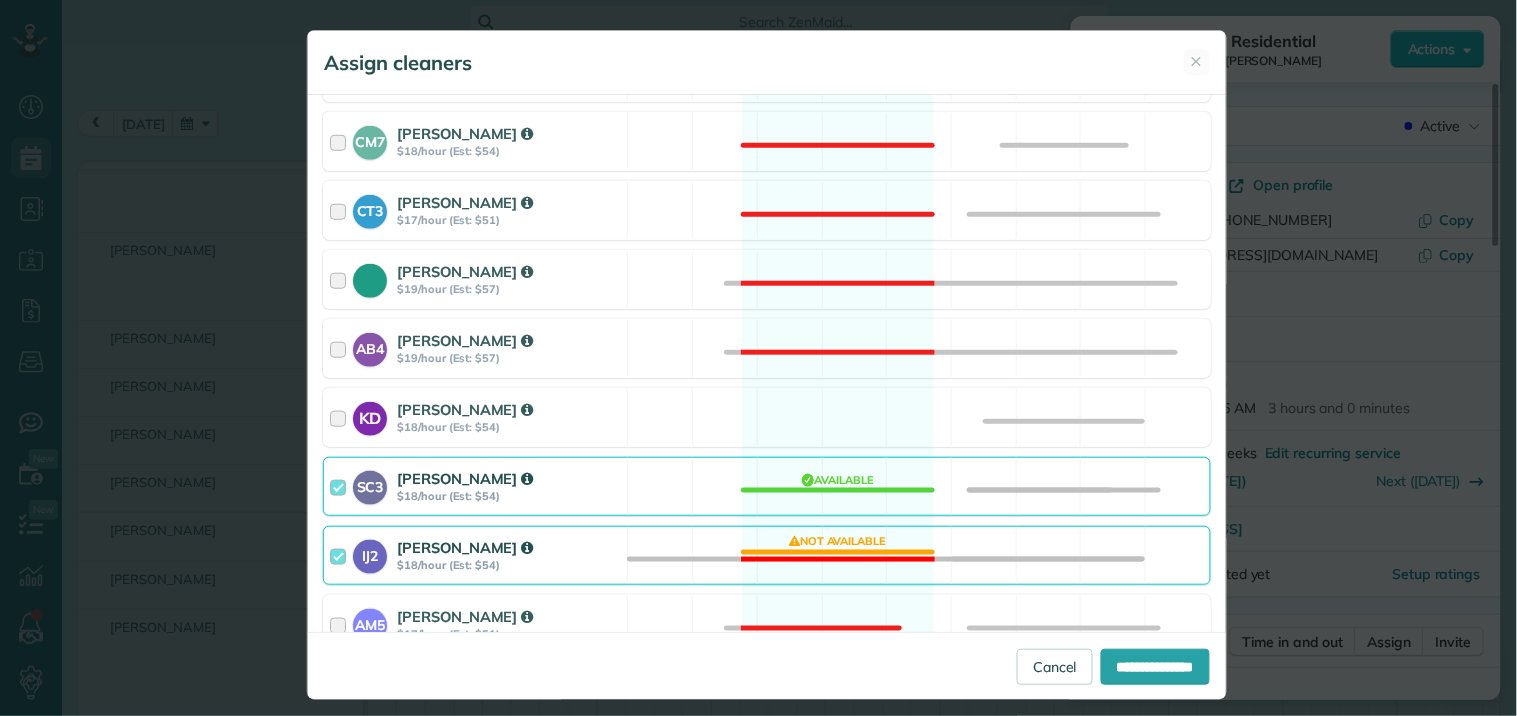 scroll, scrollTop: 555, scrollLeft: 0, axis: vertical 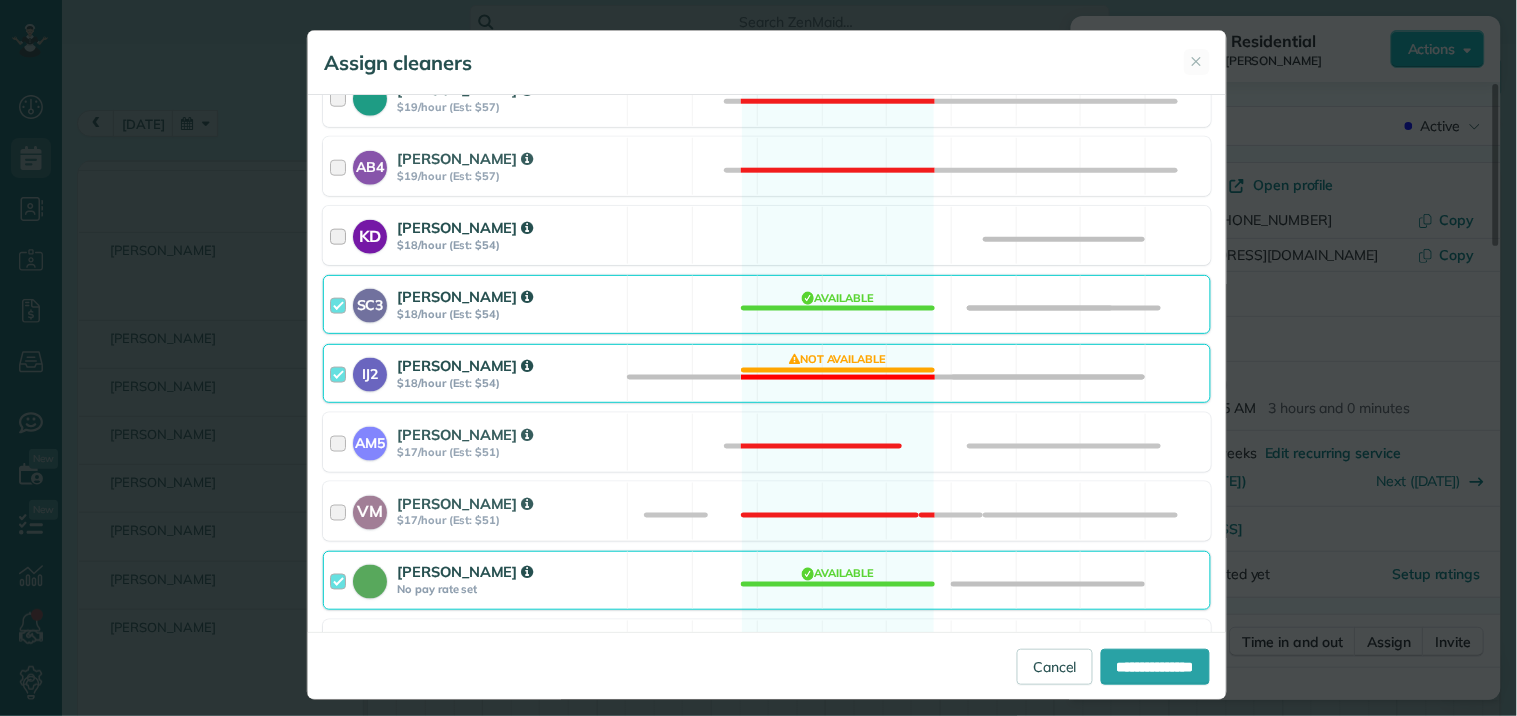 click on "KD
Katerina Doane
$18/hour (Est: $54)
Available" at bounding box center (767, 235) 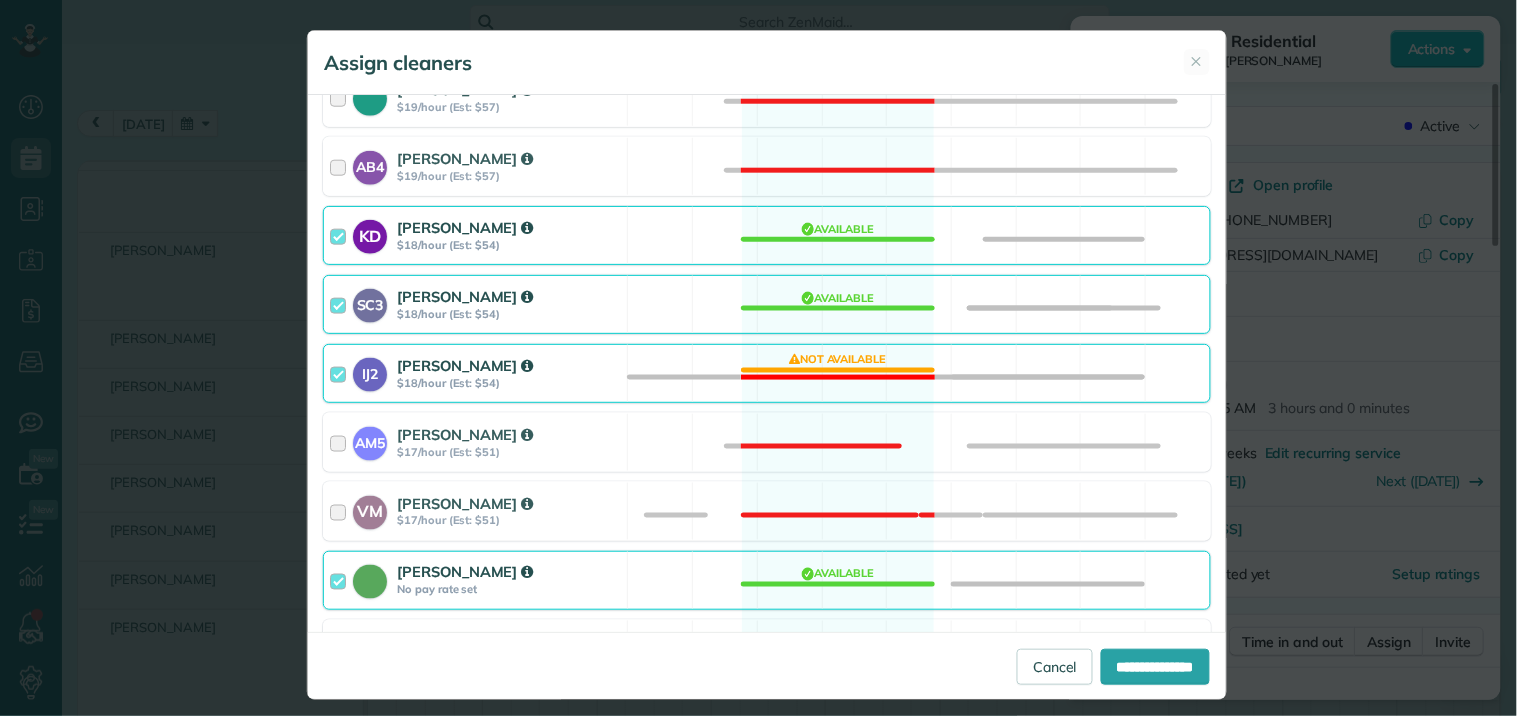 click on "IJ2
Imiah Jackson
$18/hour (Est: $54)
Not available" at bounding box center (767, 373) 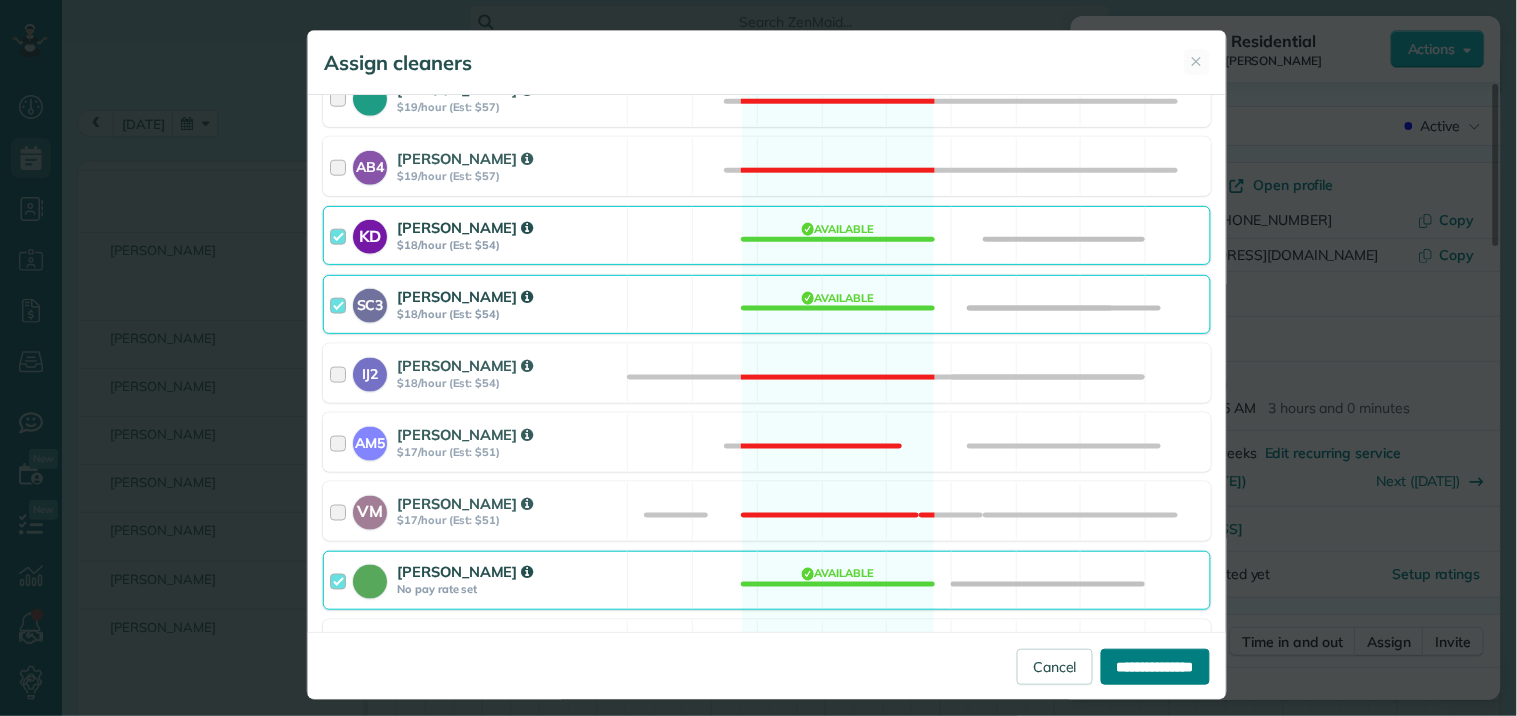 click on "**********" at bounding box center (1155, 667) 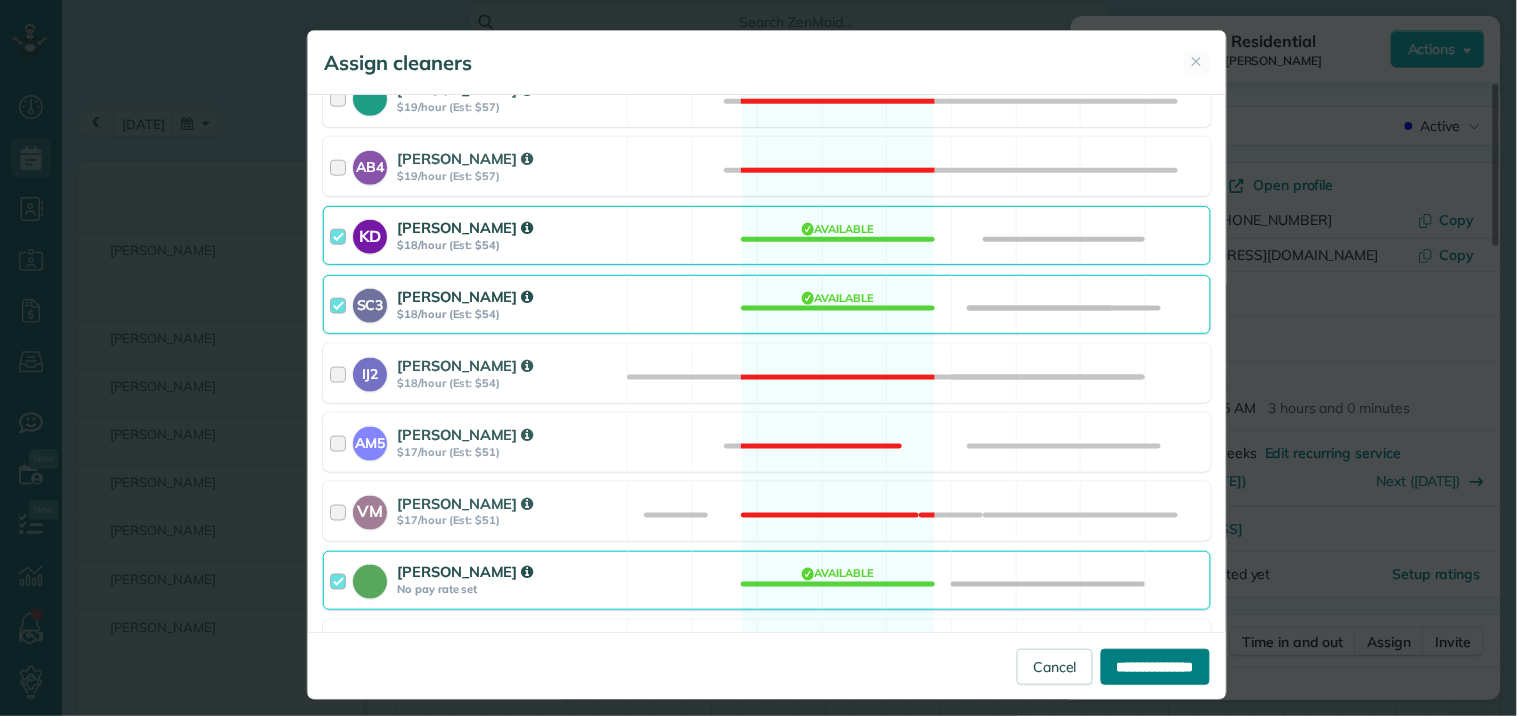 type on "**********" 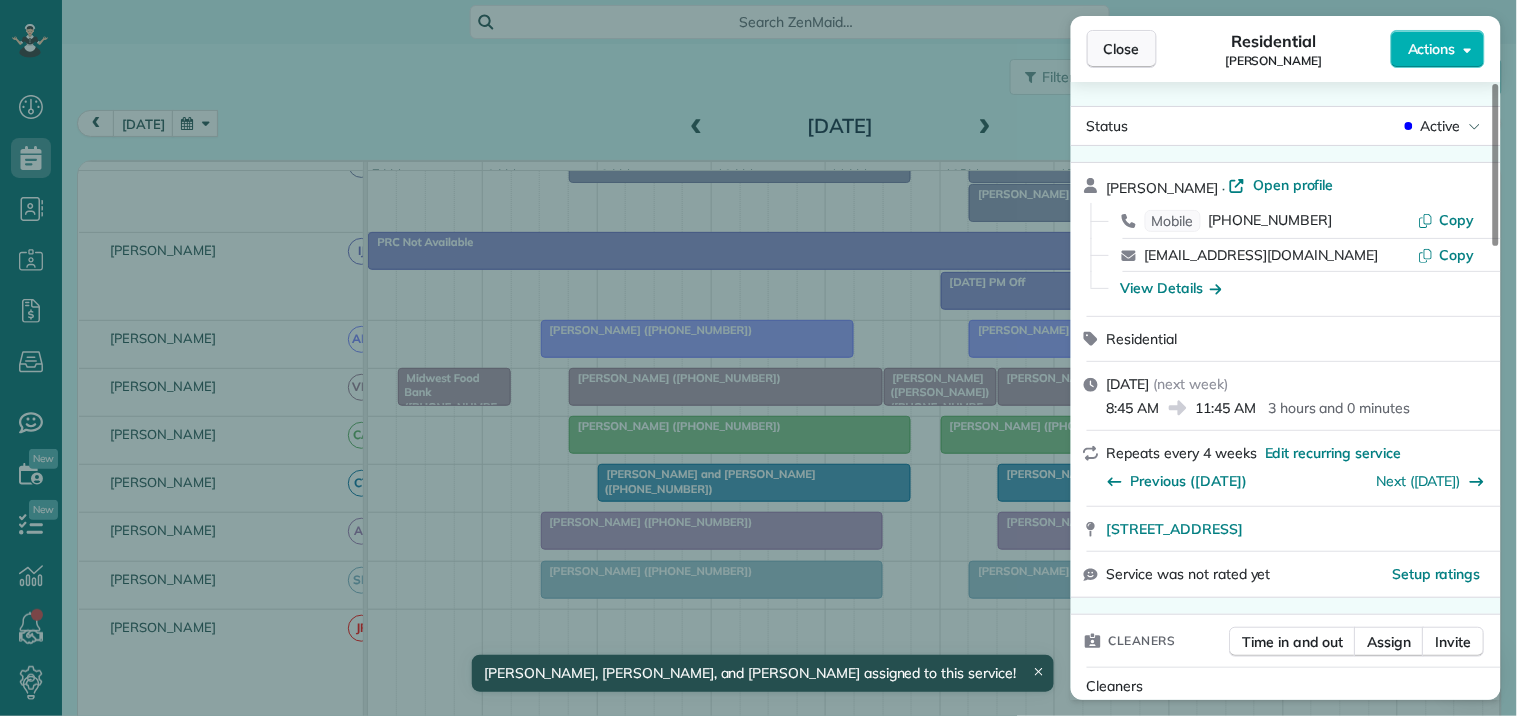 click on "Close" at bounding box center (1122, 49) 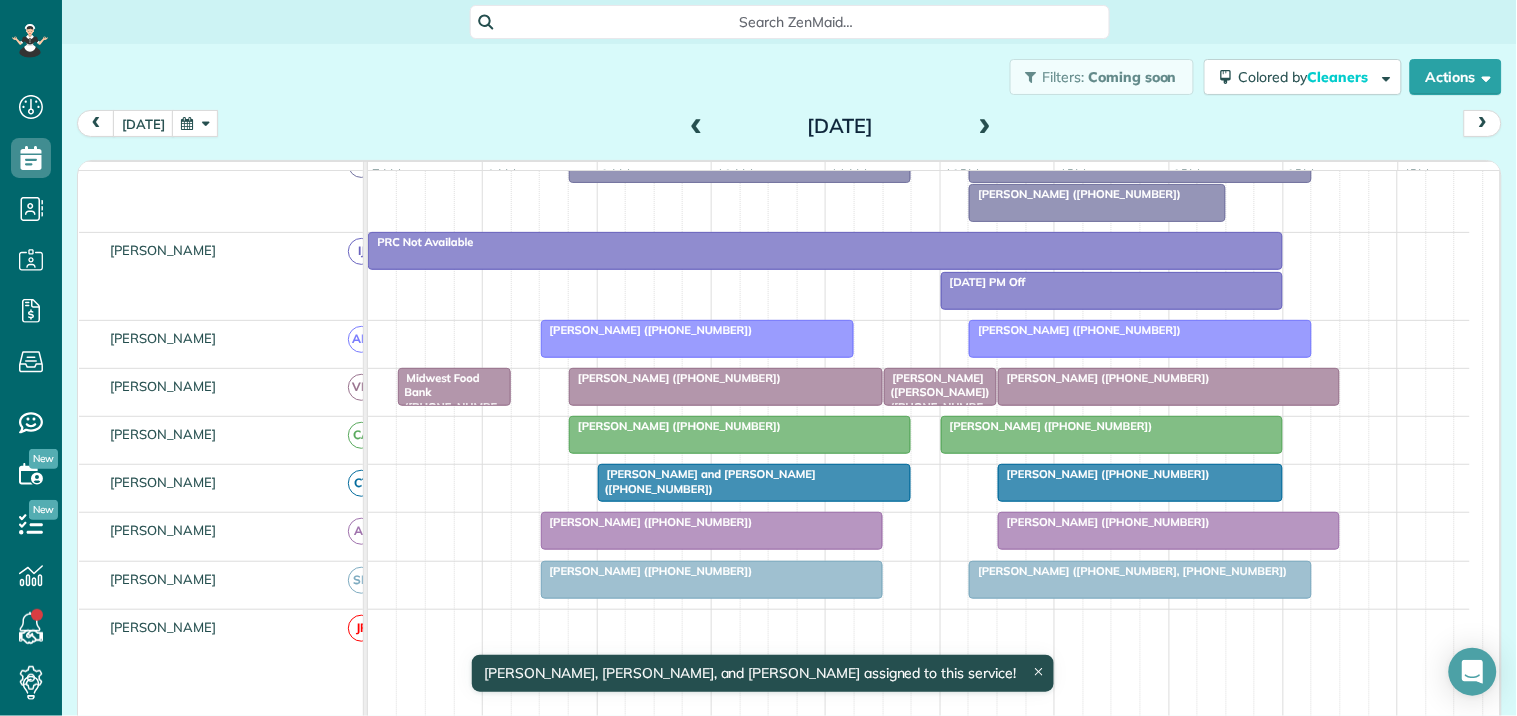 click at bounding box center (195, 123) 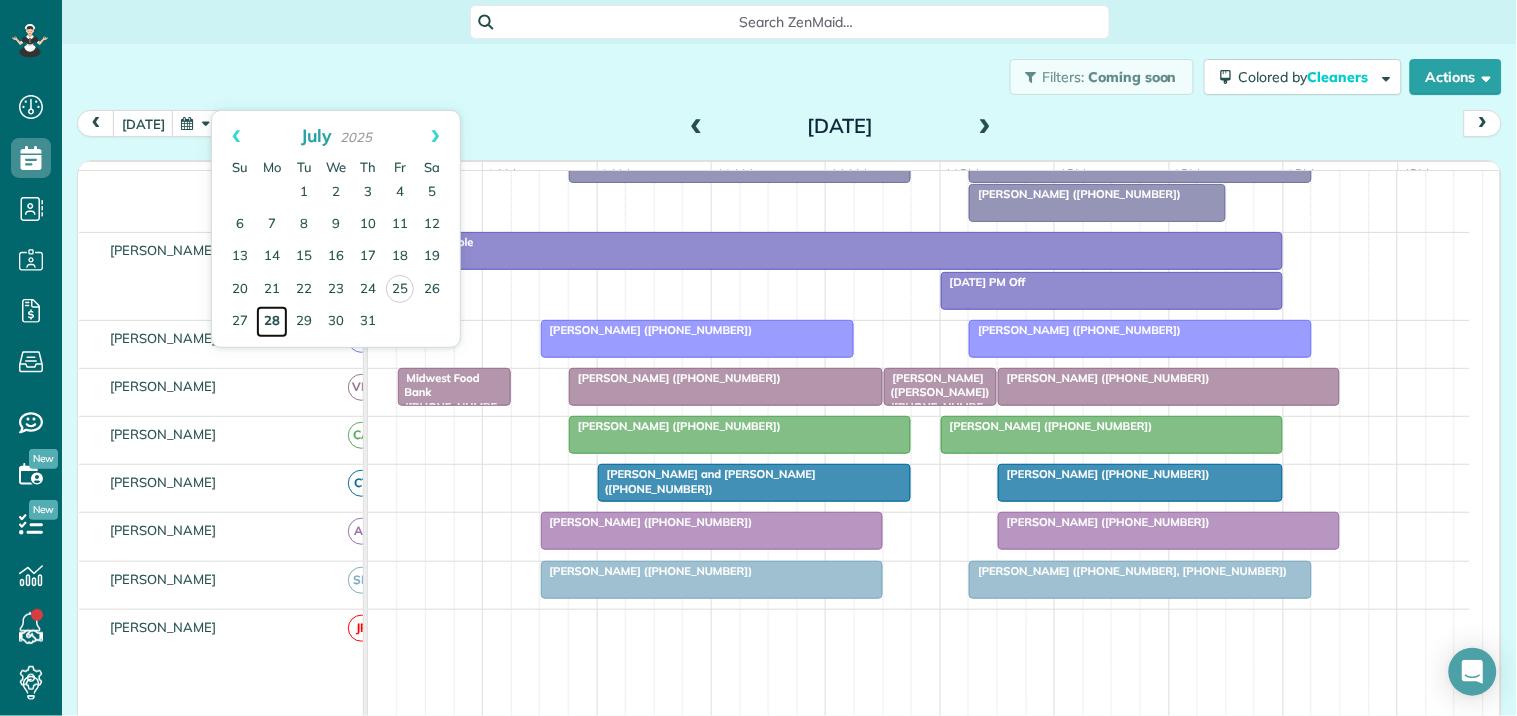 click on "28" at bounding box center [272, 322] 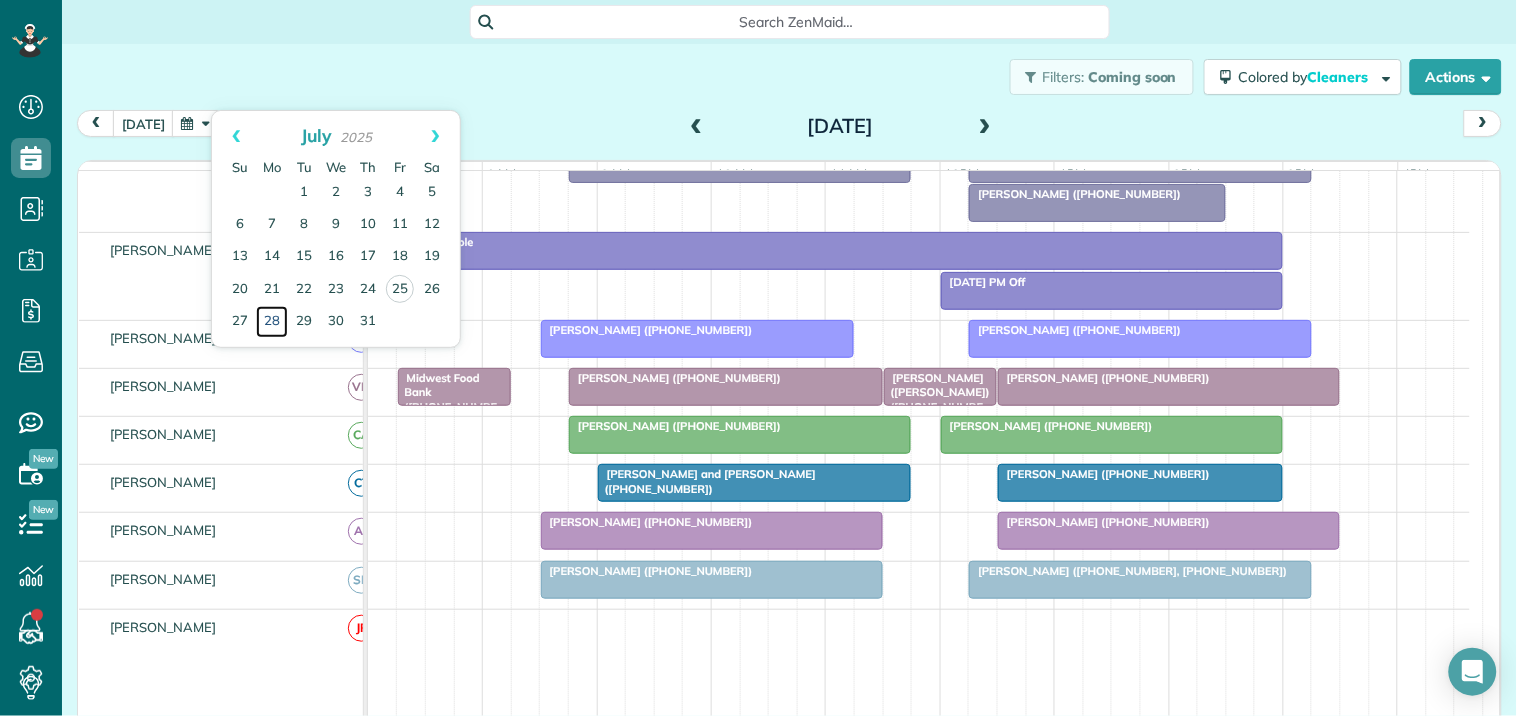 scroll, scrollTop: 340, scrollLeft: 0, axis: vertical 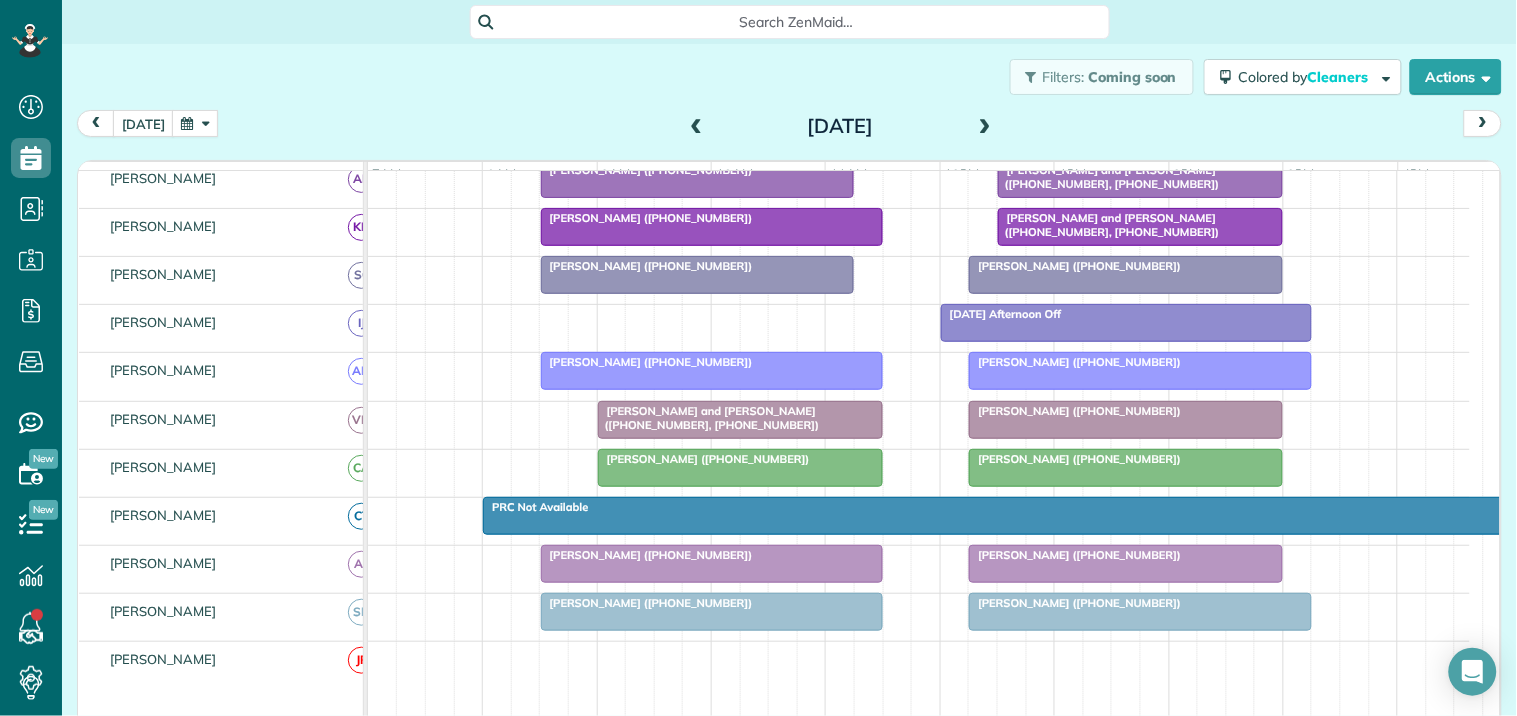 click on "PRC Not Available" at bounding box center (997, 507) 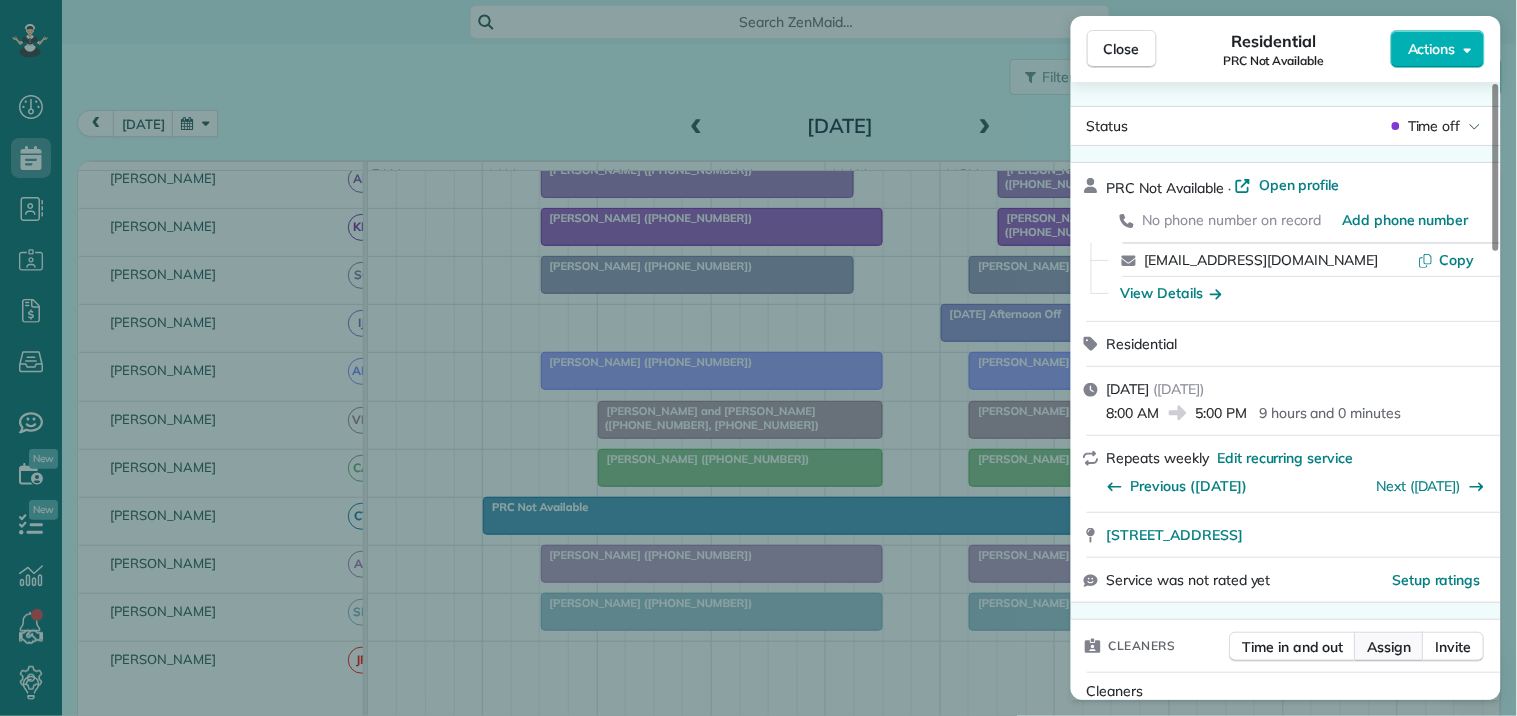 click on "Assign" at bounding box center [1390, 647] 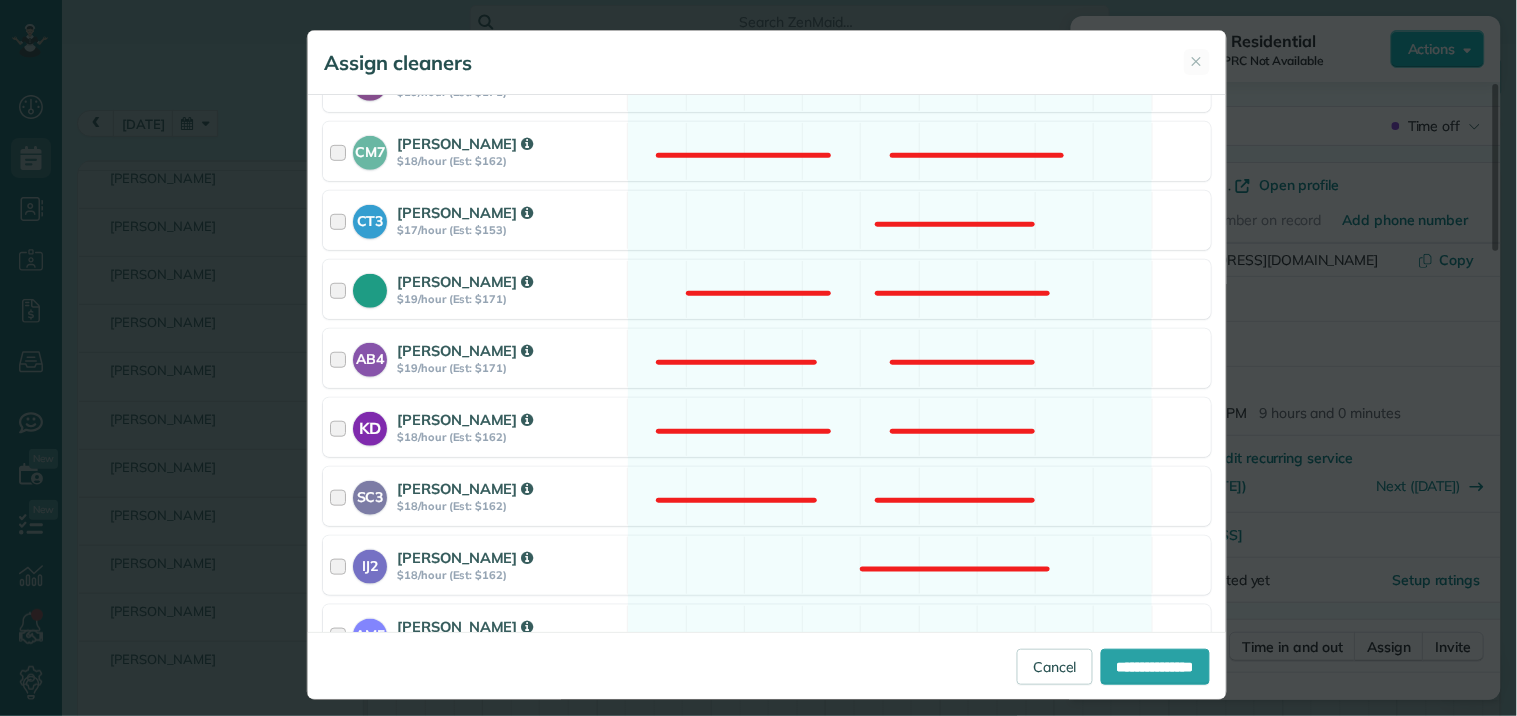 scroll, scrollTop: 444, scrollLeft: 0, axis: vertical 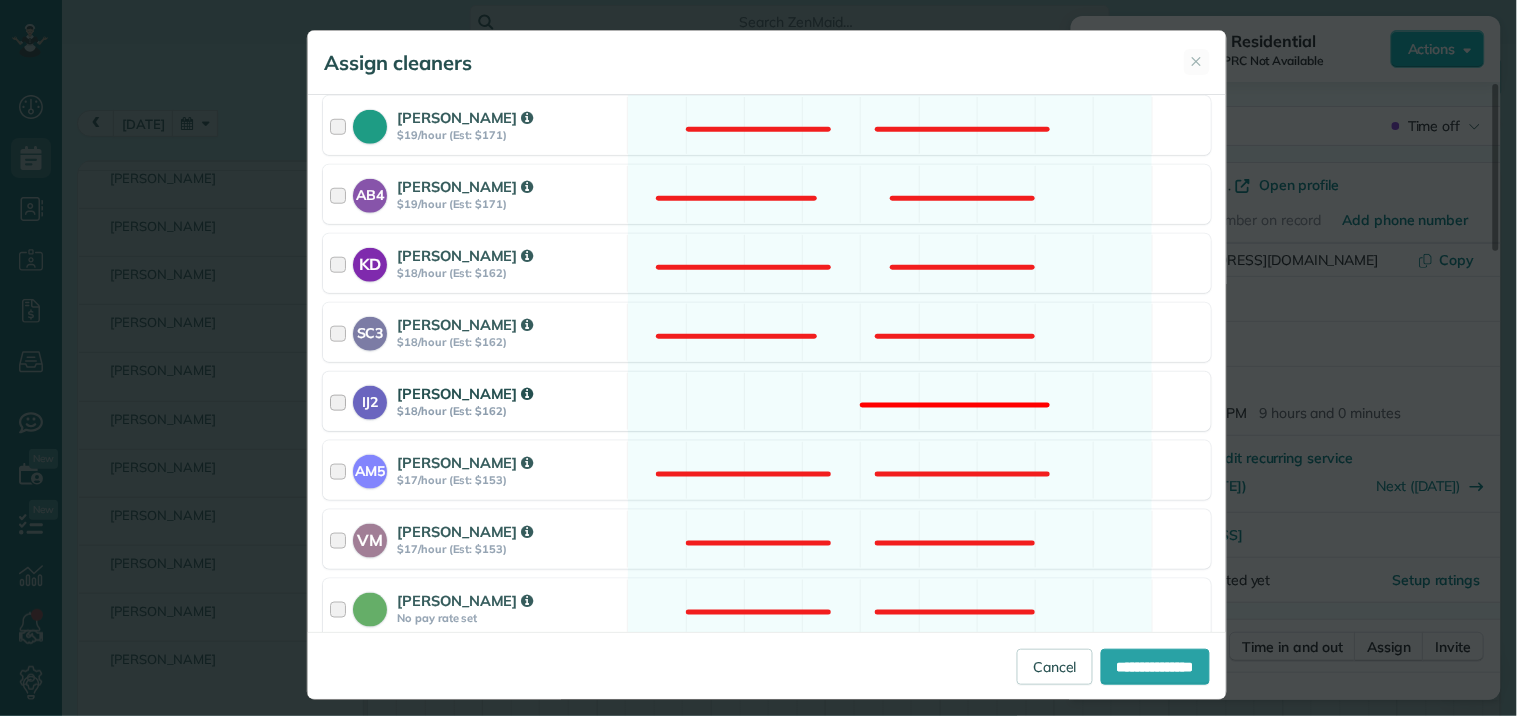 click on "IJ2
Imiah Jackson
$18/hour (Est: $162)
Not available" at bounding box center [767, 401] 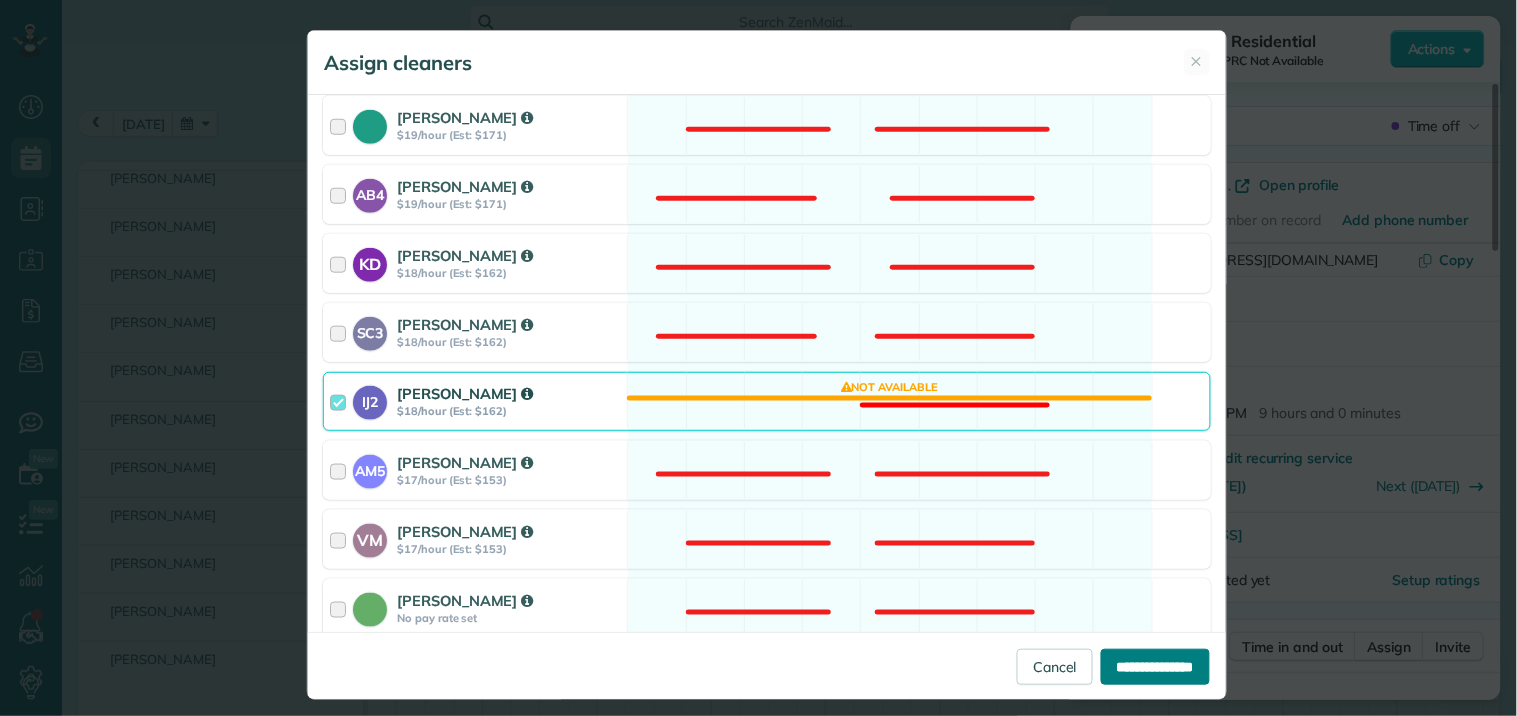 click on "**********" at bounding box center [1155, 667] 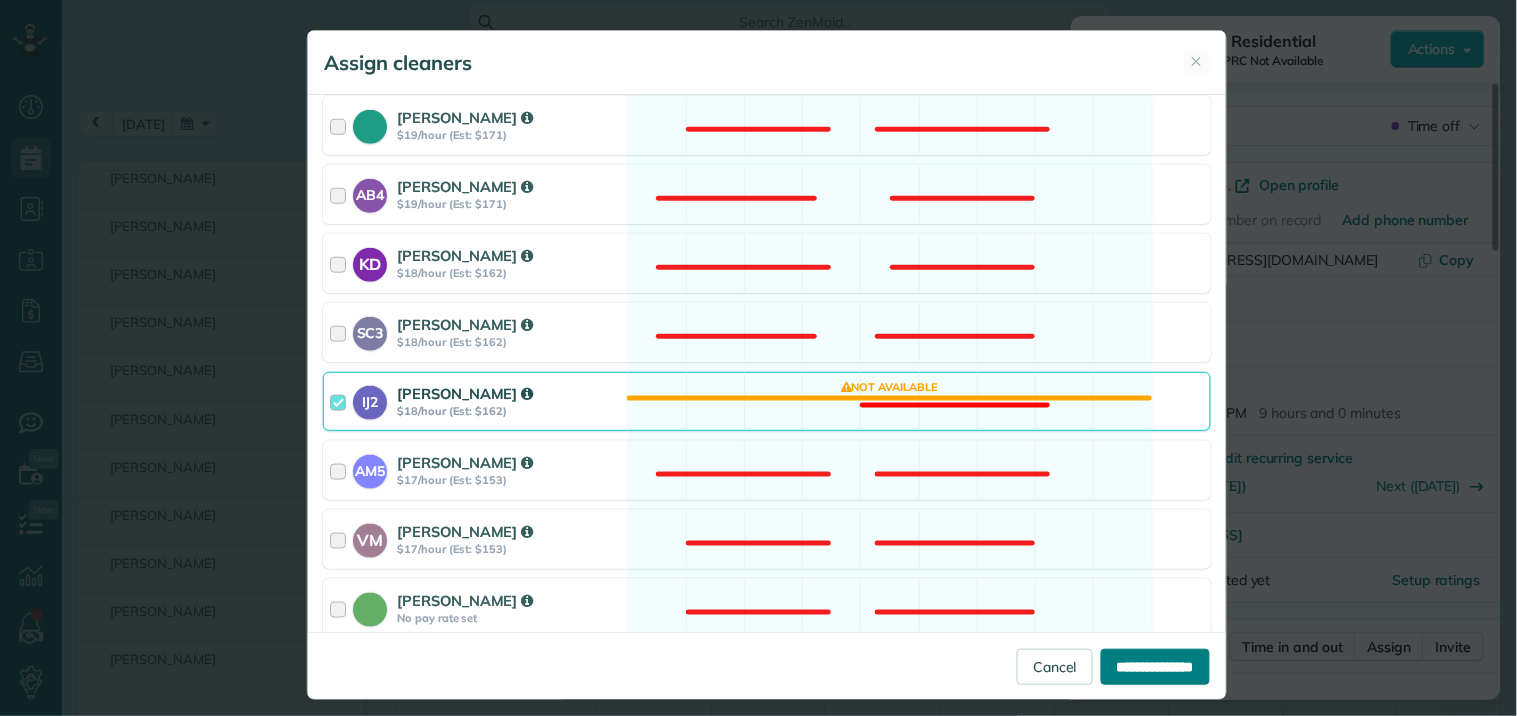 type on "**********" 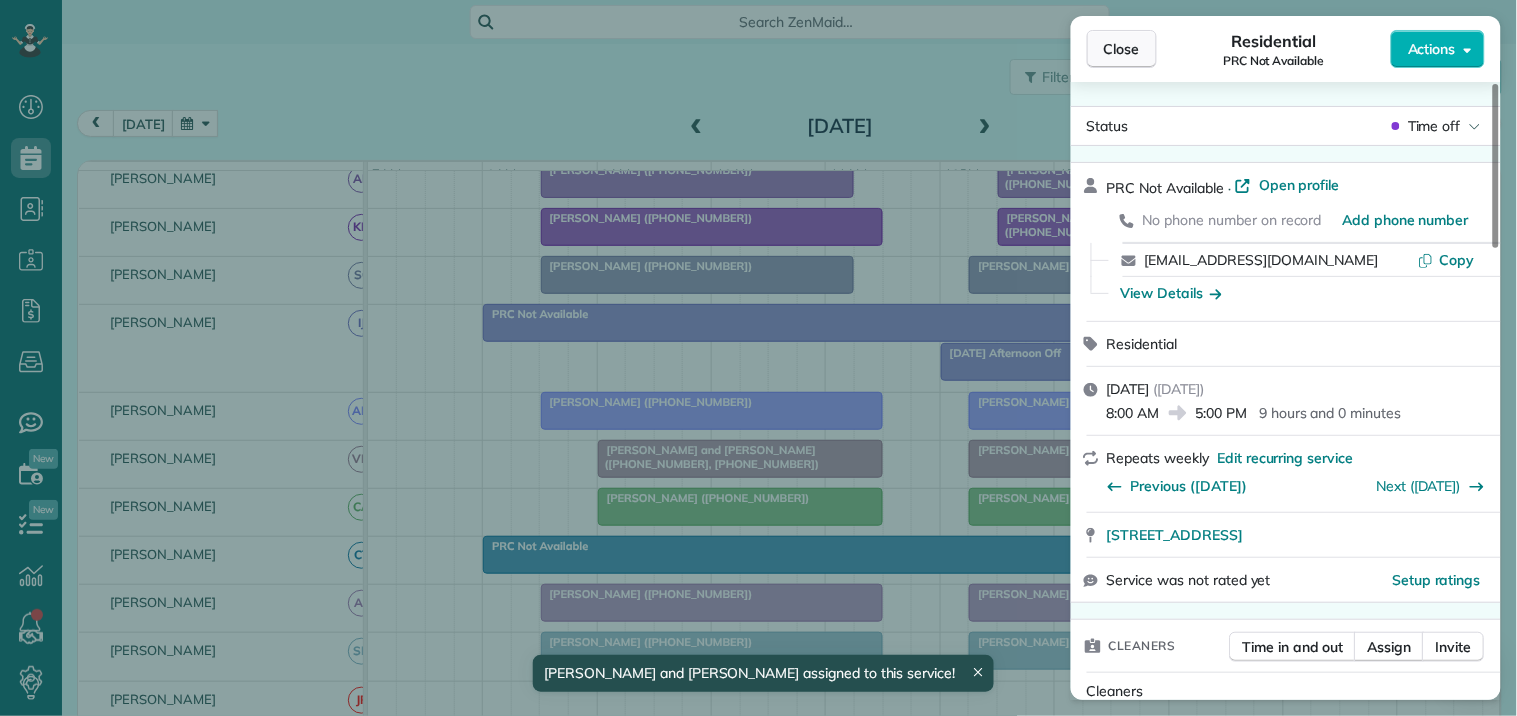 click on "Close" at bounding box center [1122, 49] 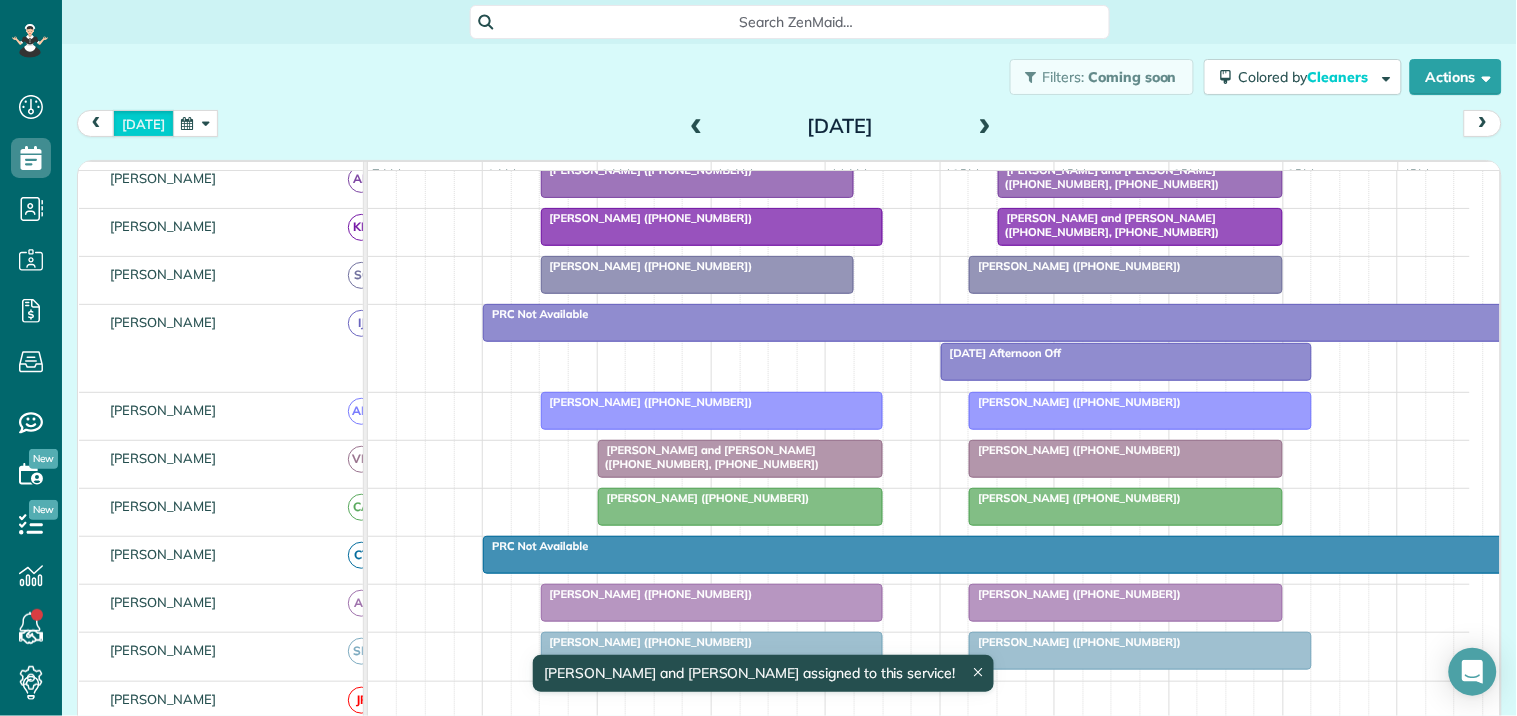 click on "[DATE]" at bounding box center (143, 123) 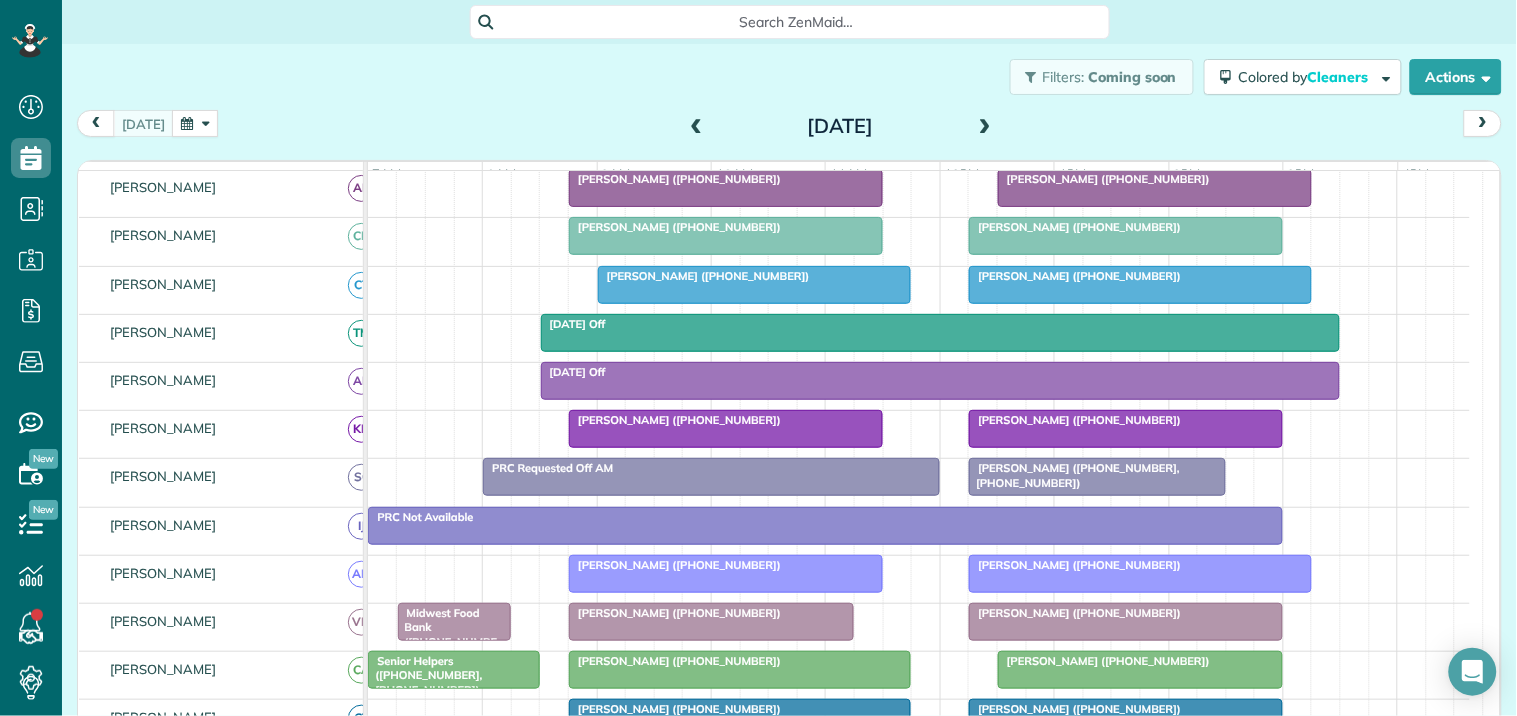 scroll, scrollTop: 483, scrollLeft: 0, axis: vertical 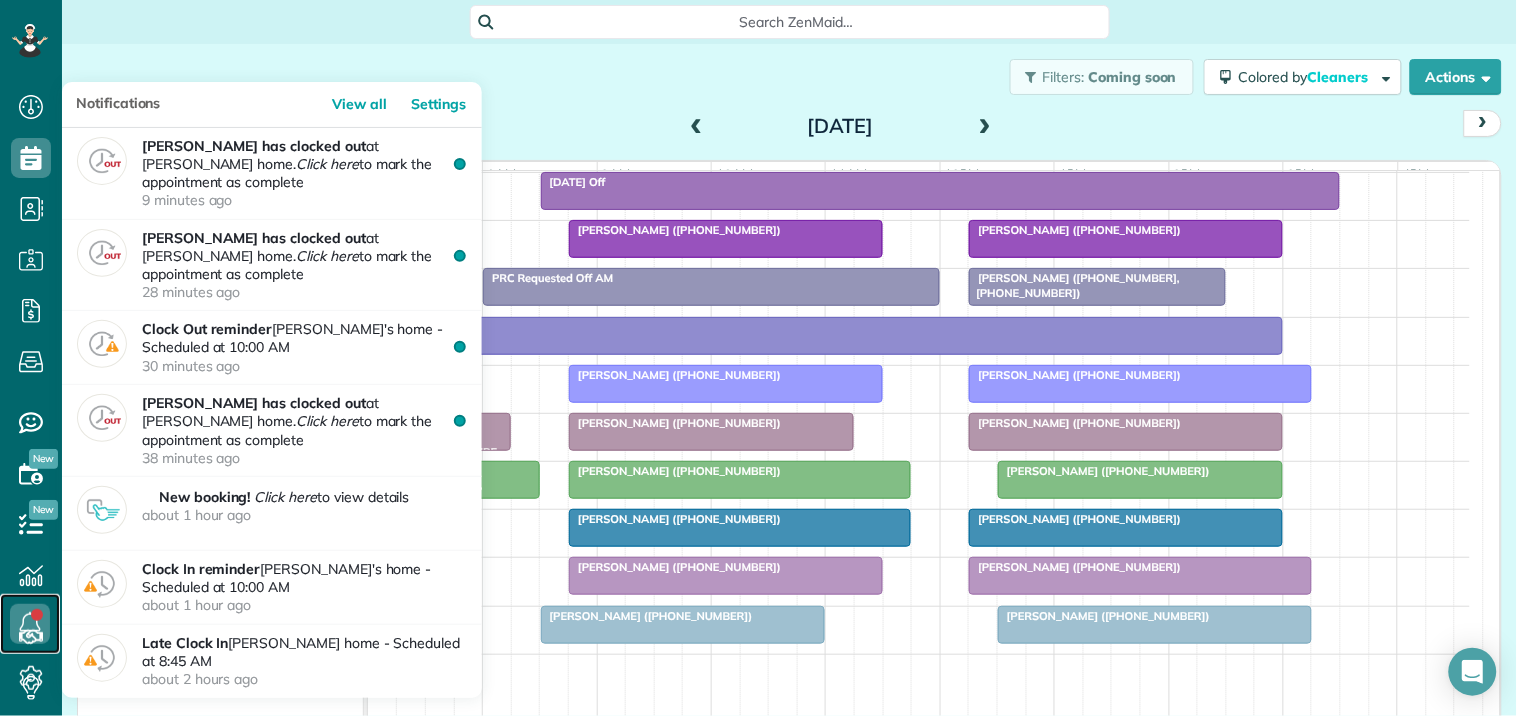 click 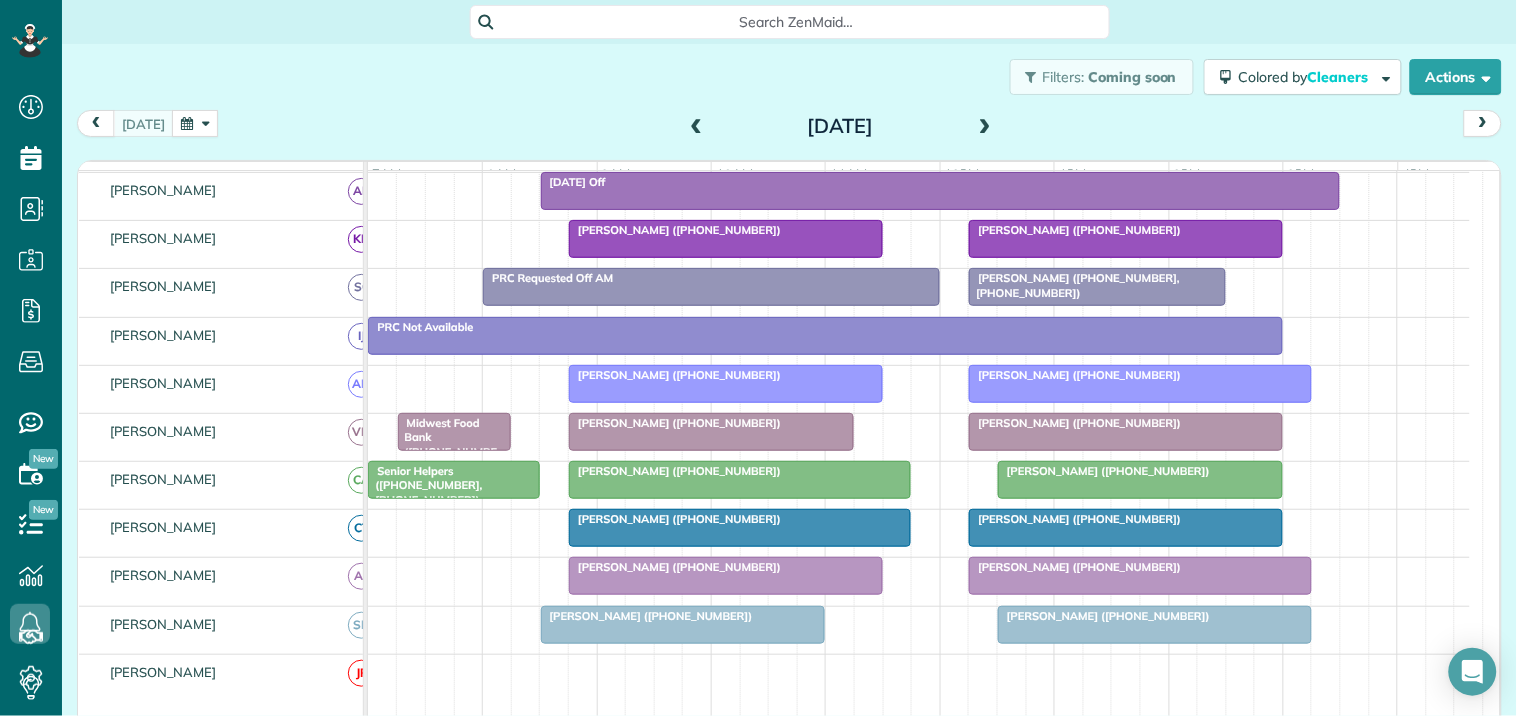 click on "Filters:   Coming soon
Colored by  Cleaners
Color by Cleaner
Color by Team
Color by Status
Color by Recurrence
Color by Paid/Unpaid
Filters  Default
Schedule Changes
Actions
Create Appointment
Create Task
Clock In/Out
Send Work Orders
Print Route Sheets
Today's Emails/Texts
Export data.." at bounding box center (789, 77) 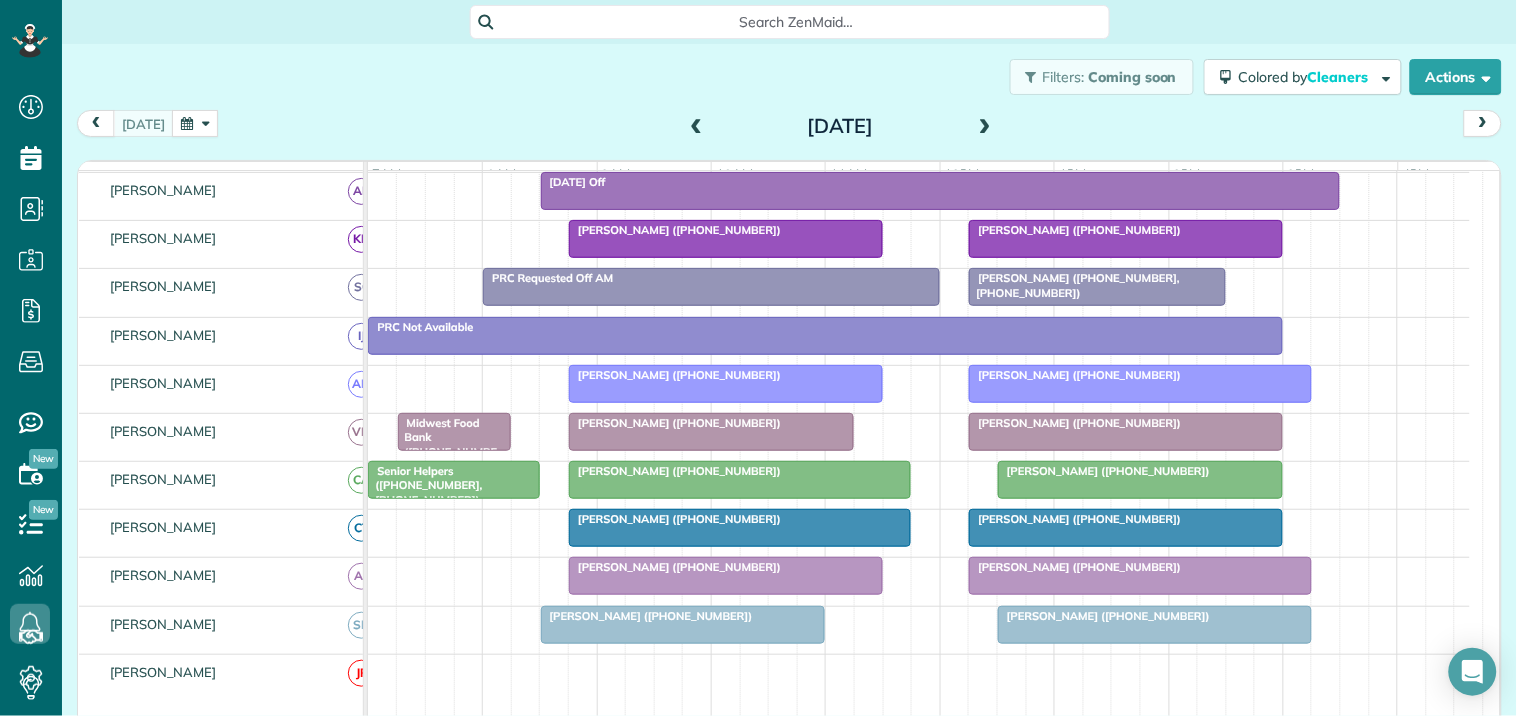 click on "[PERSON_NAME] ([PHONE_NUMBER])" at bounding box center (726, 230) 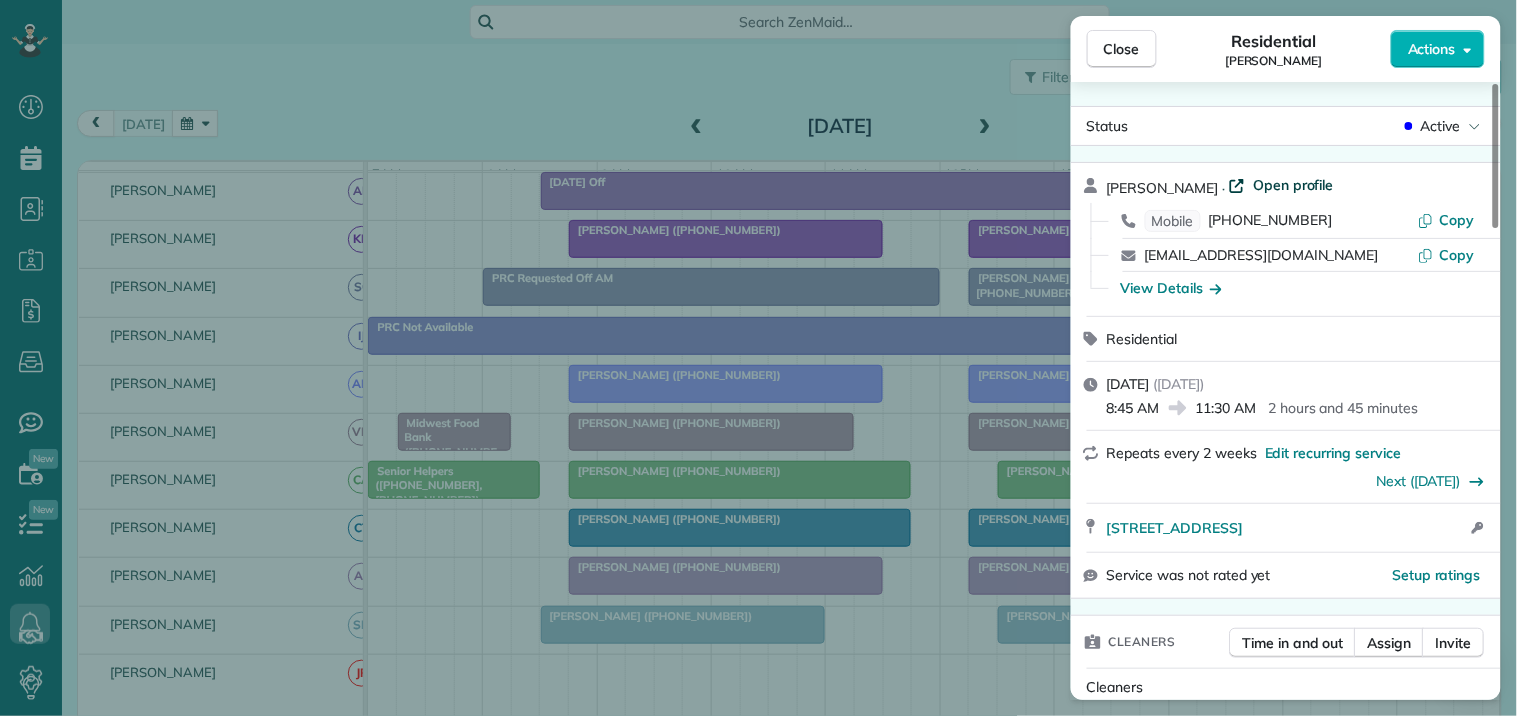 click on "Open profile" at bounding box center (1293, 185) 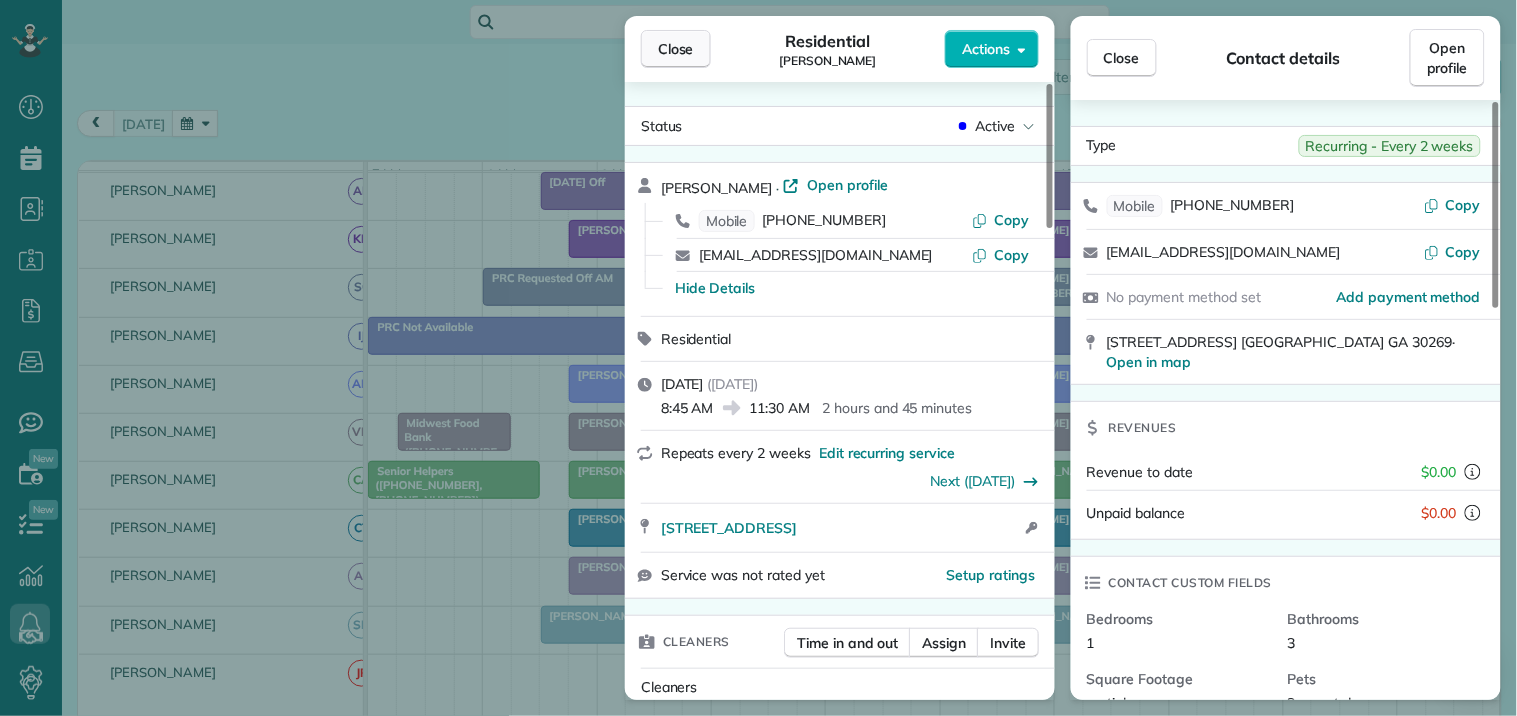 click on "Close" at bounding box center (676, 49) 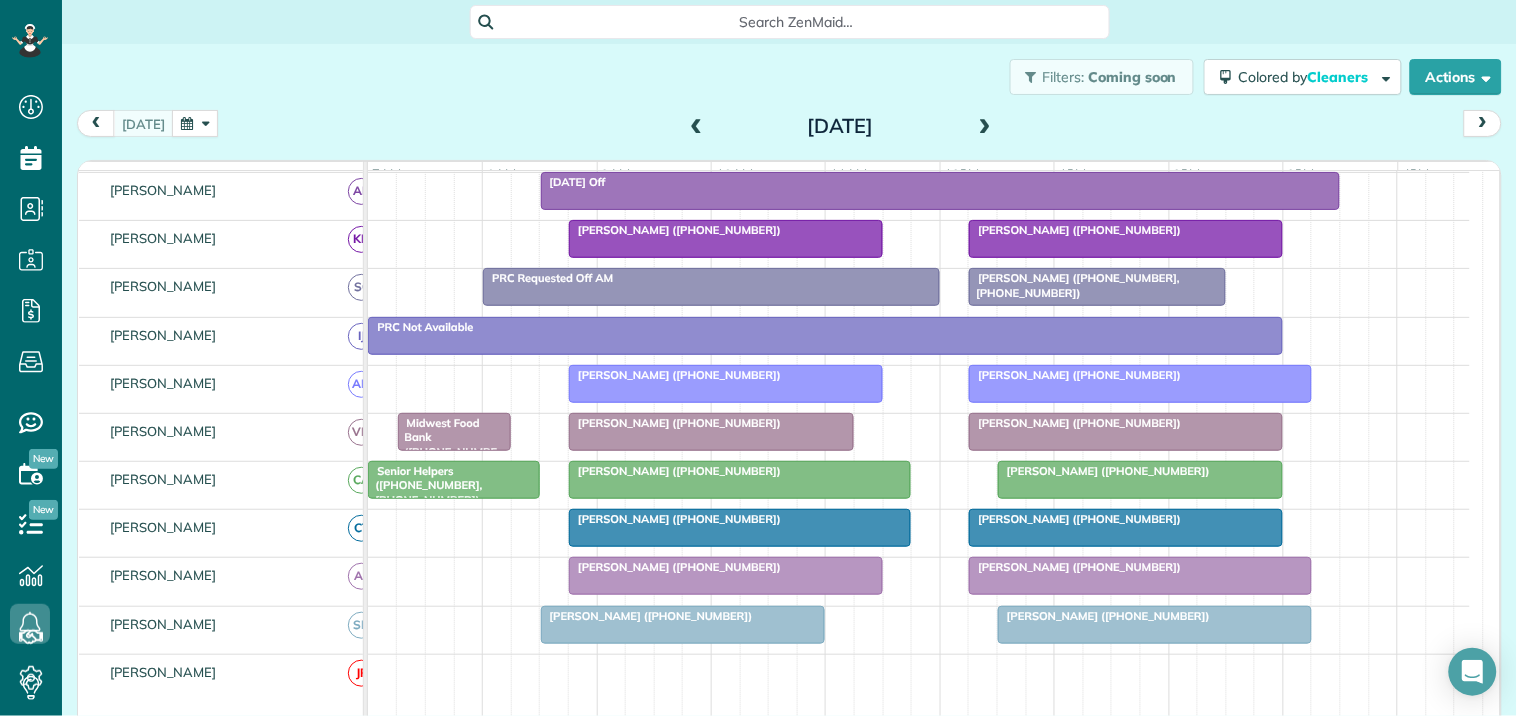 scroll, scrollTop: 261, scrollLeft: 0, axis: vertical 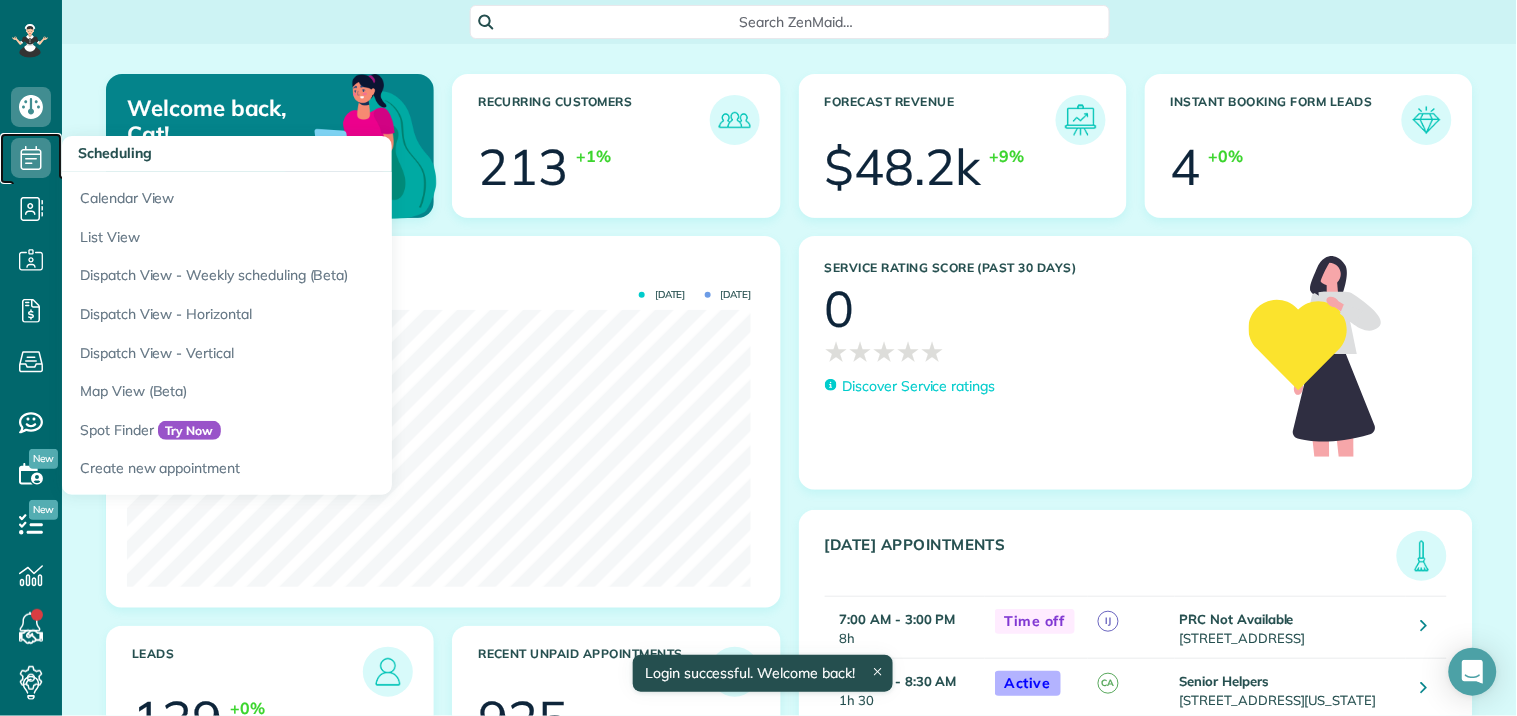 click 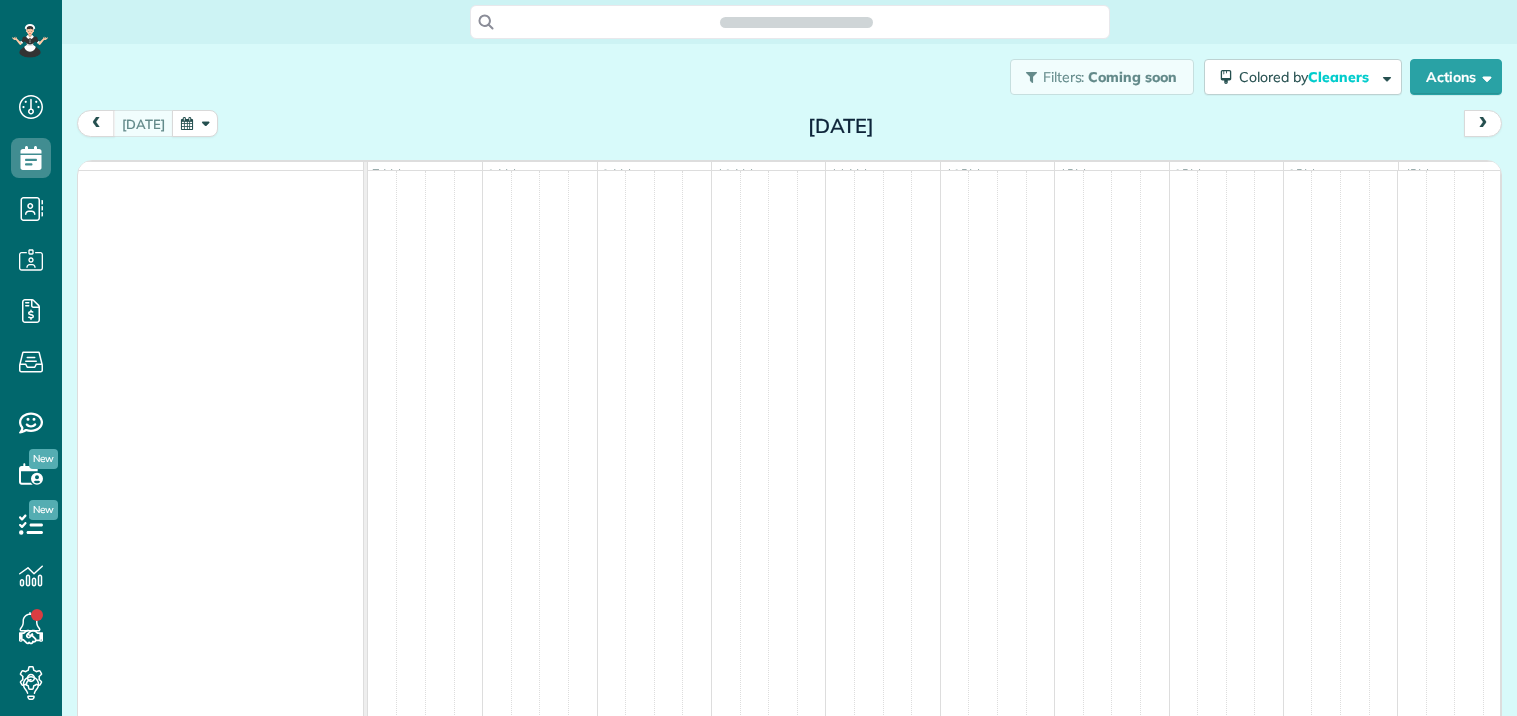 scroll, scrollTop: 0, scrollLeft: 0, axis: both 